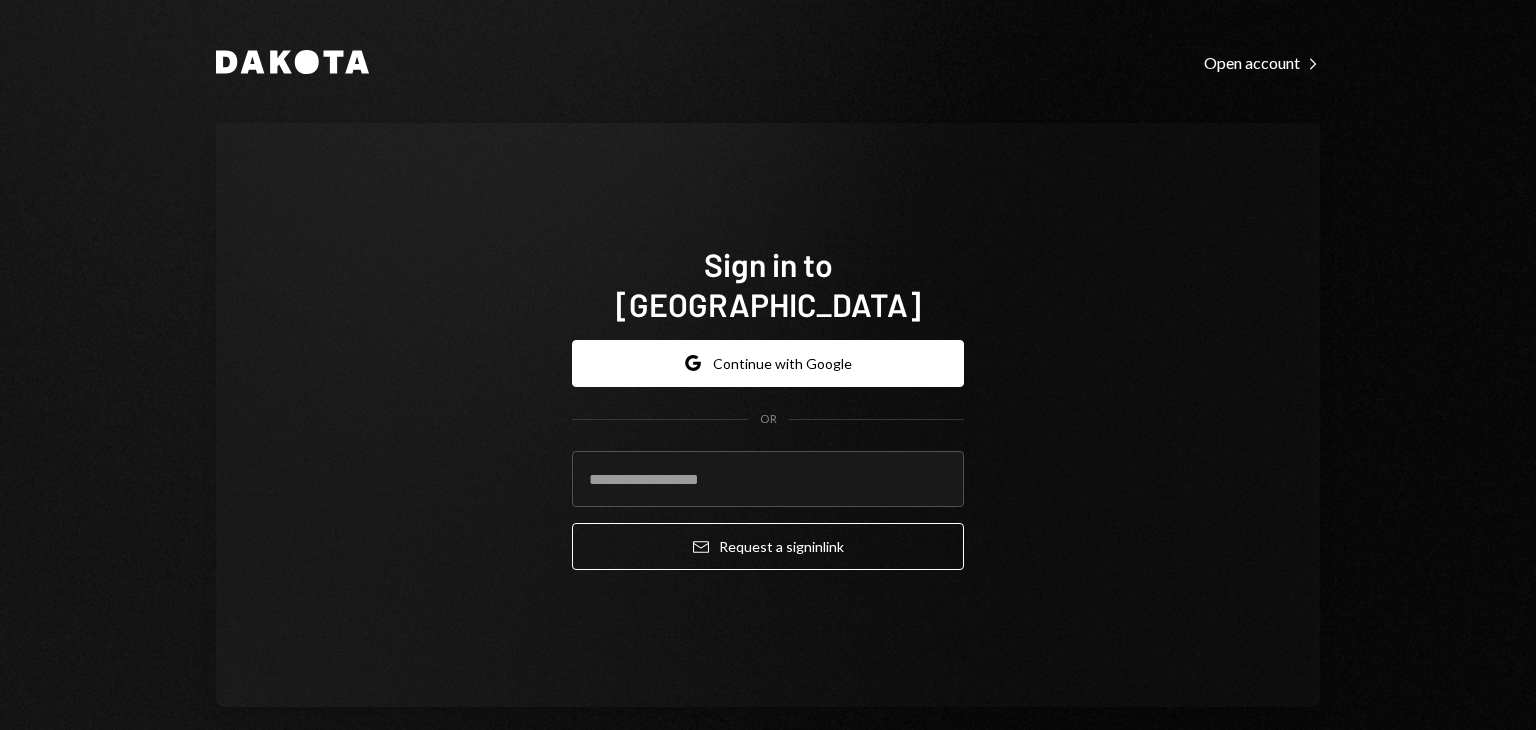 scroll, scrollTop: 0, scrollLeft: 0, axis: both 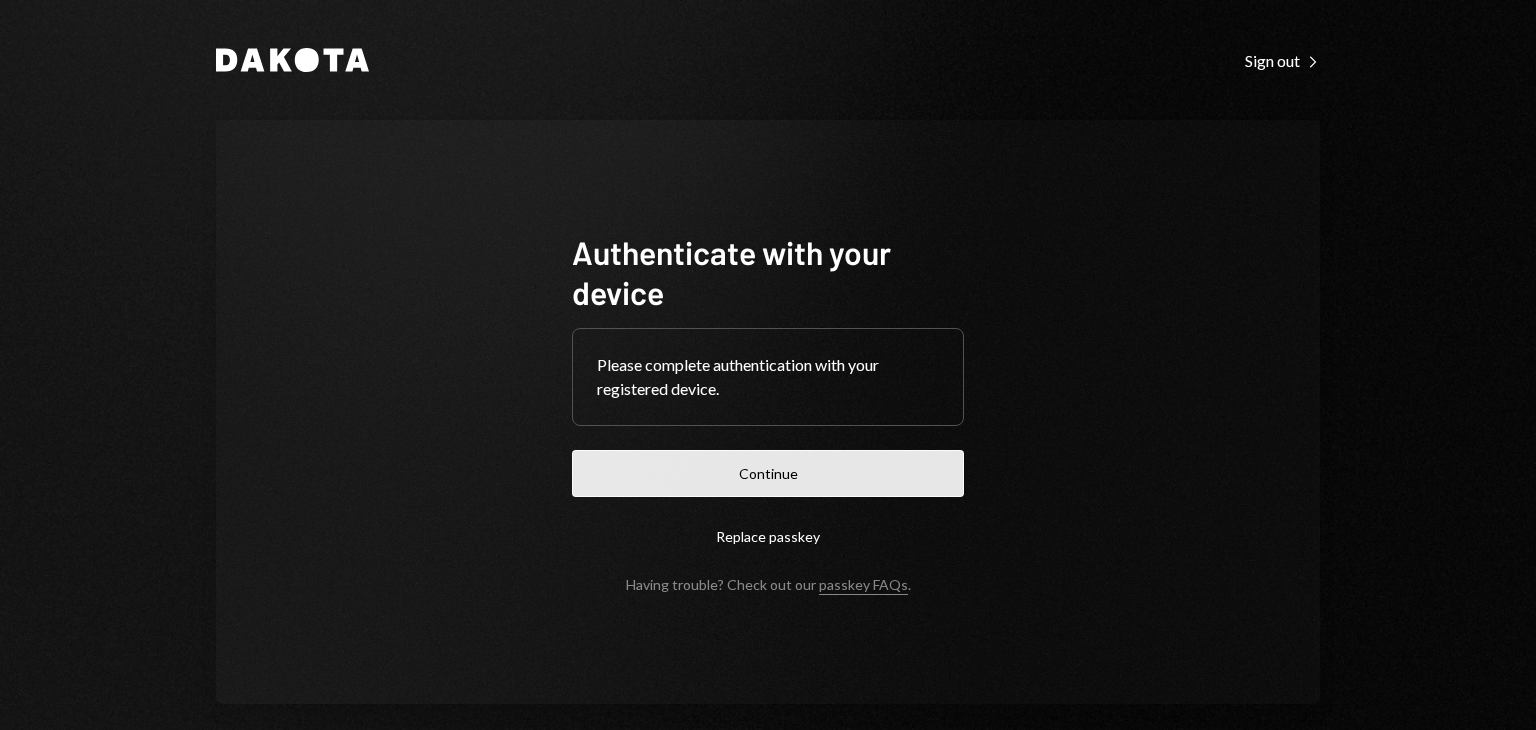 click on "Continue" at bounding box center (768, 473) 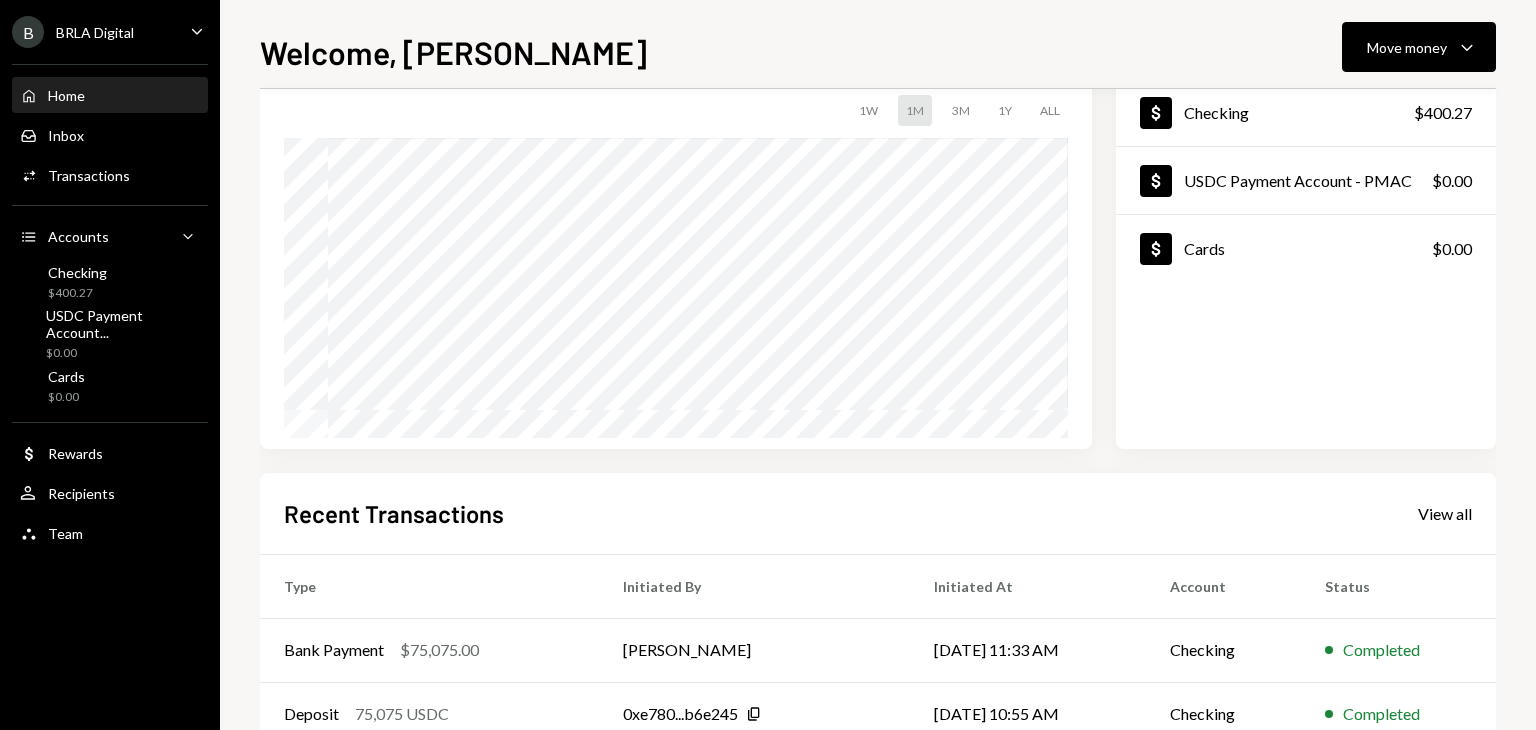 scroll, scrollTop: 0, scrollLeft: 0, axis: both 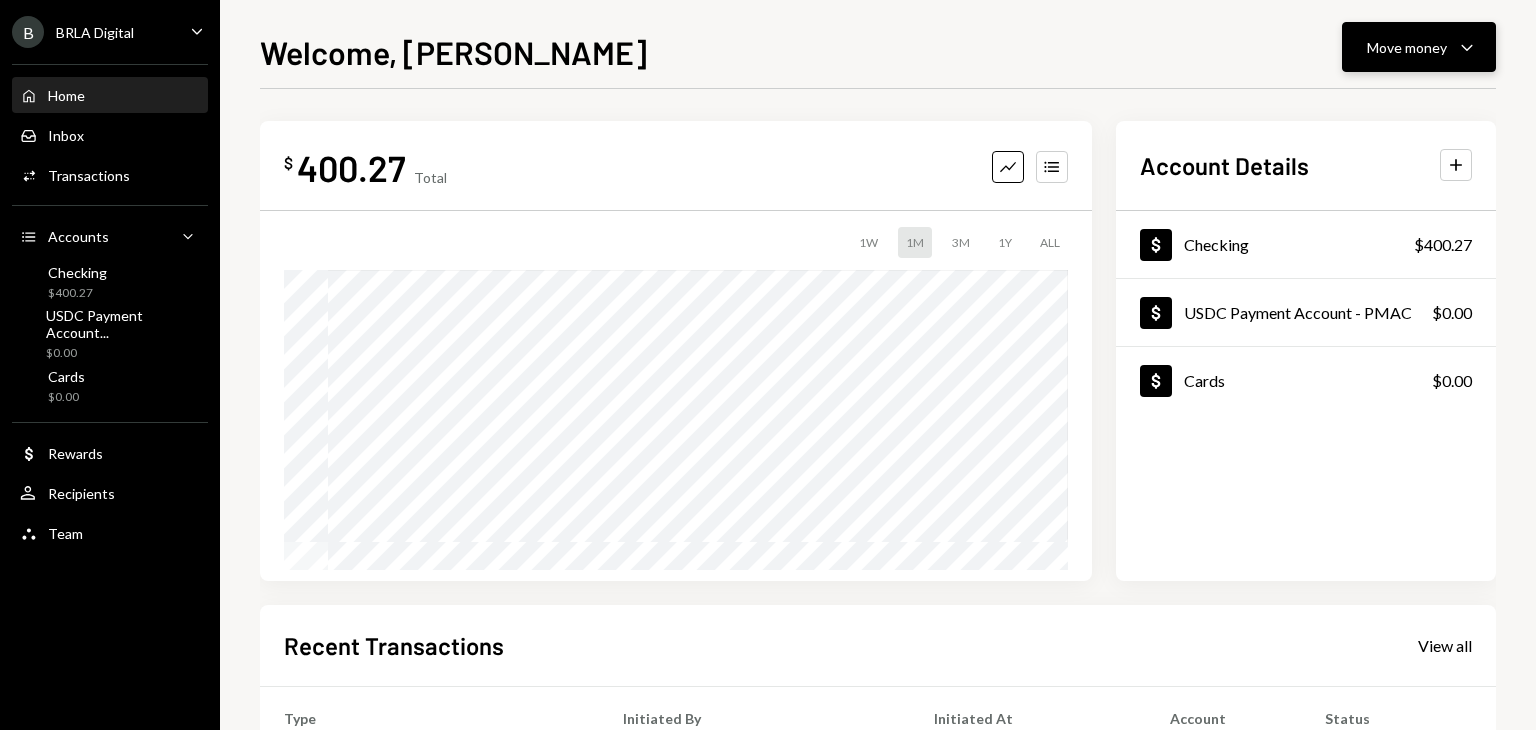 click on "Caret Down" 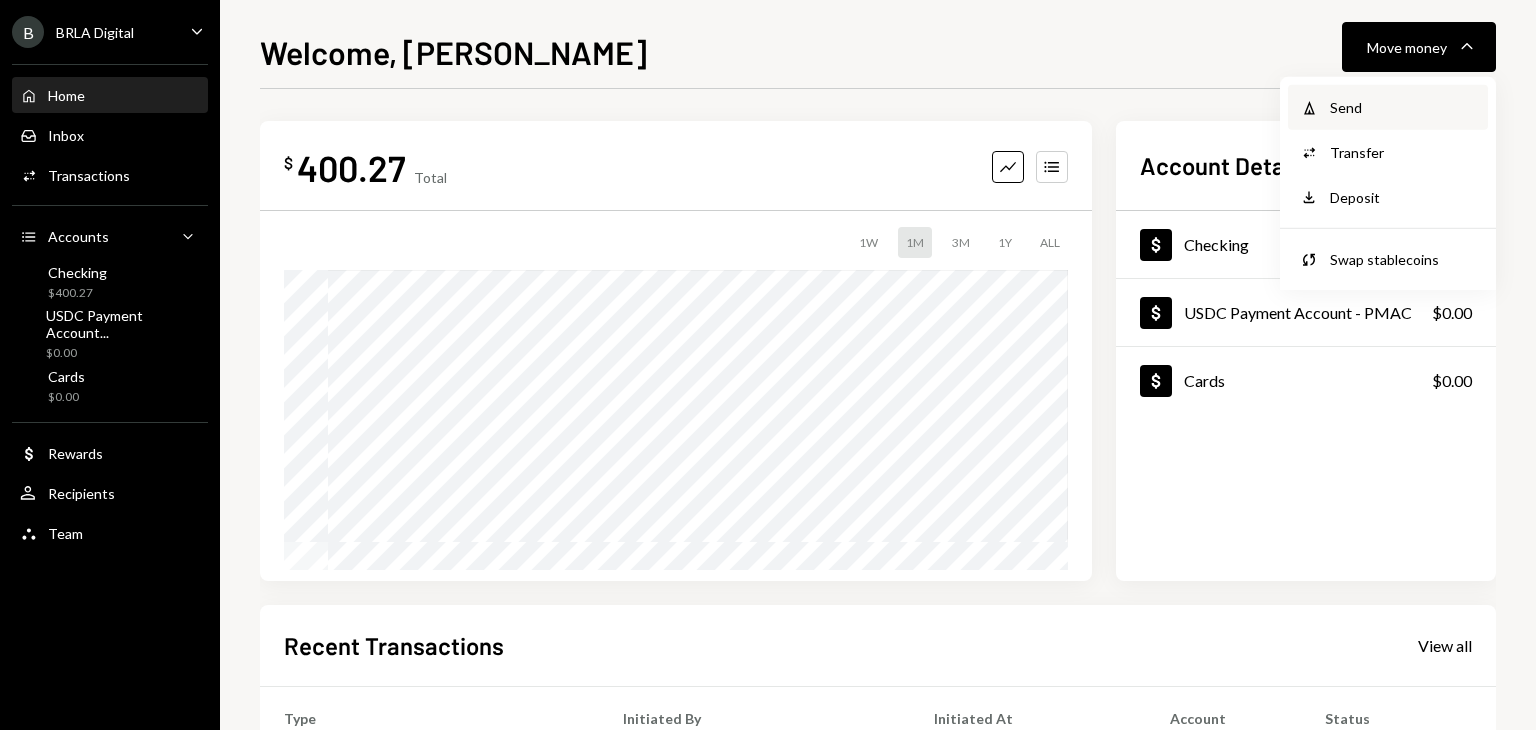 click on "Send" at bounding box center [1403, 107] 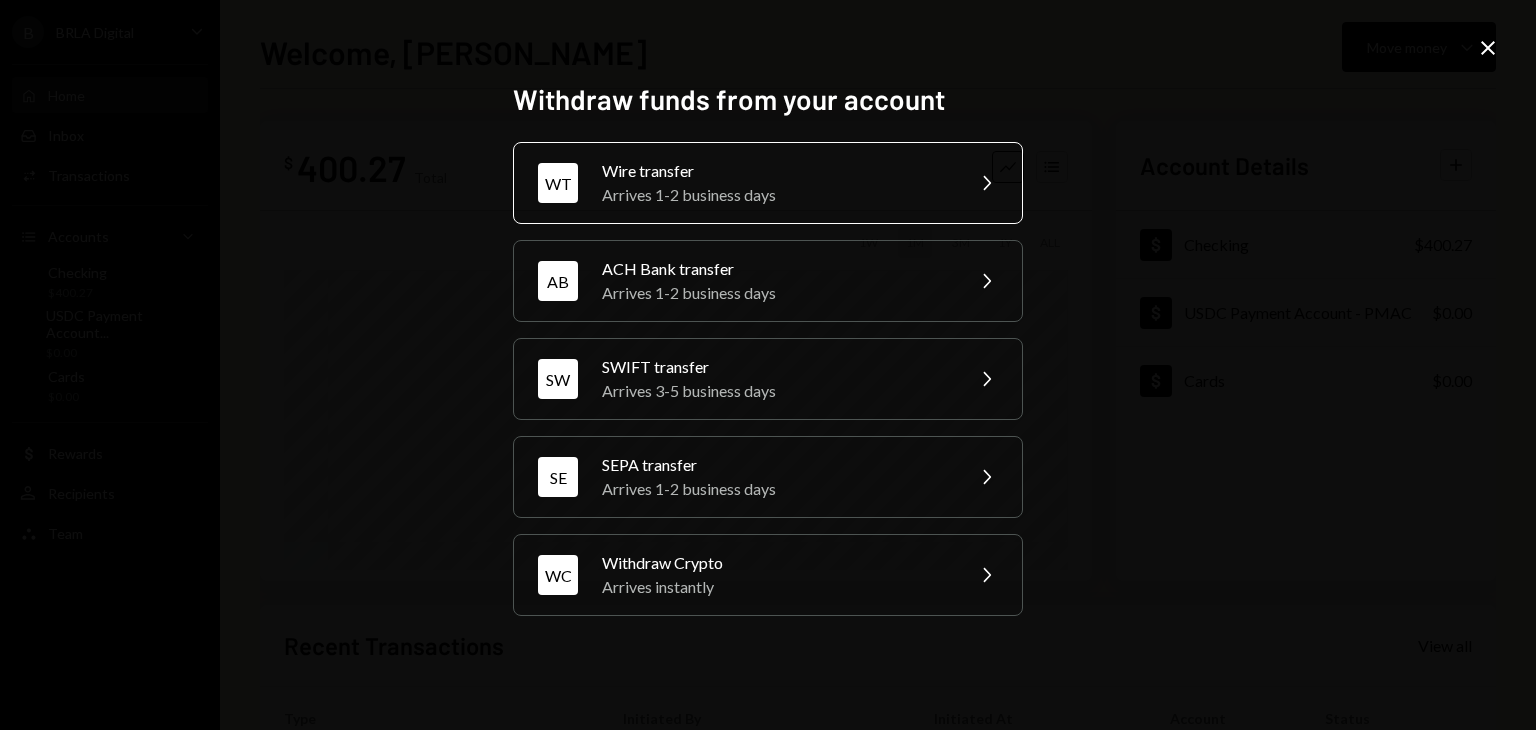 click on "Arrives 1-2 business days" at bounding box center (776, 195) 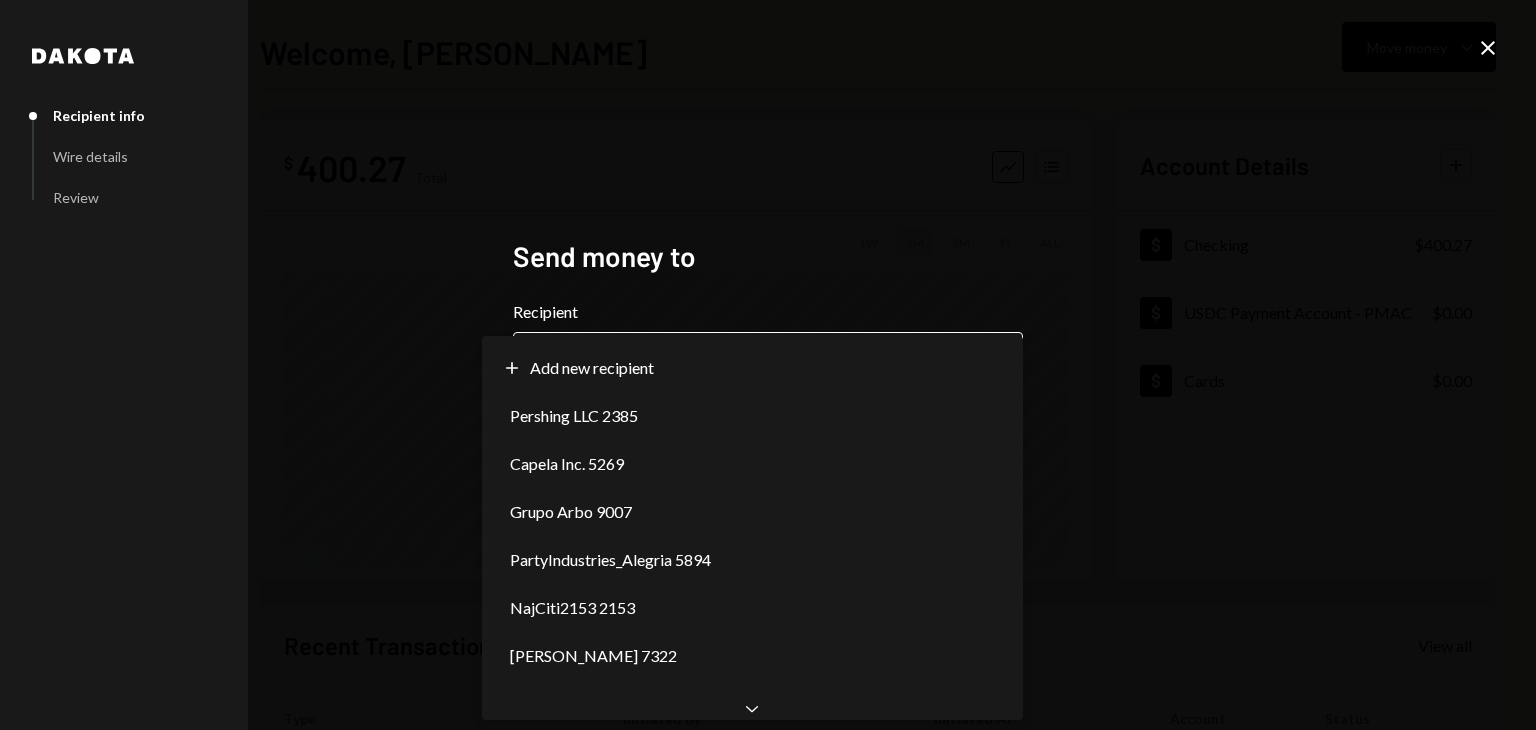 click on "**********" at bounding box center (768, 365) 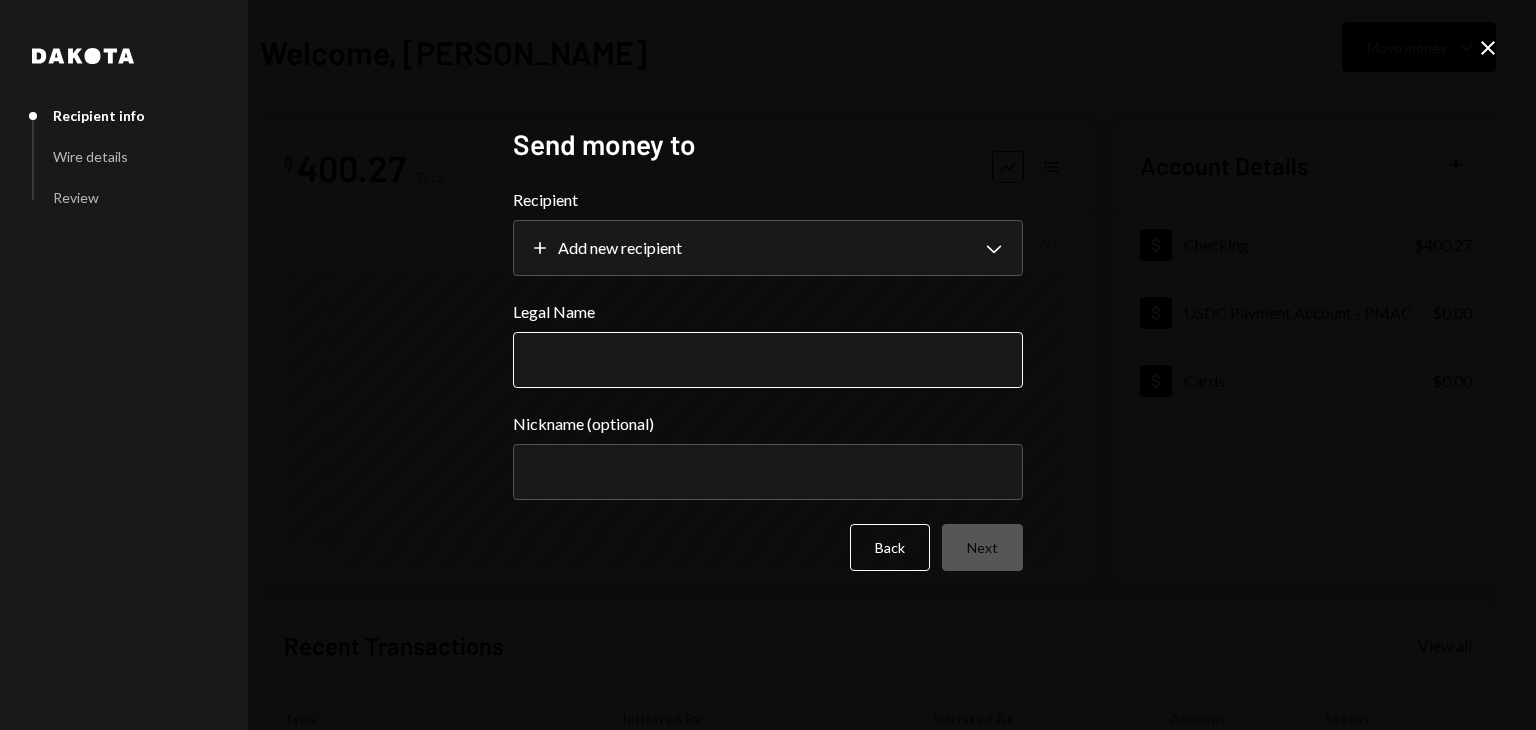 click on "Legal Name" at bounding box center [768, 360] 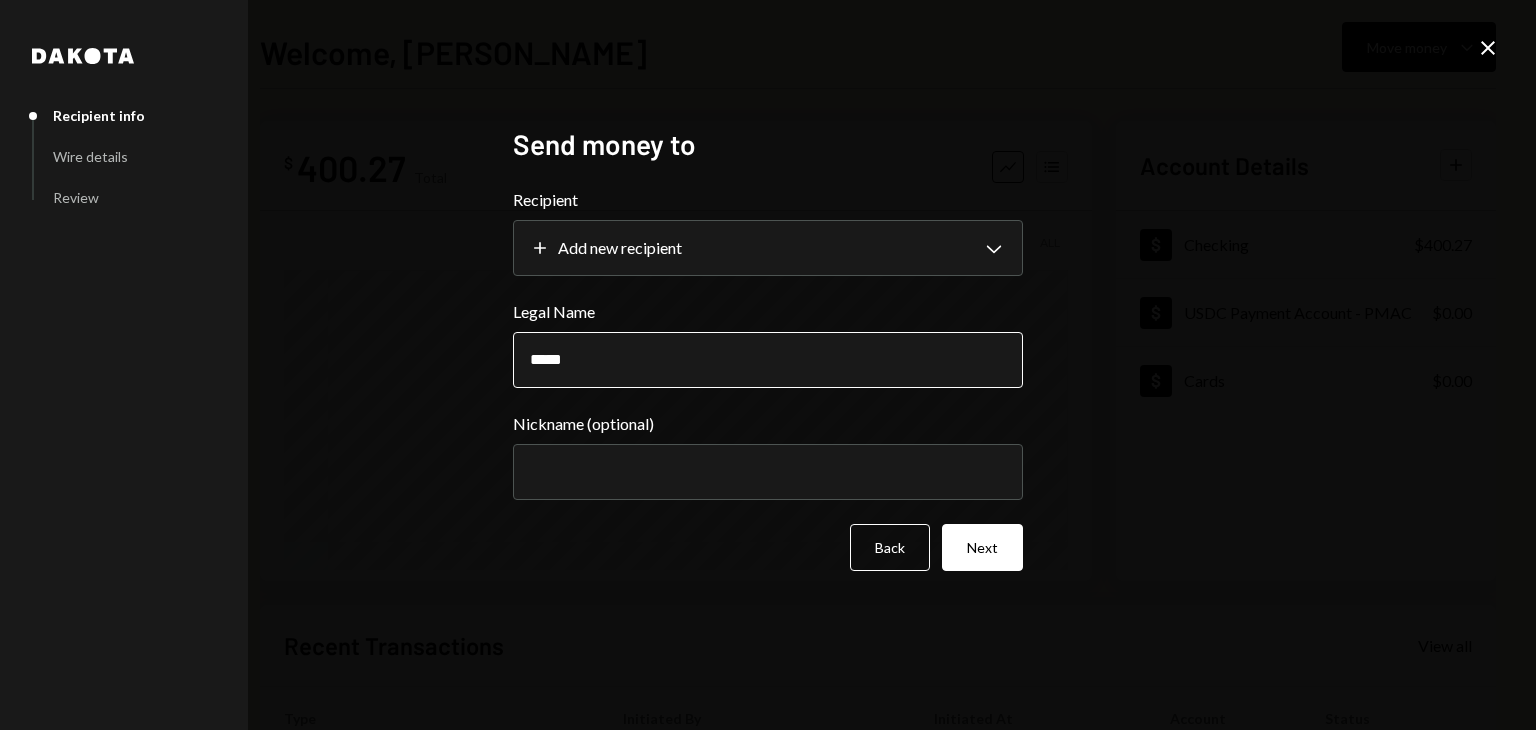 type on "*****" 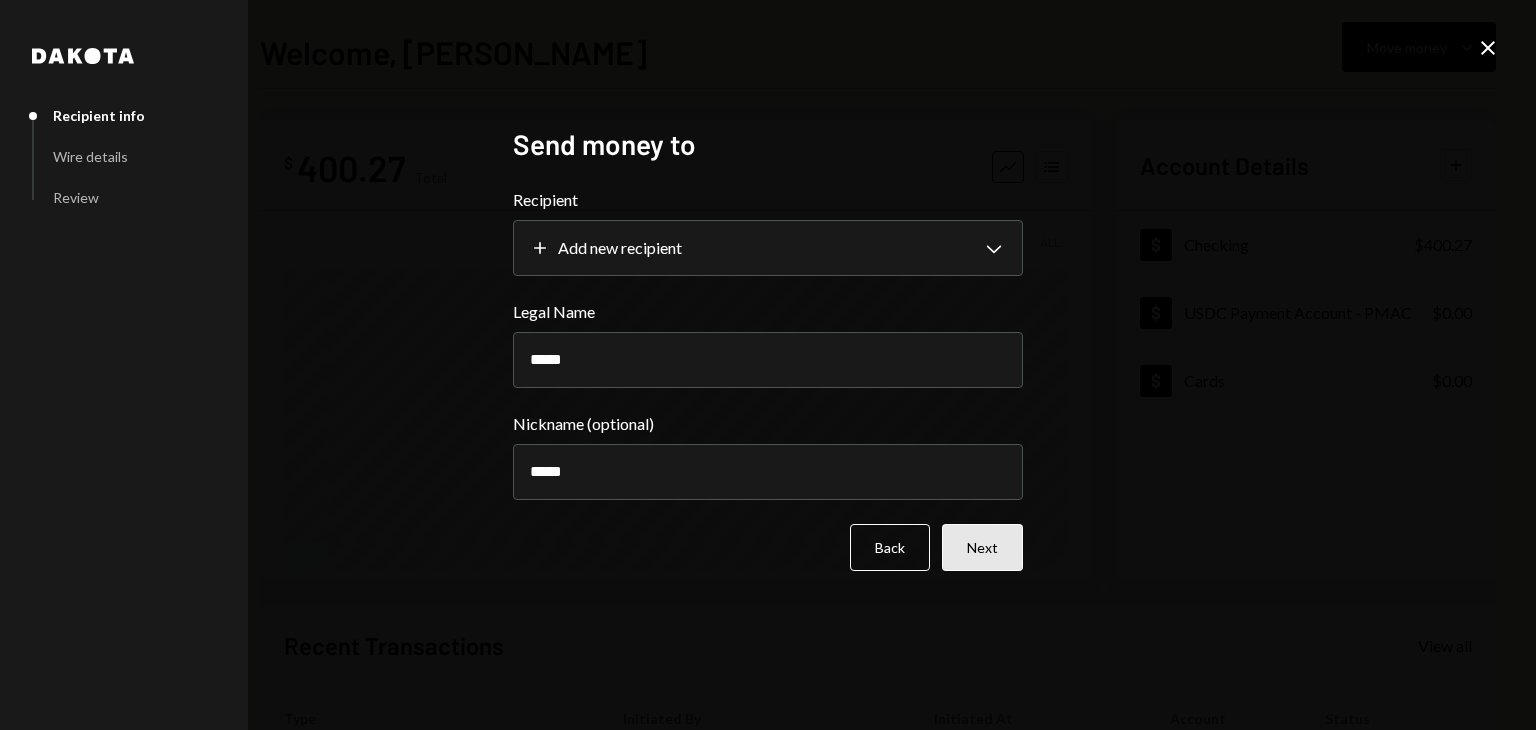 type on "*****" 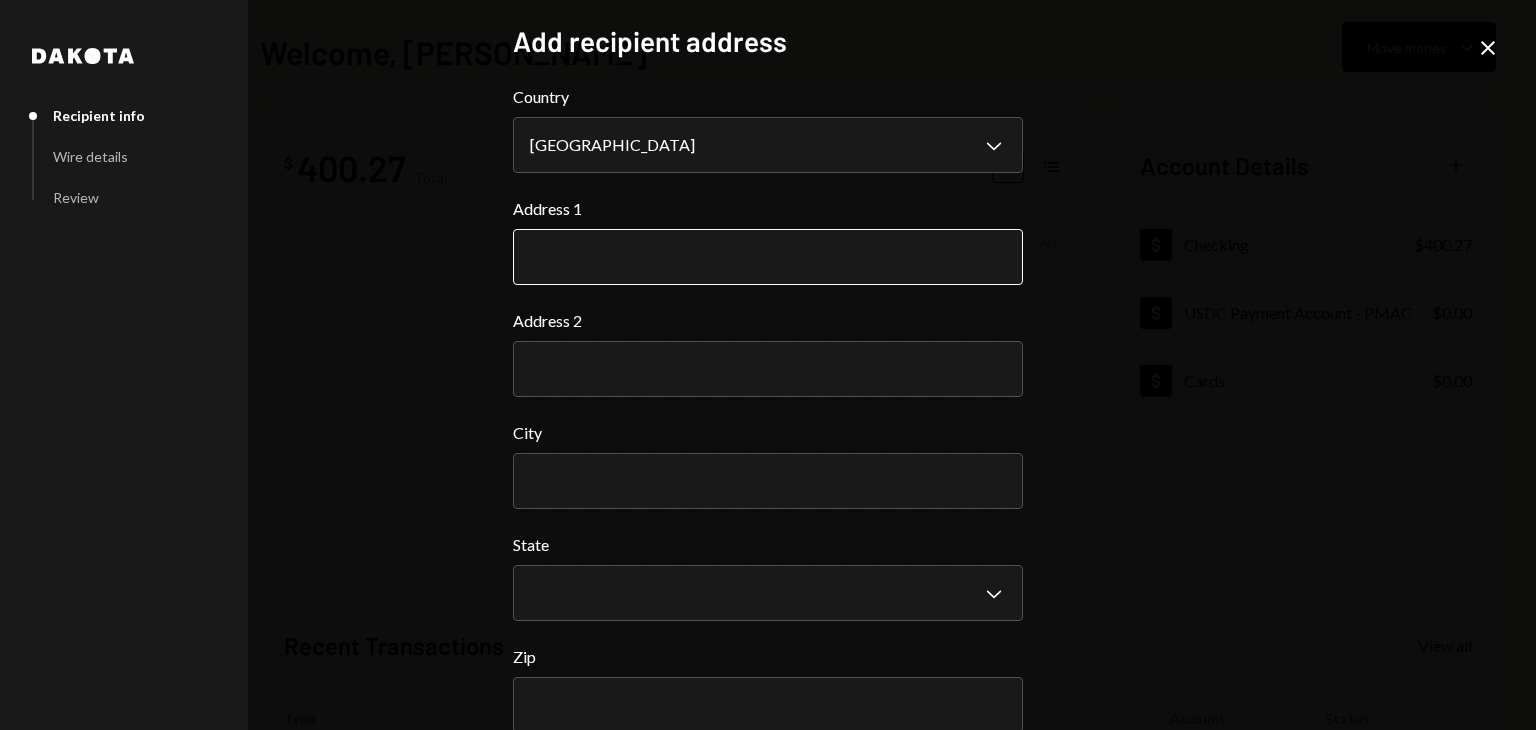 scroll, scrollTop: 0, scrollLeft: 0, axis: both 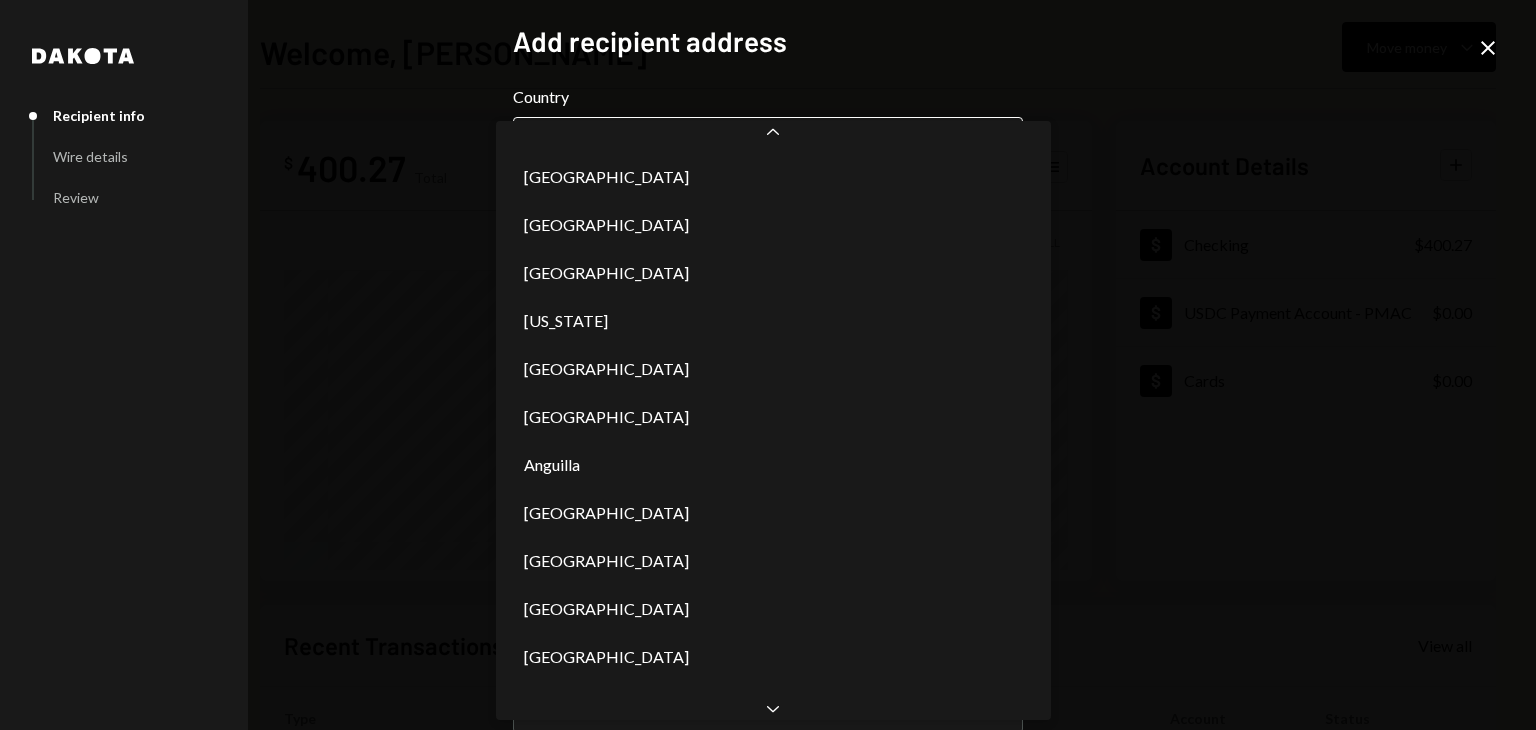 click on "**********" at bounding box center [768, 365] 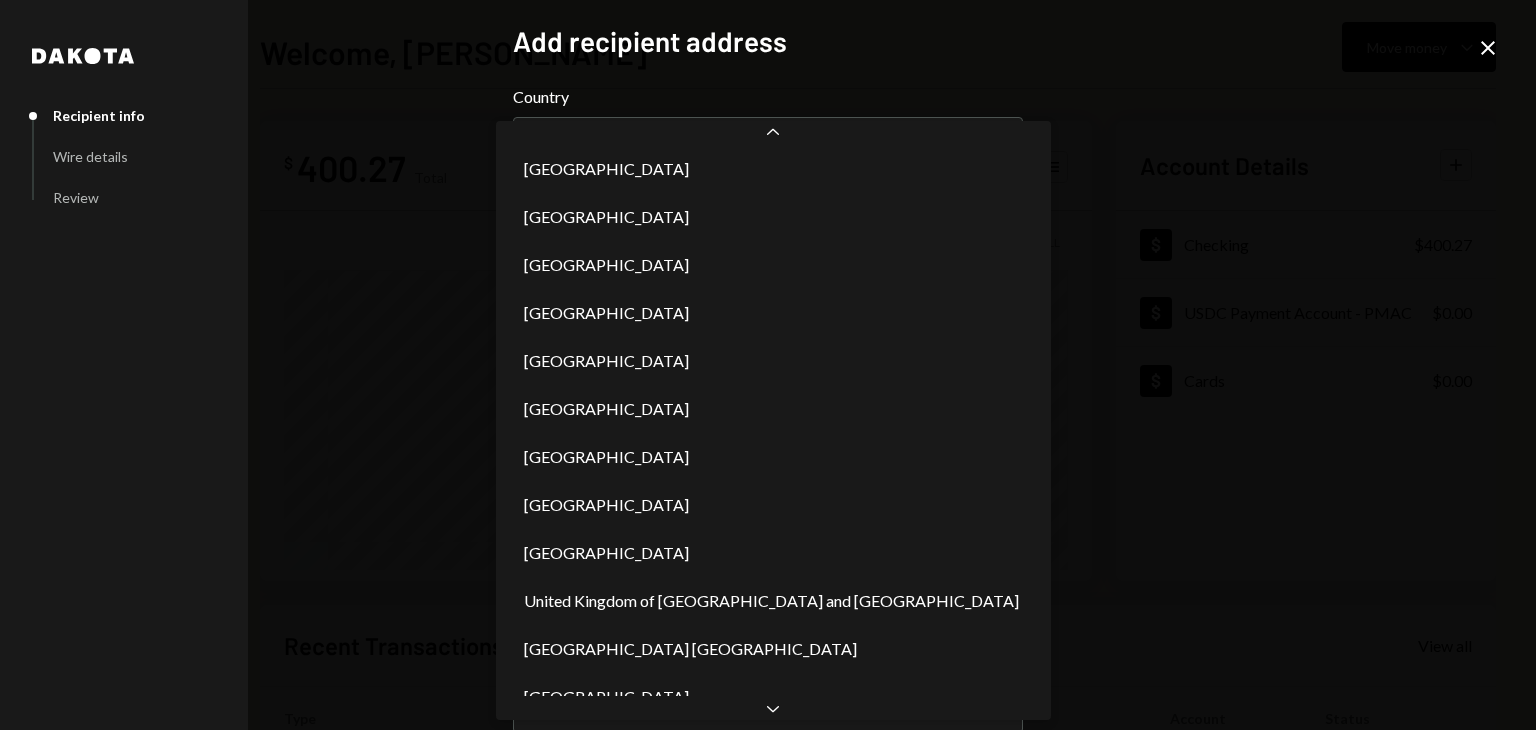 scroll, scrollTop: 0, scrollLeft: 0, axis: both 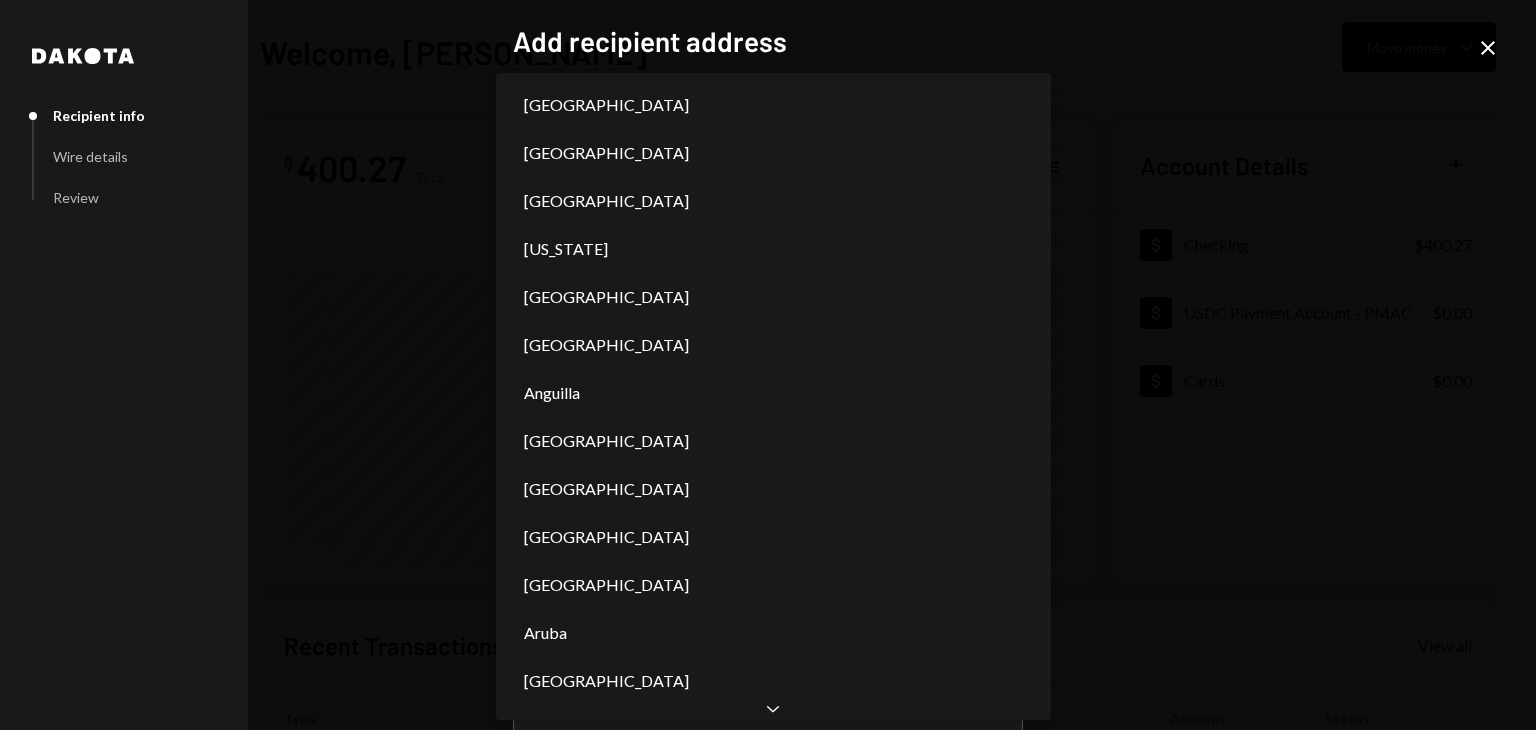 click on "**********" at bounding box center (768, 365) 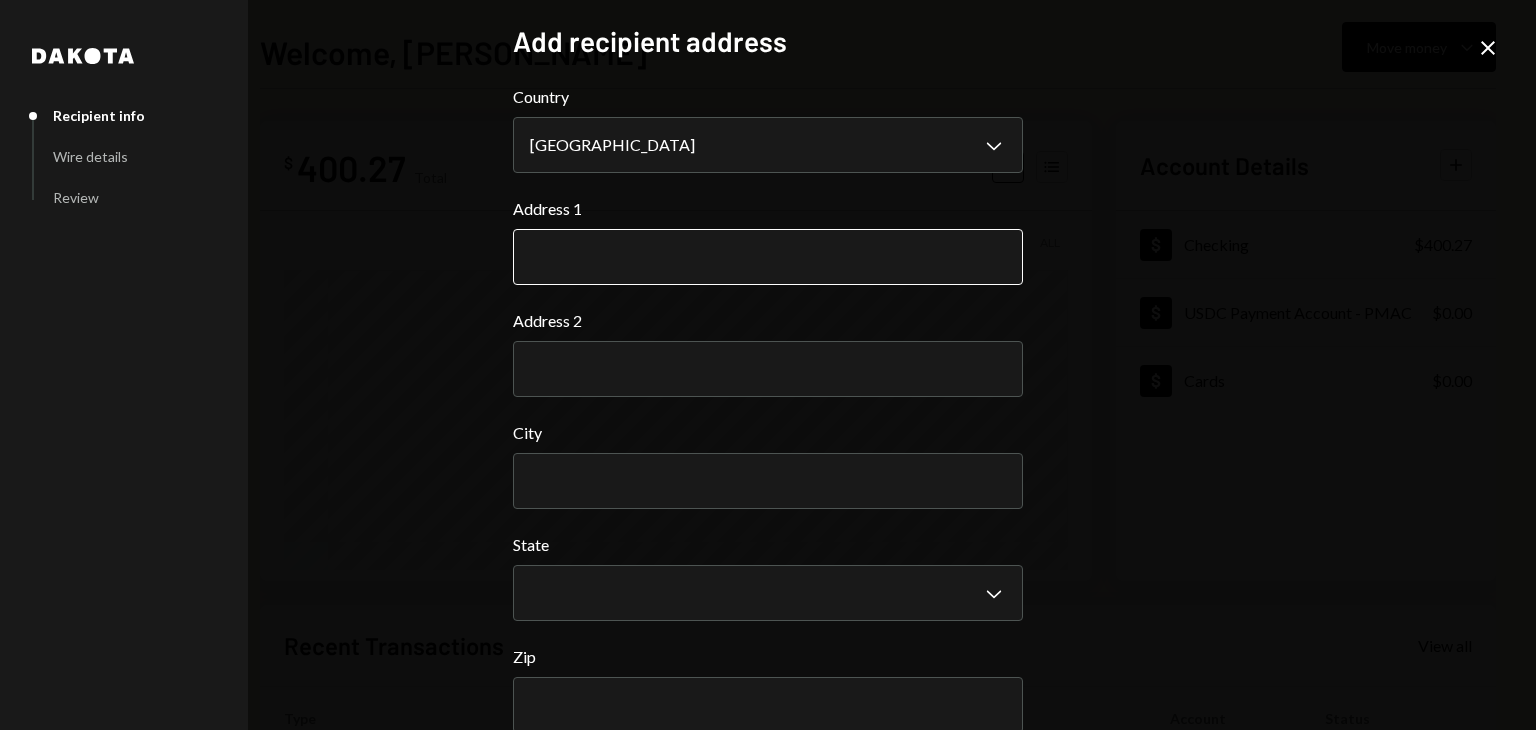 click on "Address 1" at bounding box center (768, 257) 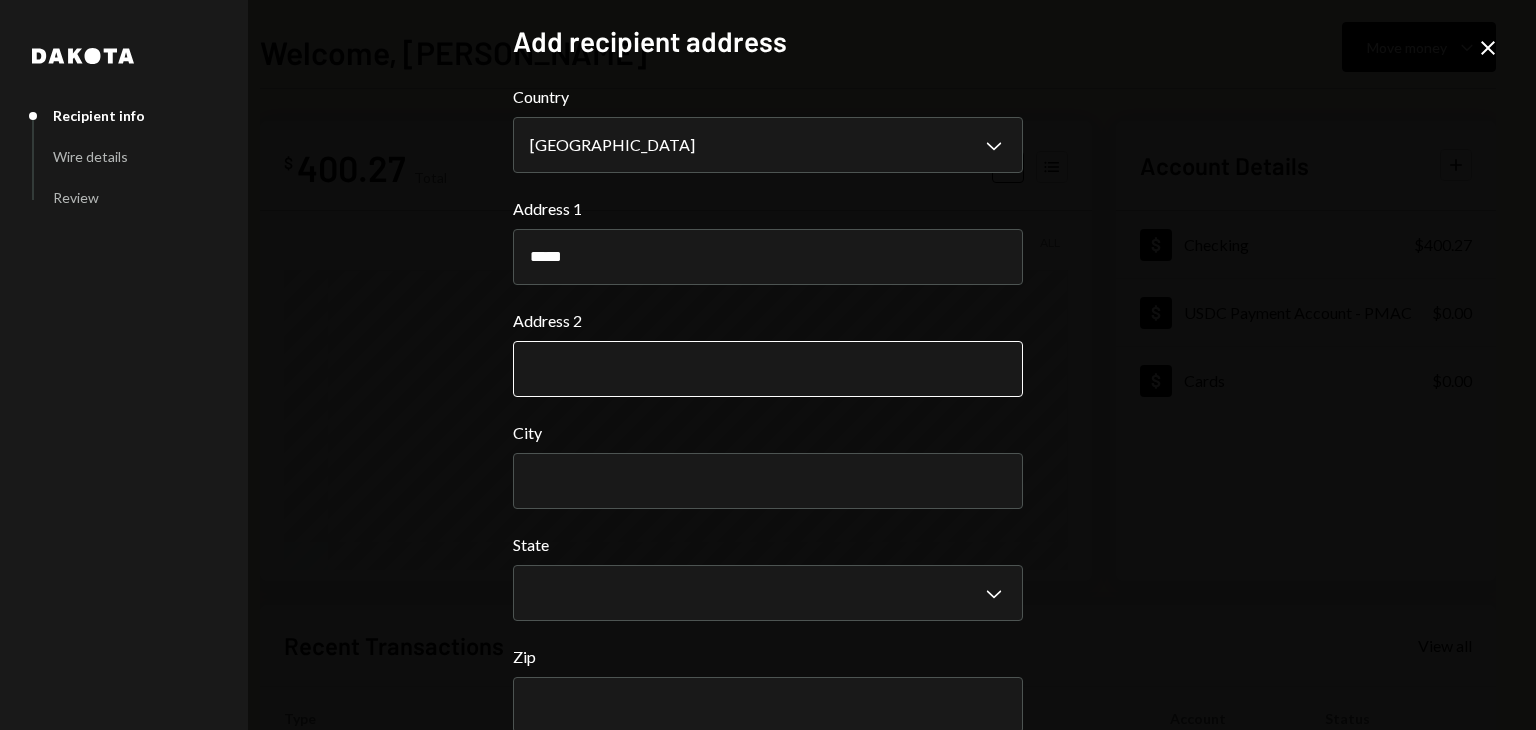 type on "*****" 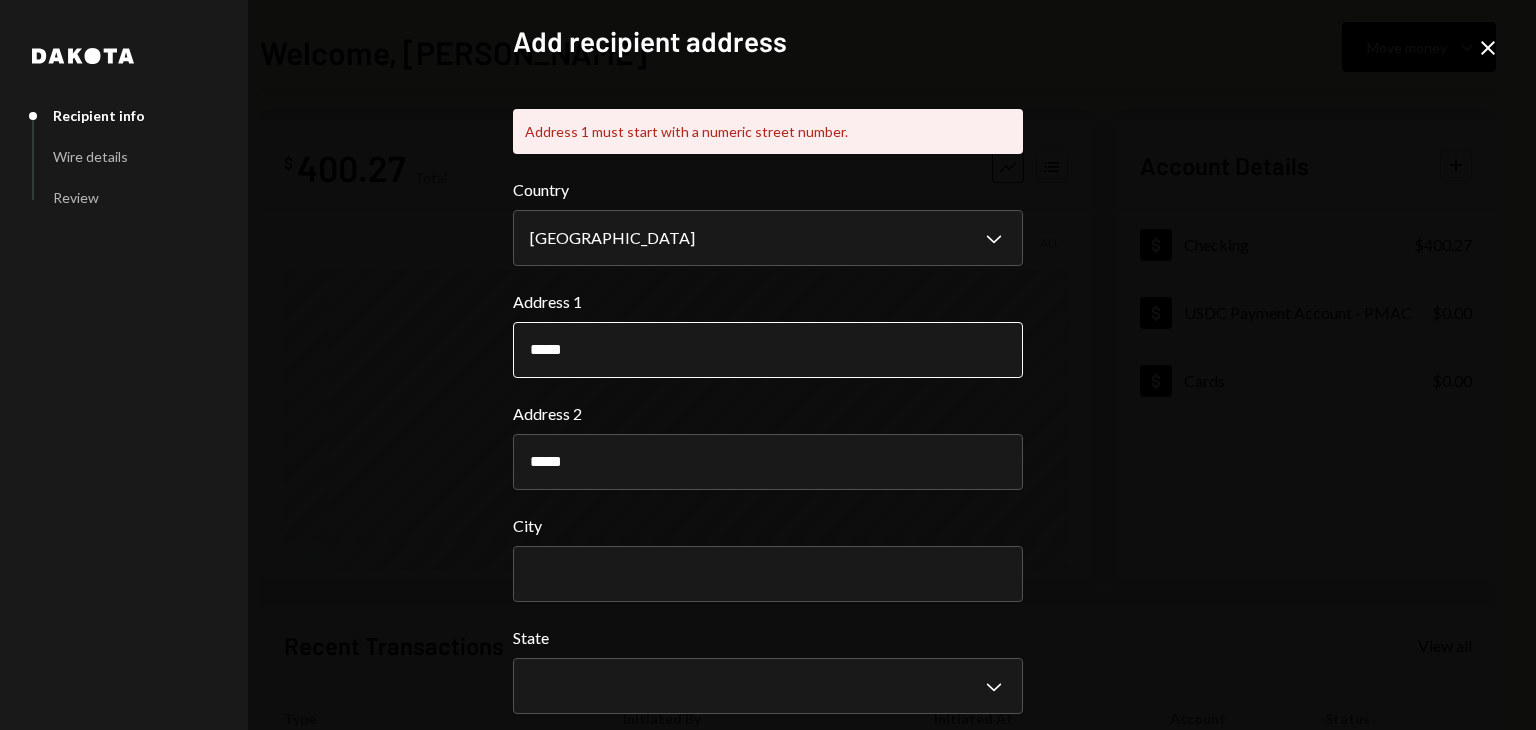 type on "*****" 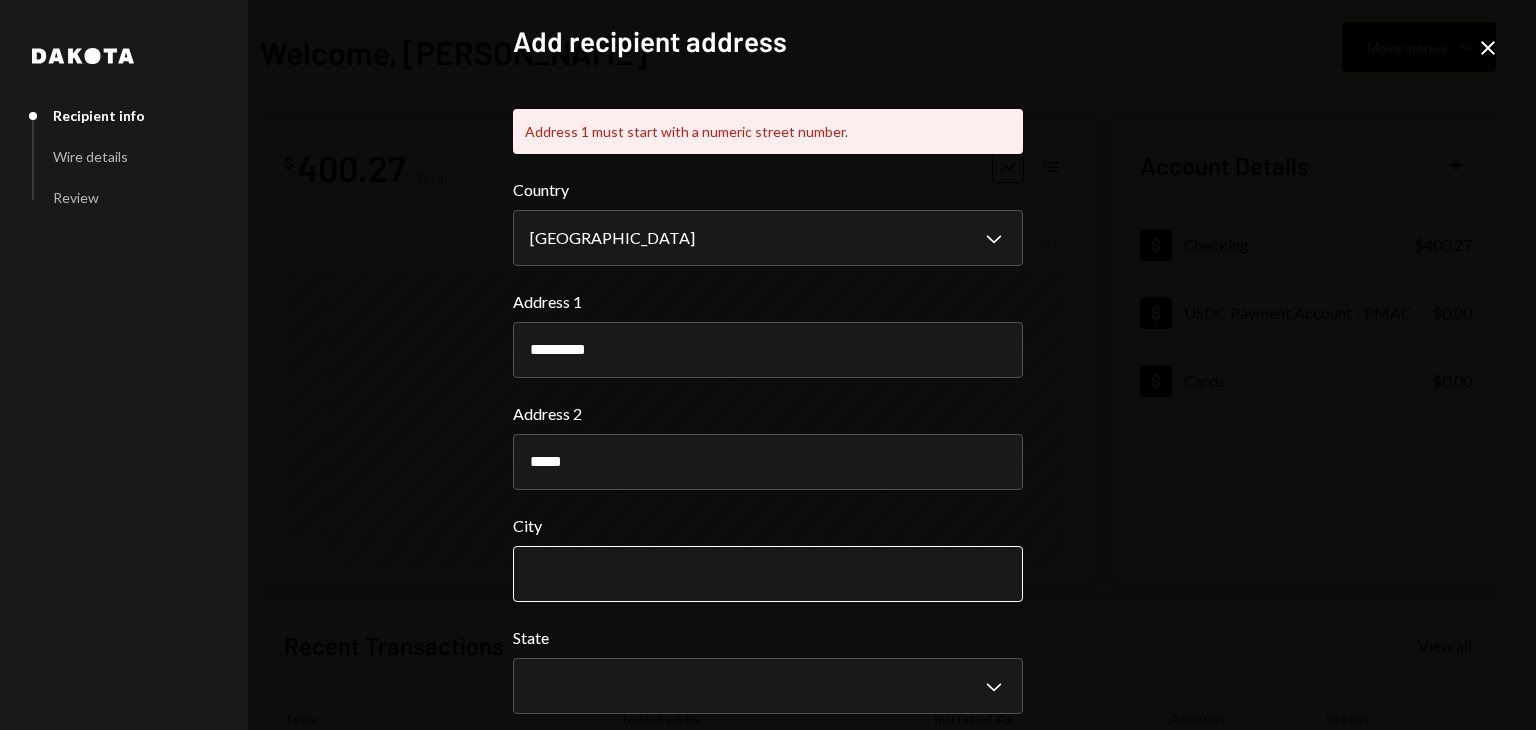 type on "*********" 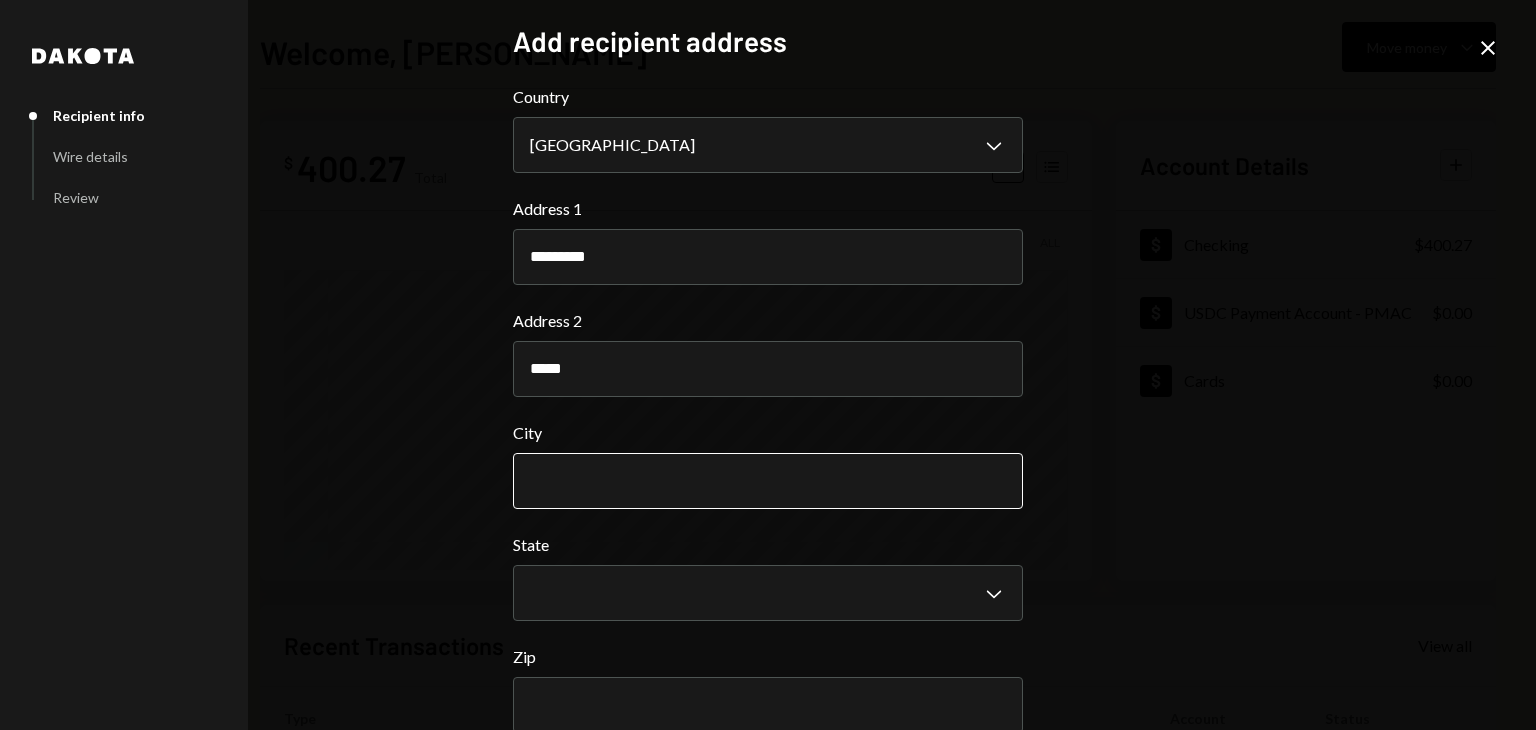 click on "**********" at bounding box center (768, 444) 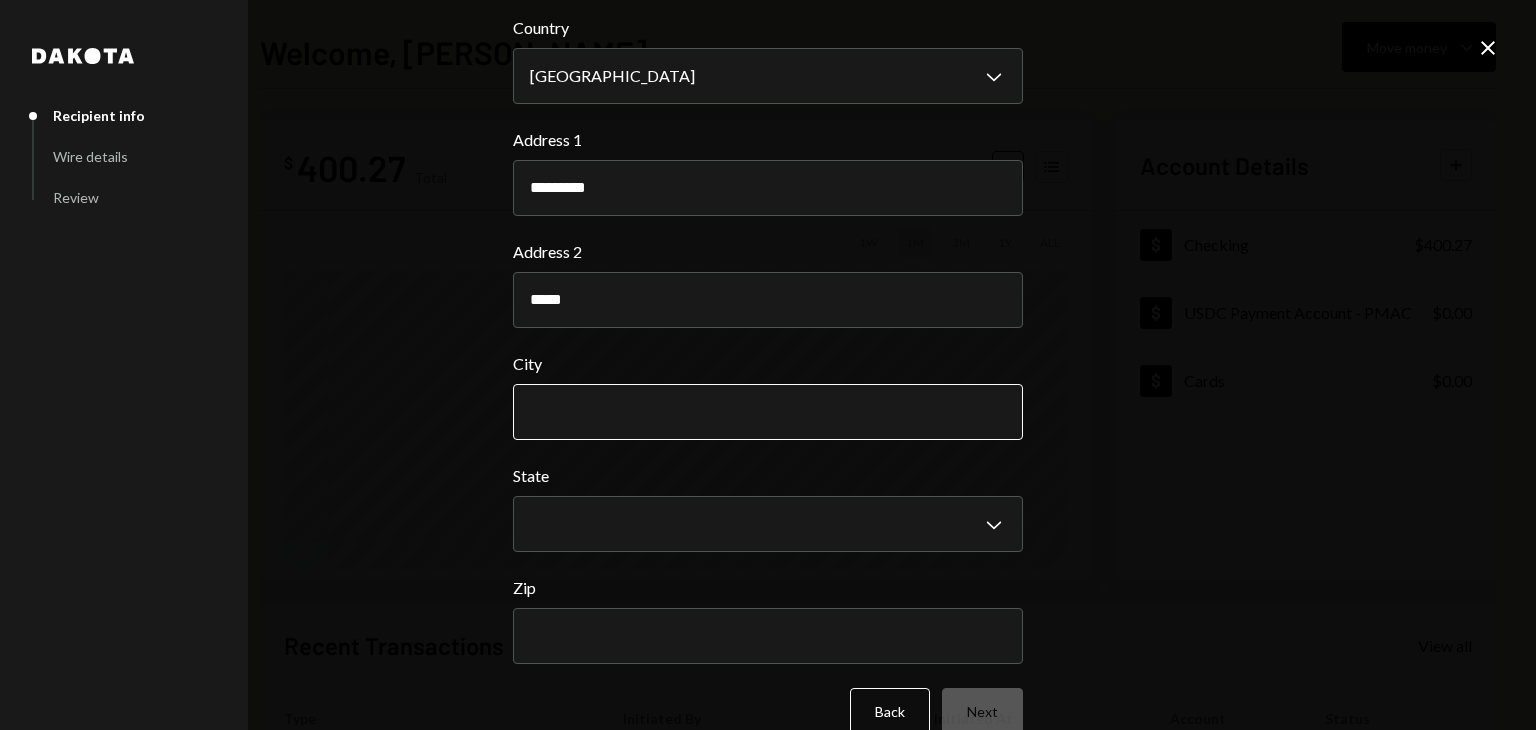 scroll, scrollTop: 100, scrollLeft: 0, axis: vertical 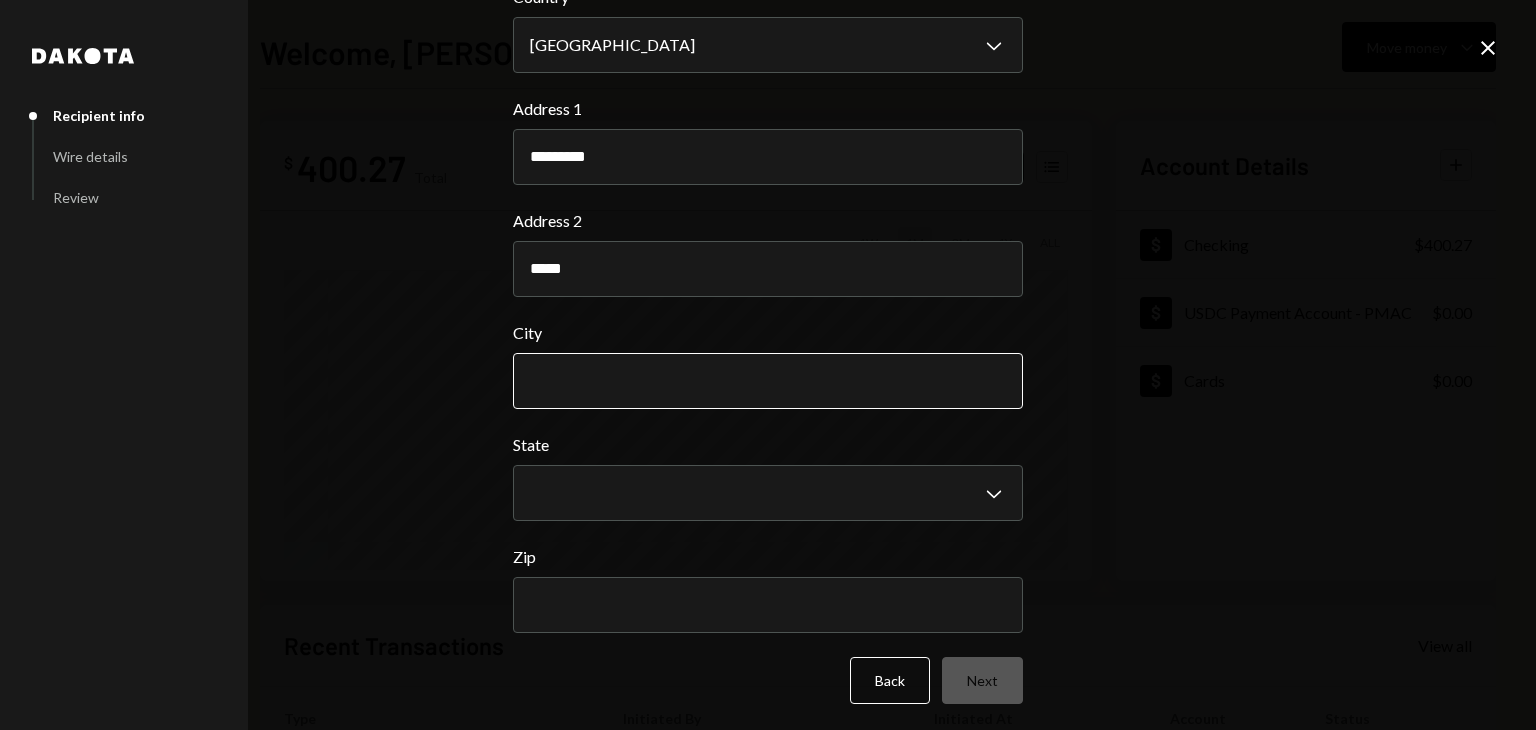 click on "City" at bounding box center [768, 381] 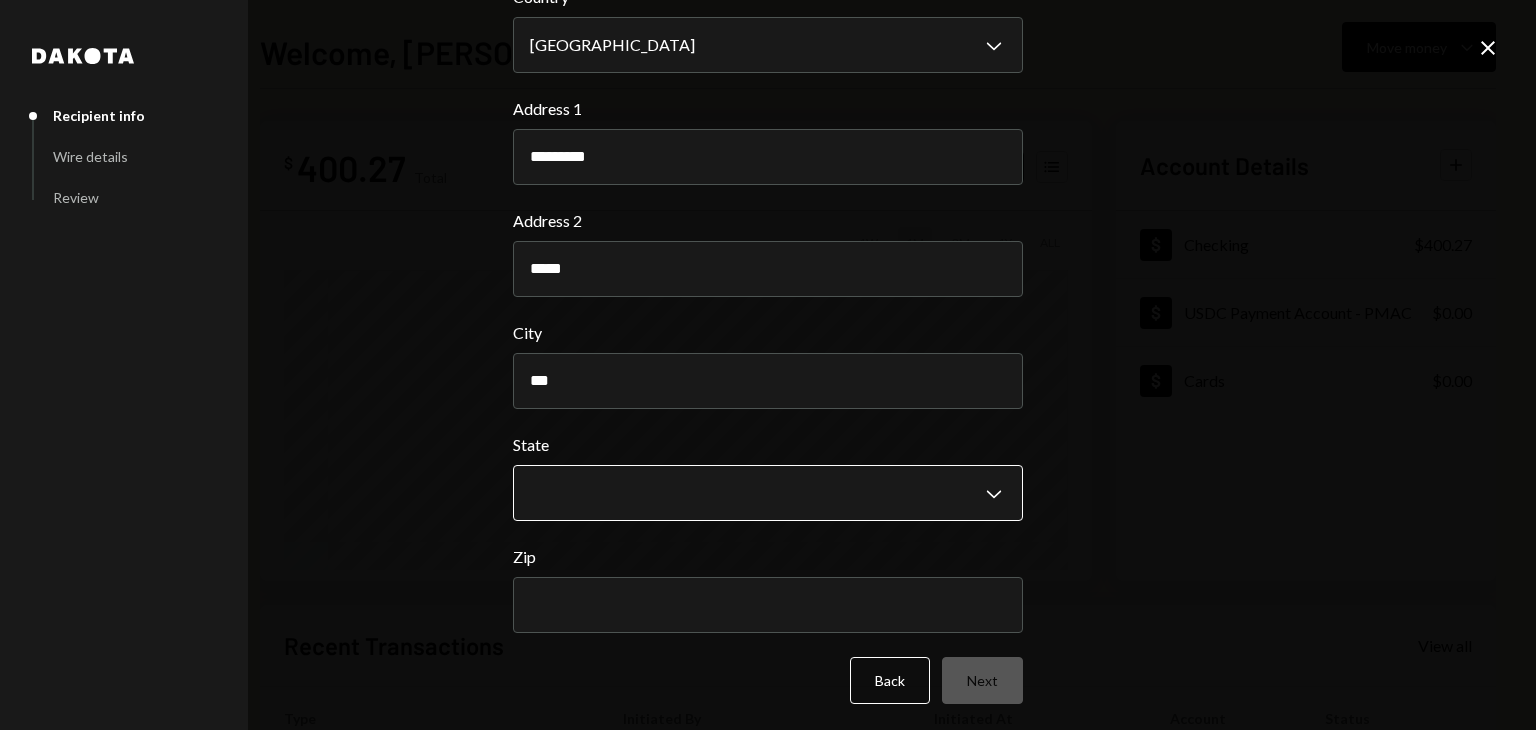 type on "***" 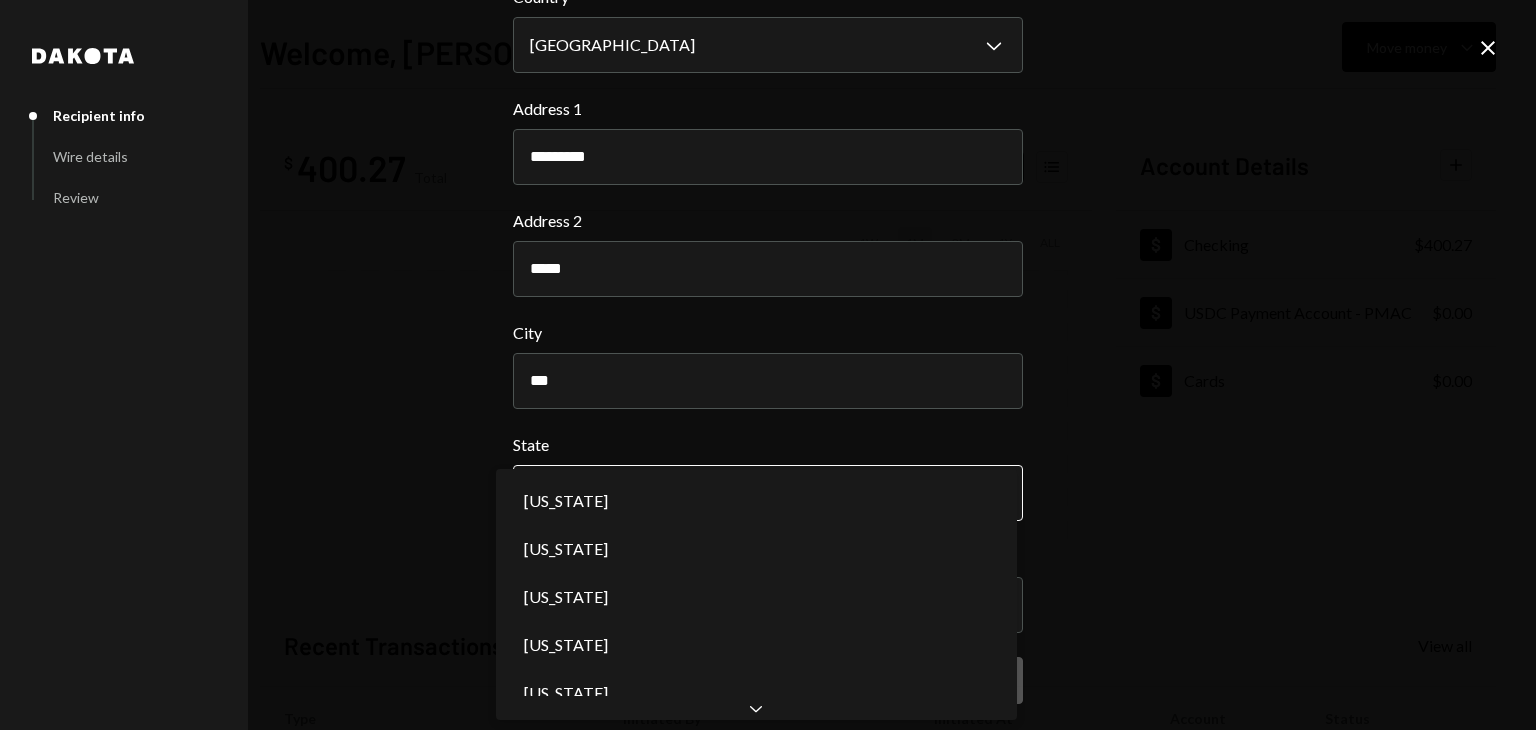 click on "**********" at bounding box center (768, 365) 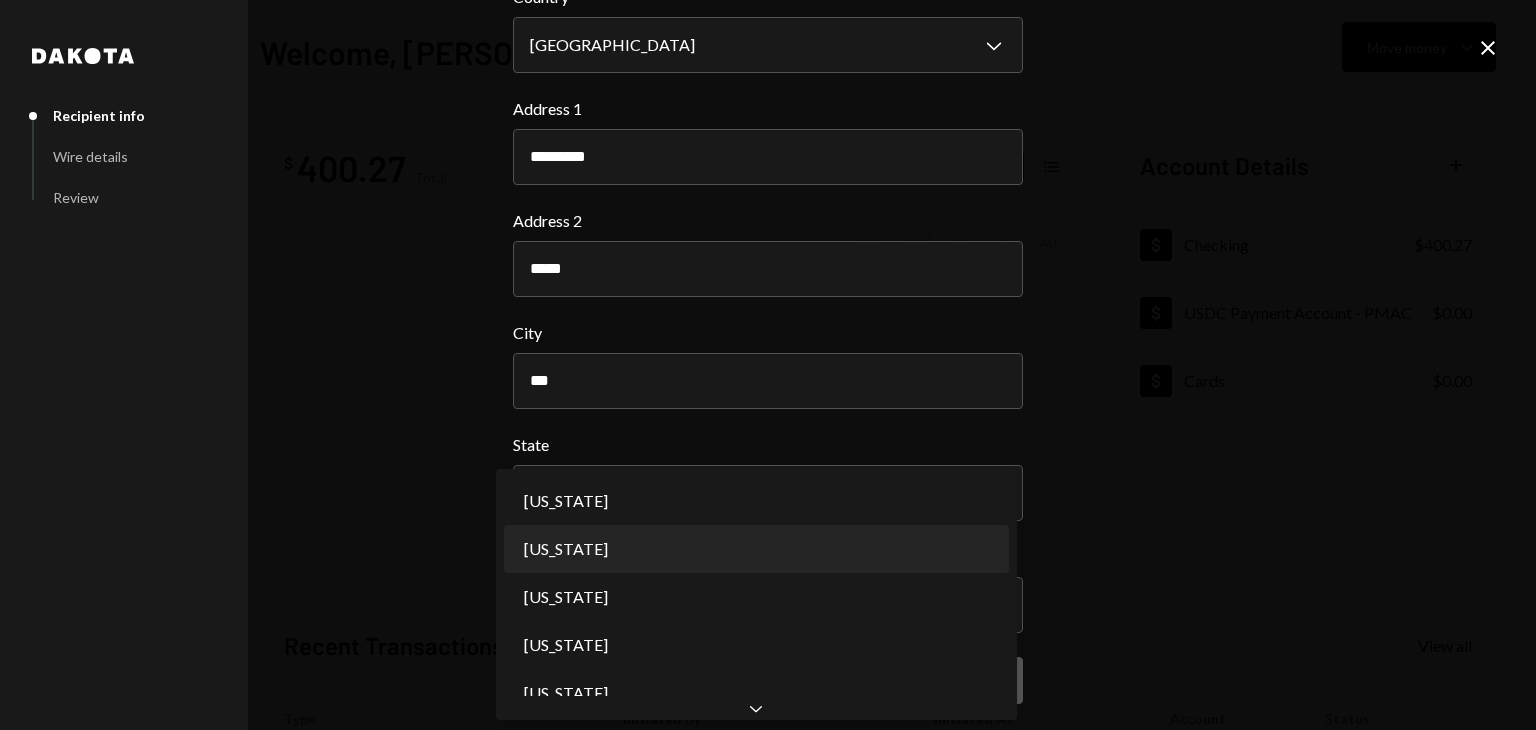 select on "**" 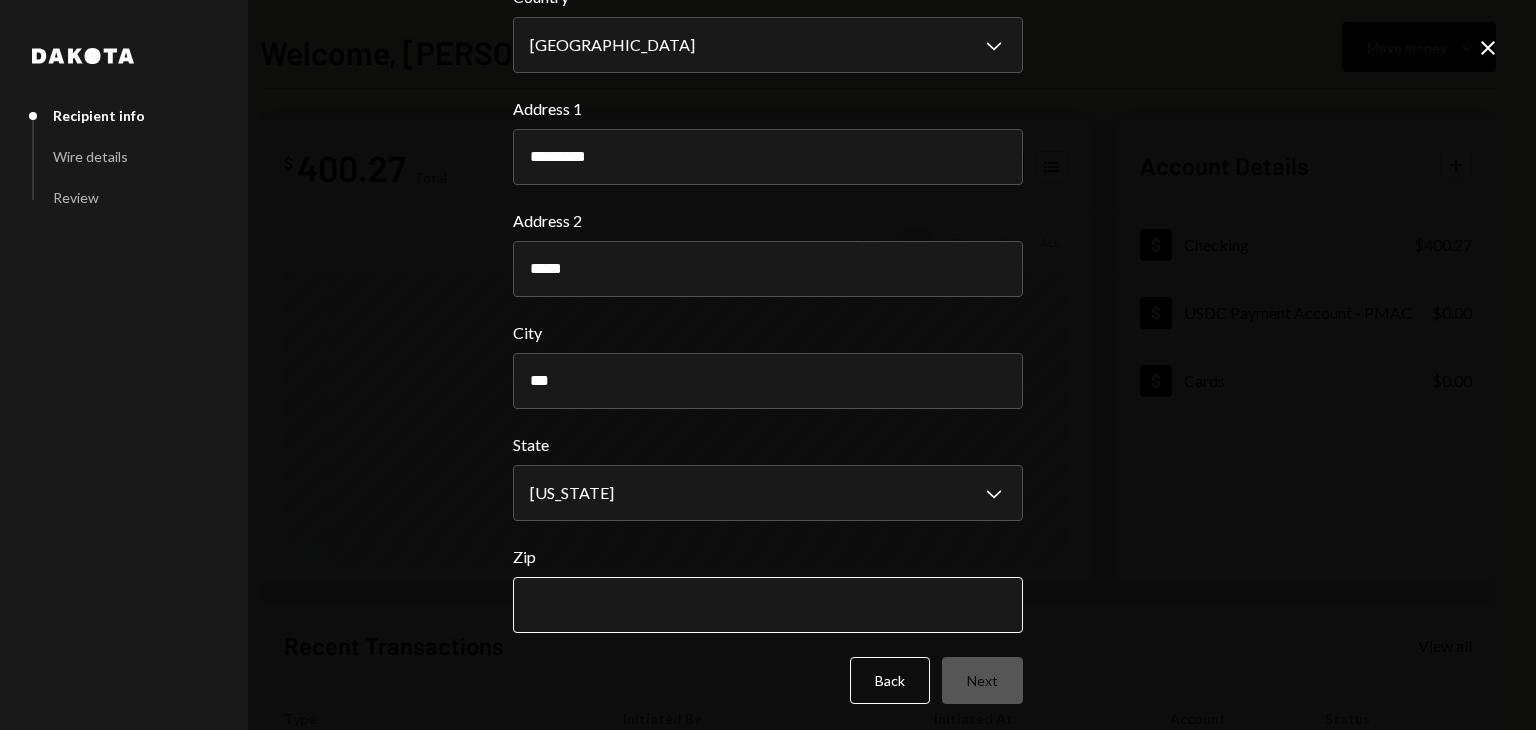 click on "Zip" at bounding box center (768, 605) 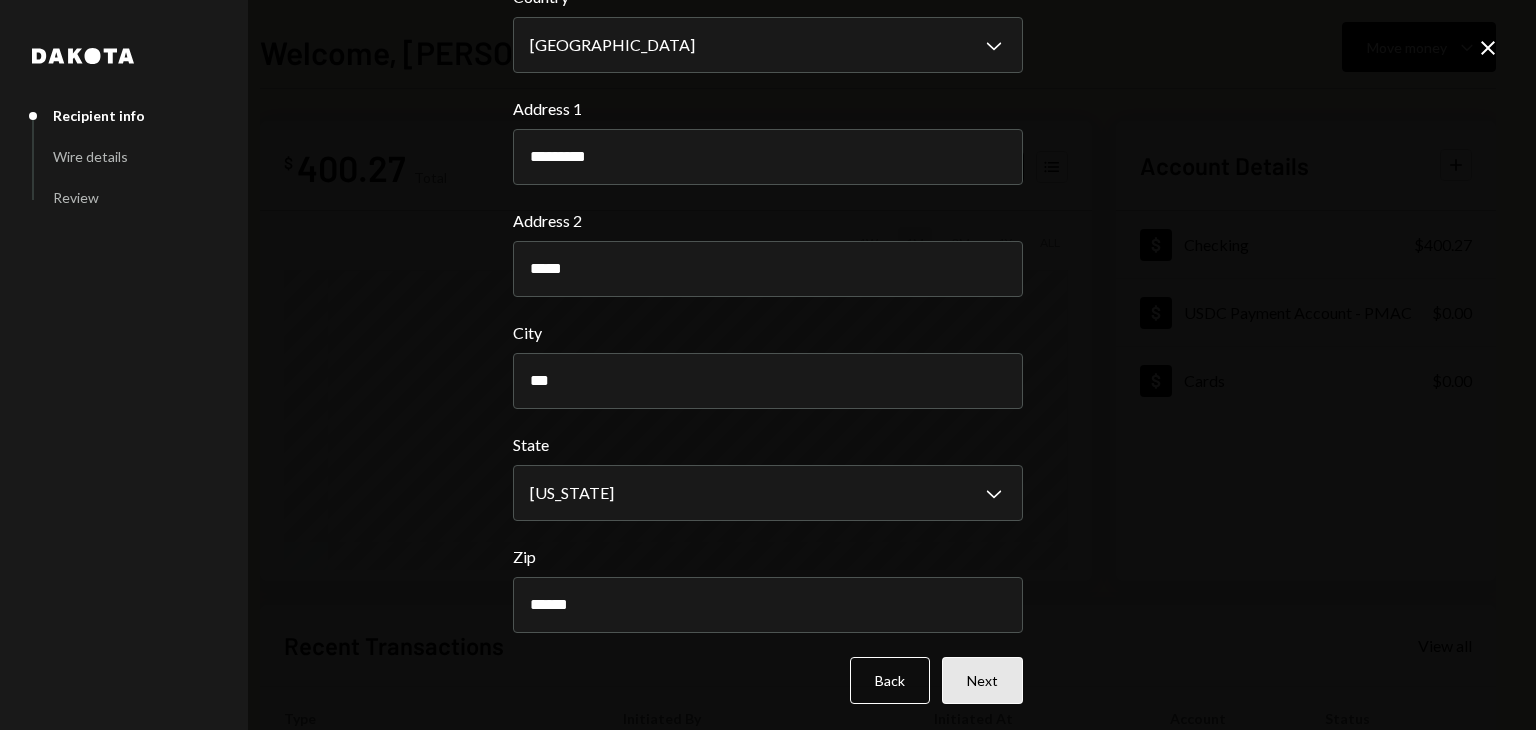 type on "******" 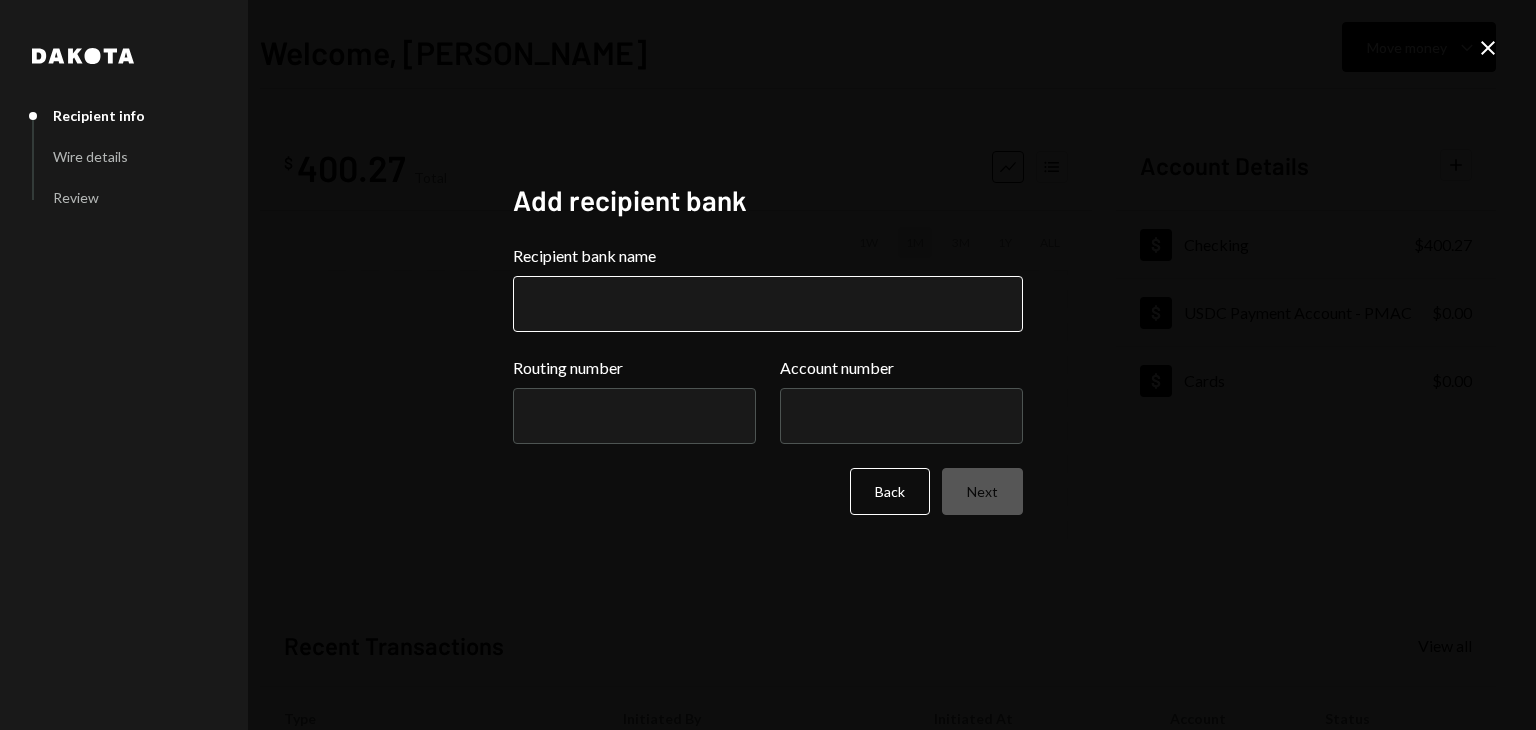 click on "Recipient bank name" at bounding box center [768, 304] 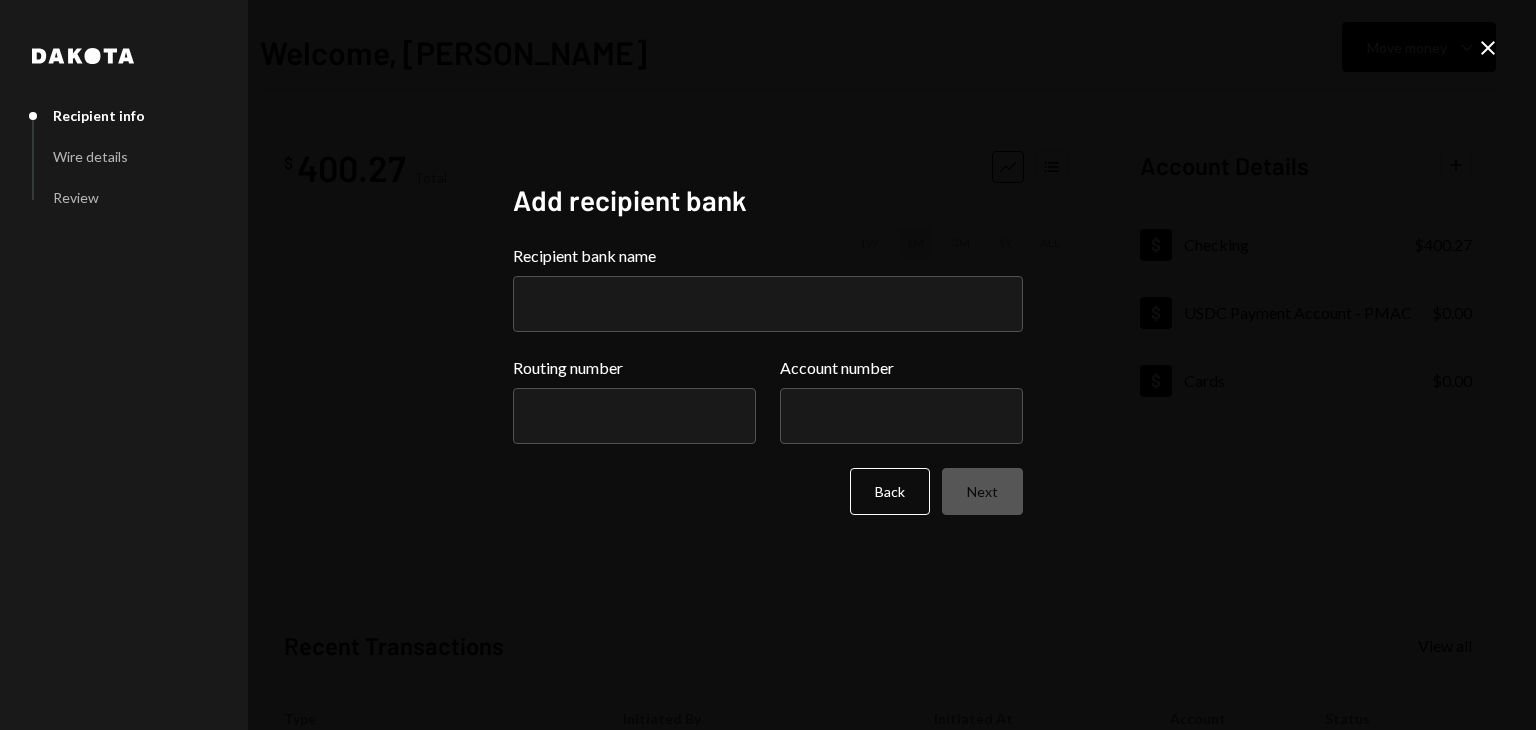 click on "Dakota Recipient info Wire details Review Add recipient bank Recipient bank name Routing number Account number Back Next" at bounding box center (768, 365) 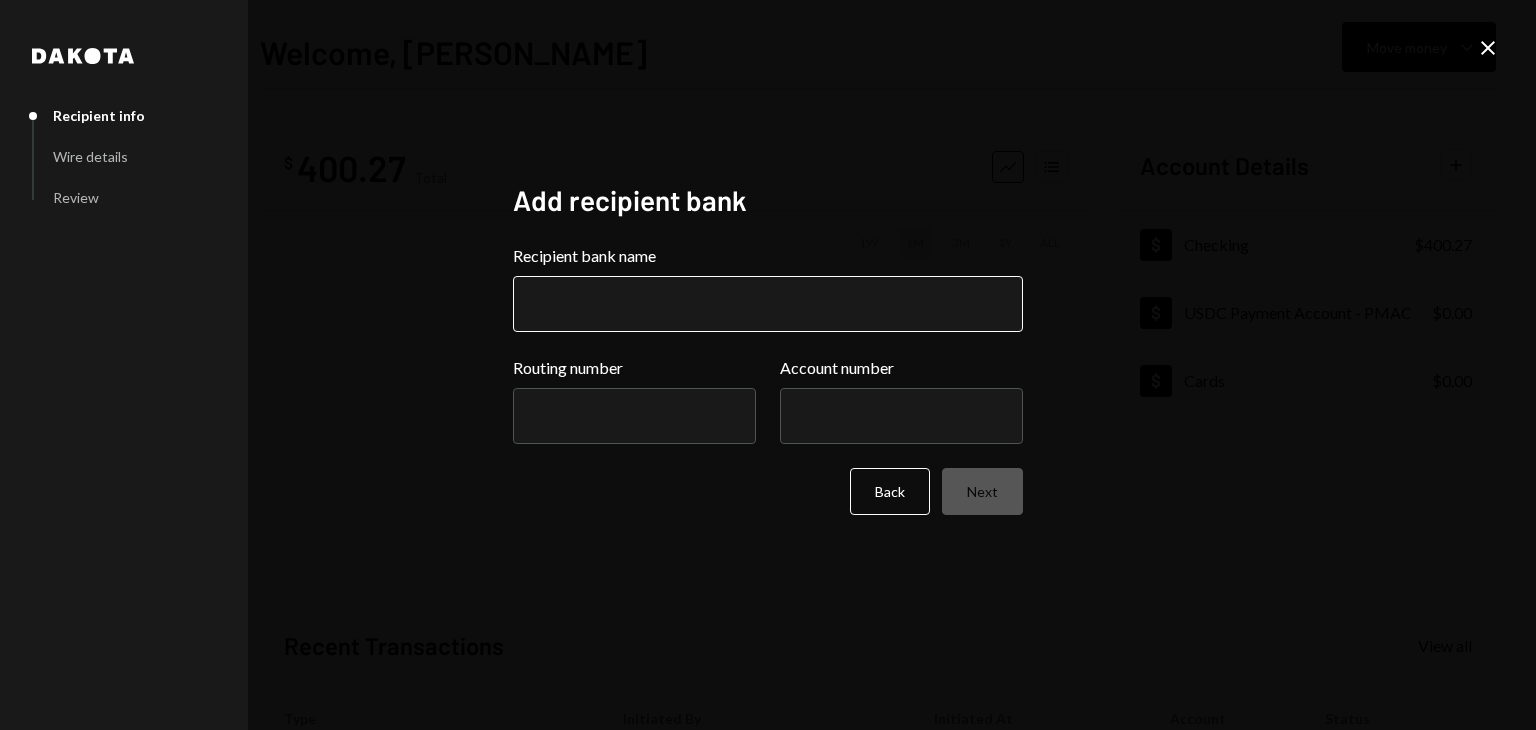 click on "Recipient bank name" at bounding box center (768, 304) 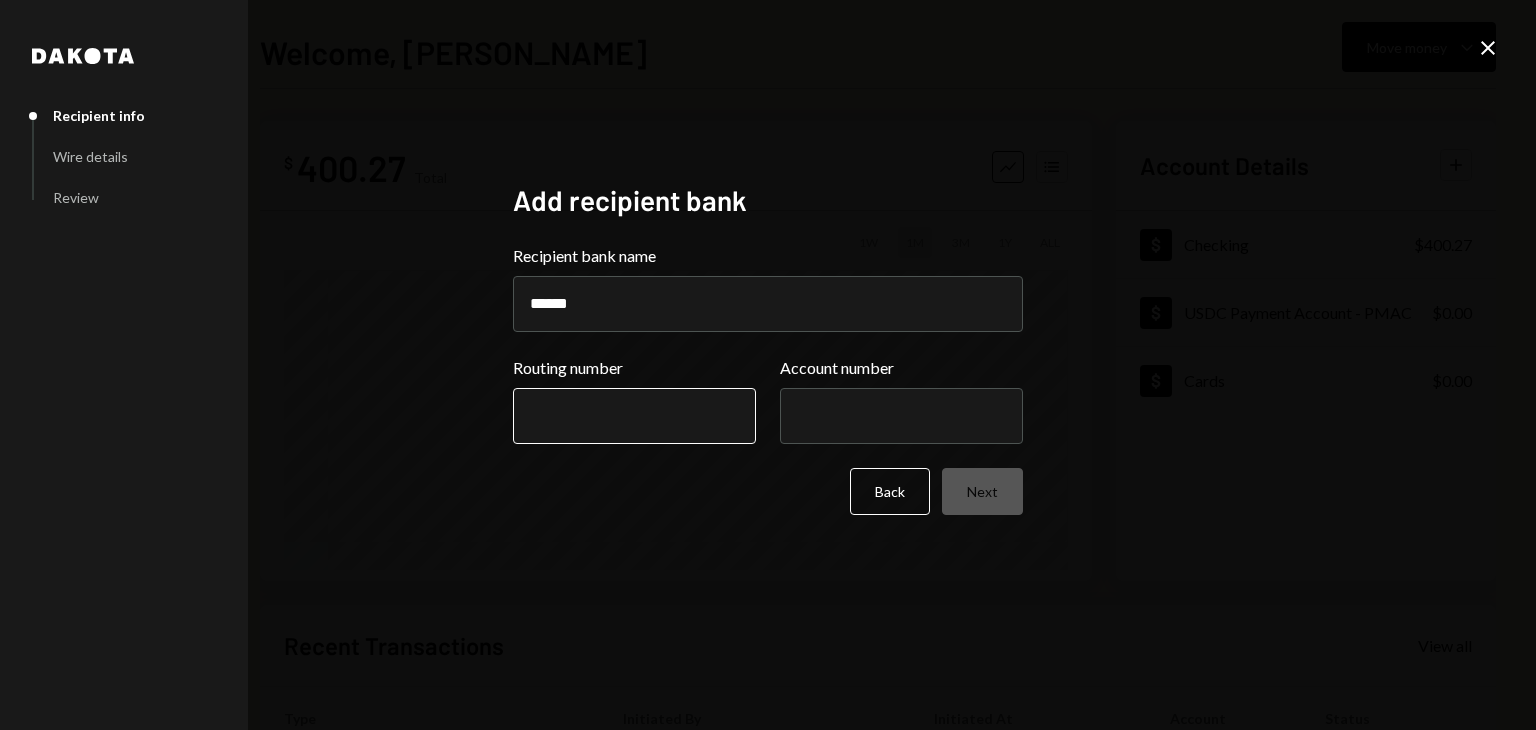type on "******" 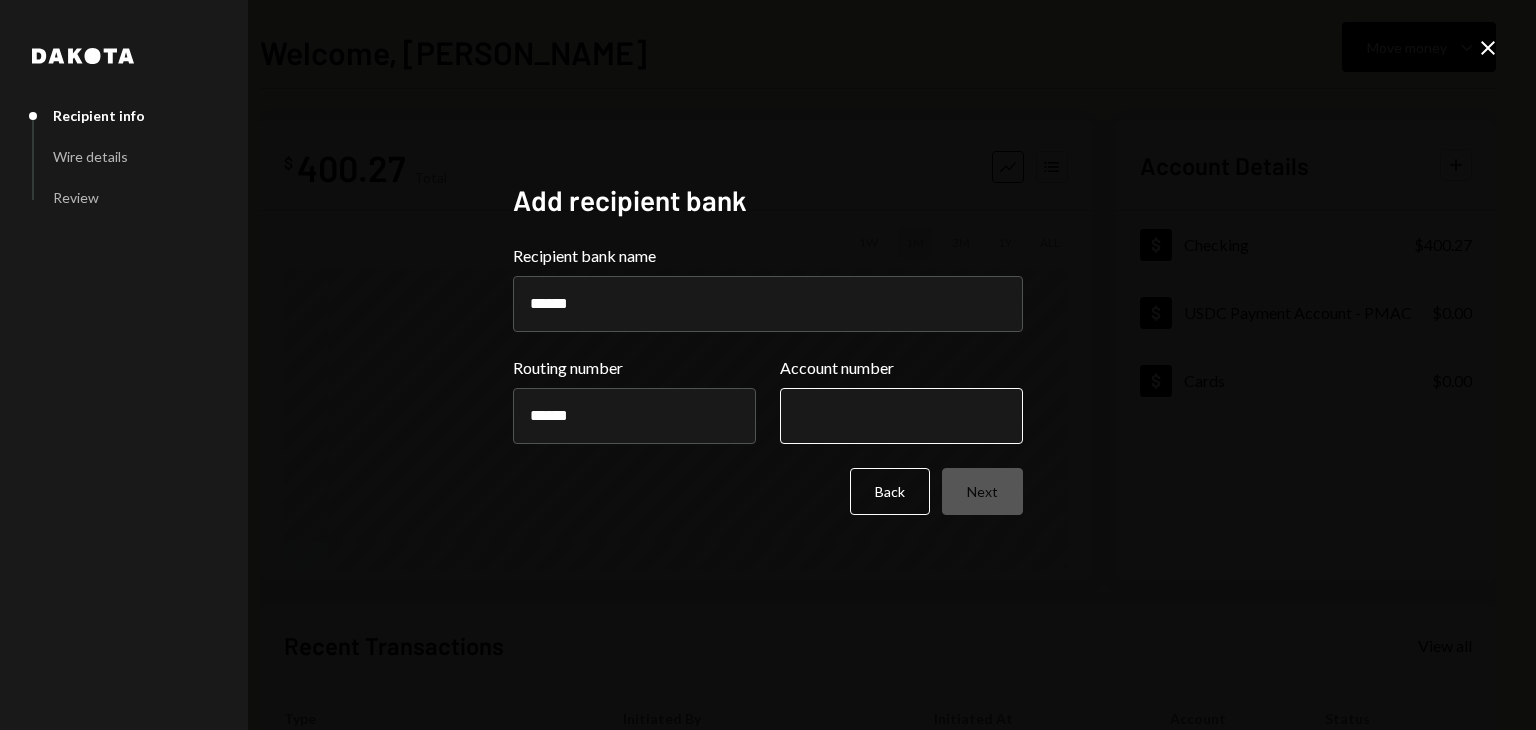 type on "******" 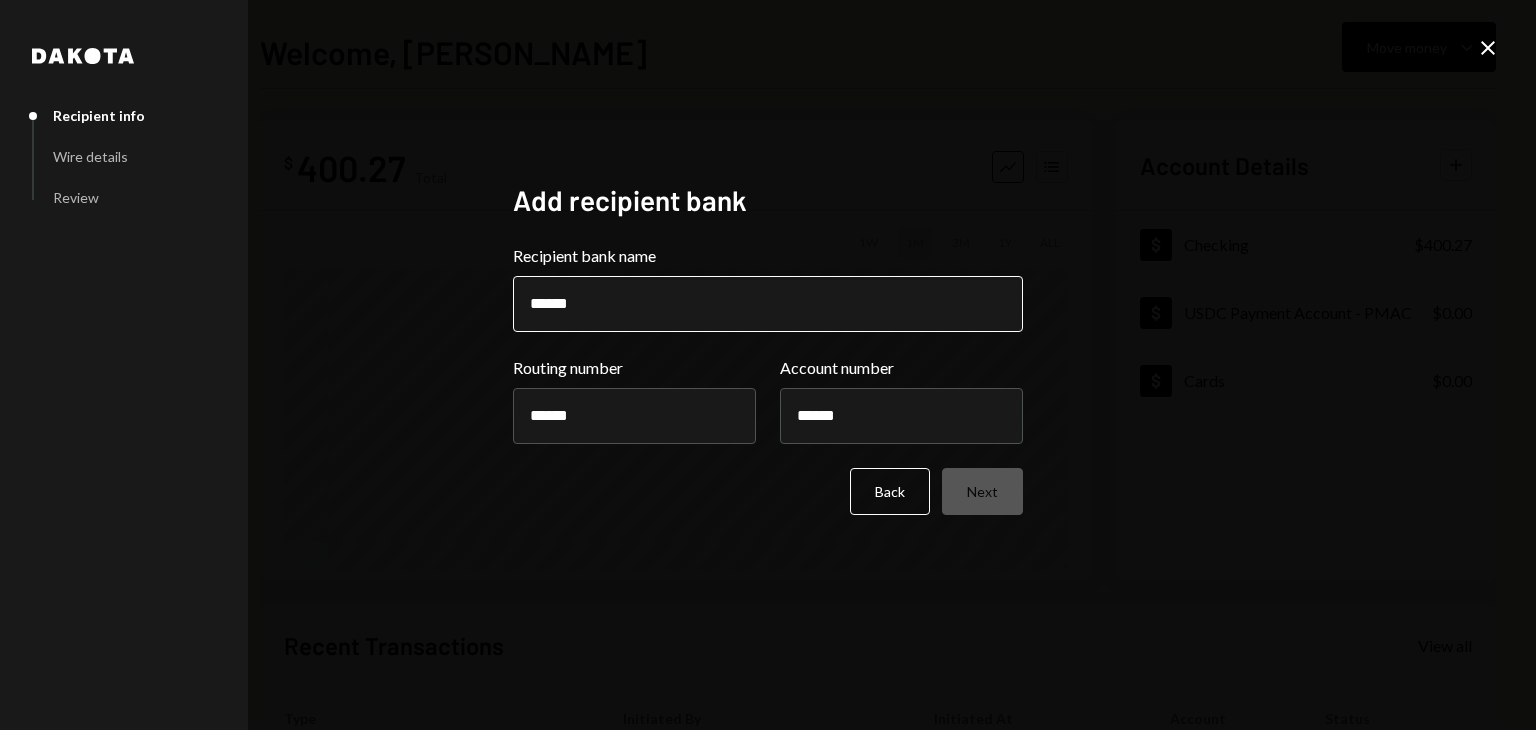 type on "******" 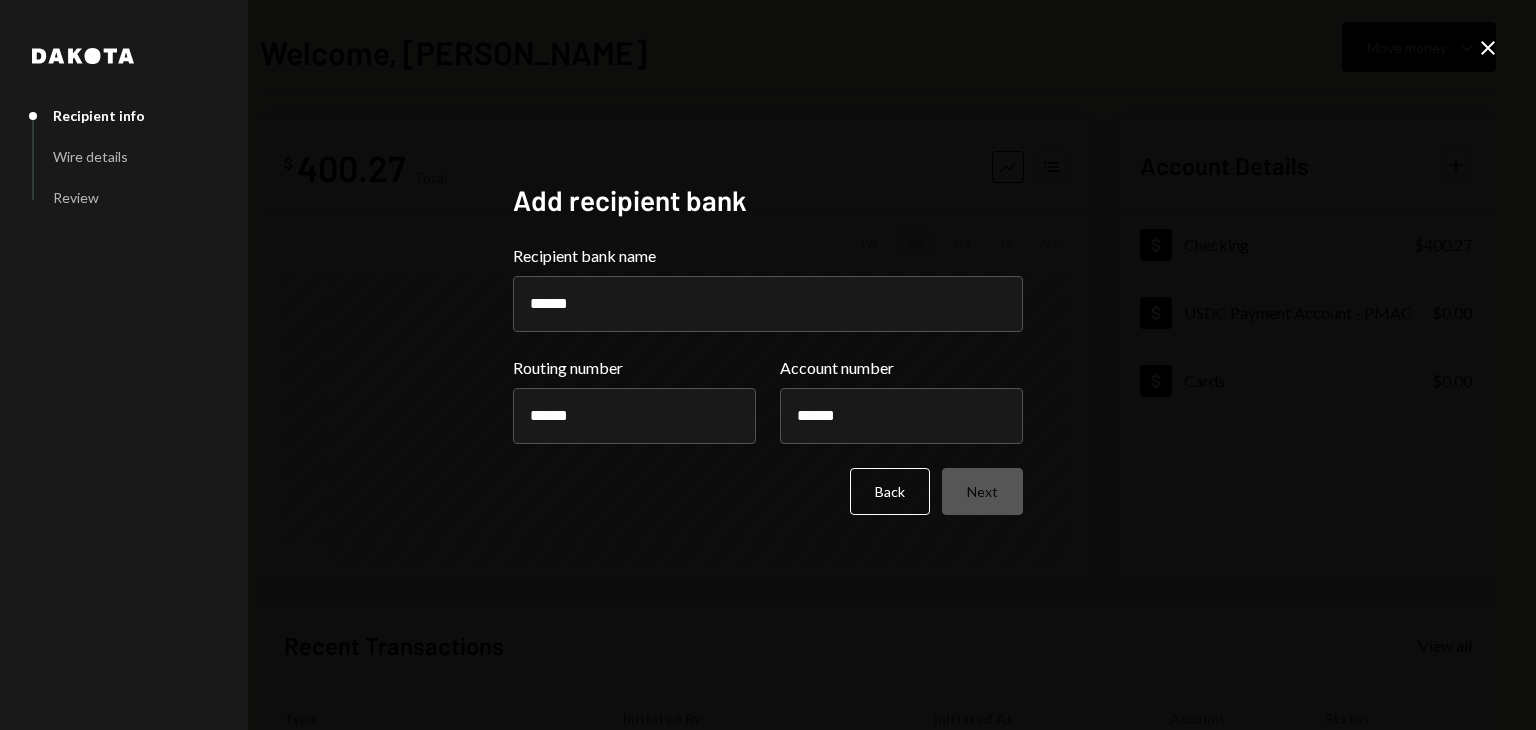 drag, startPoint x: 1067, startPoint y: 453, endPoint x: 1076, endPoint y: 460, distance: 11.401754 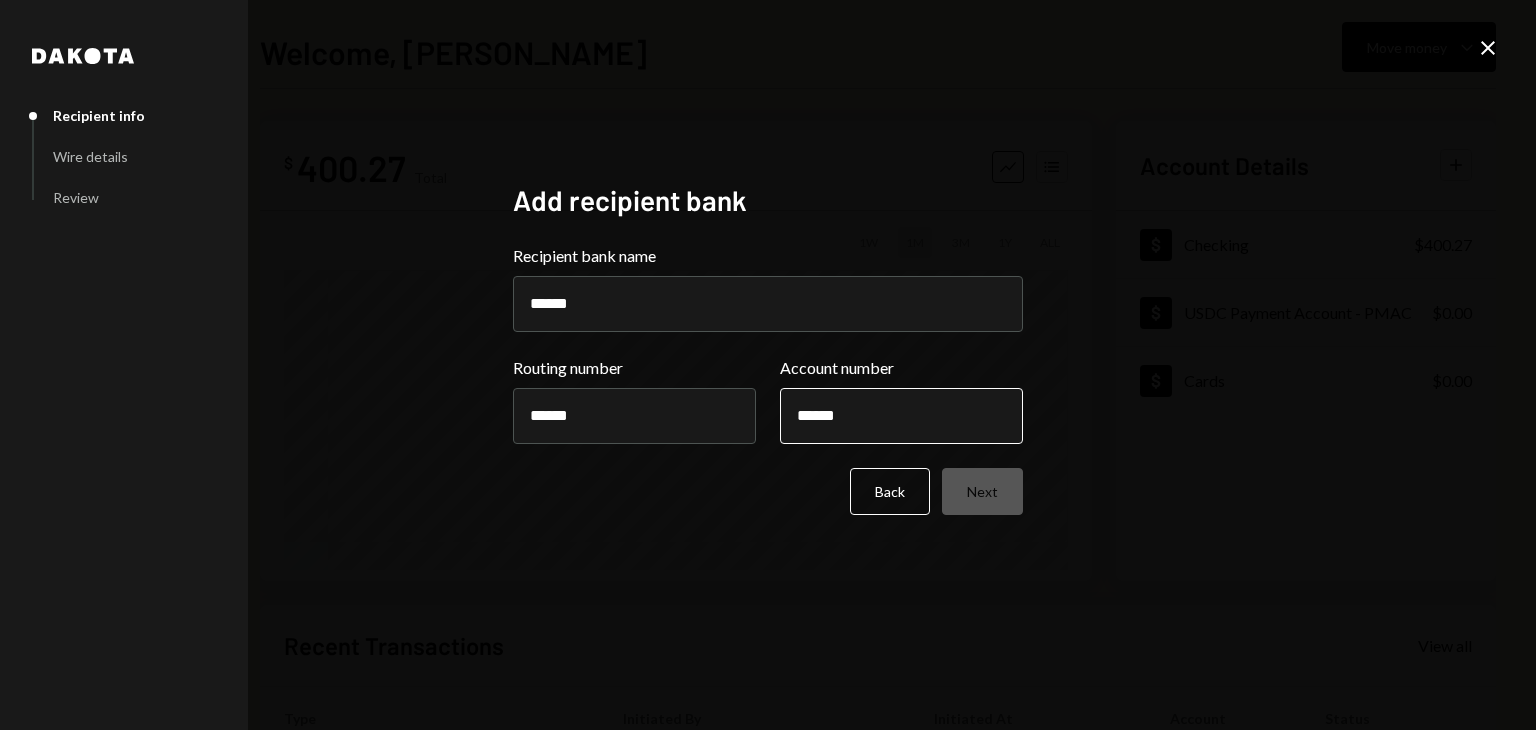 click on "******" at bounding box center [901, 416] 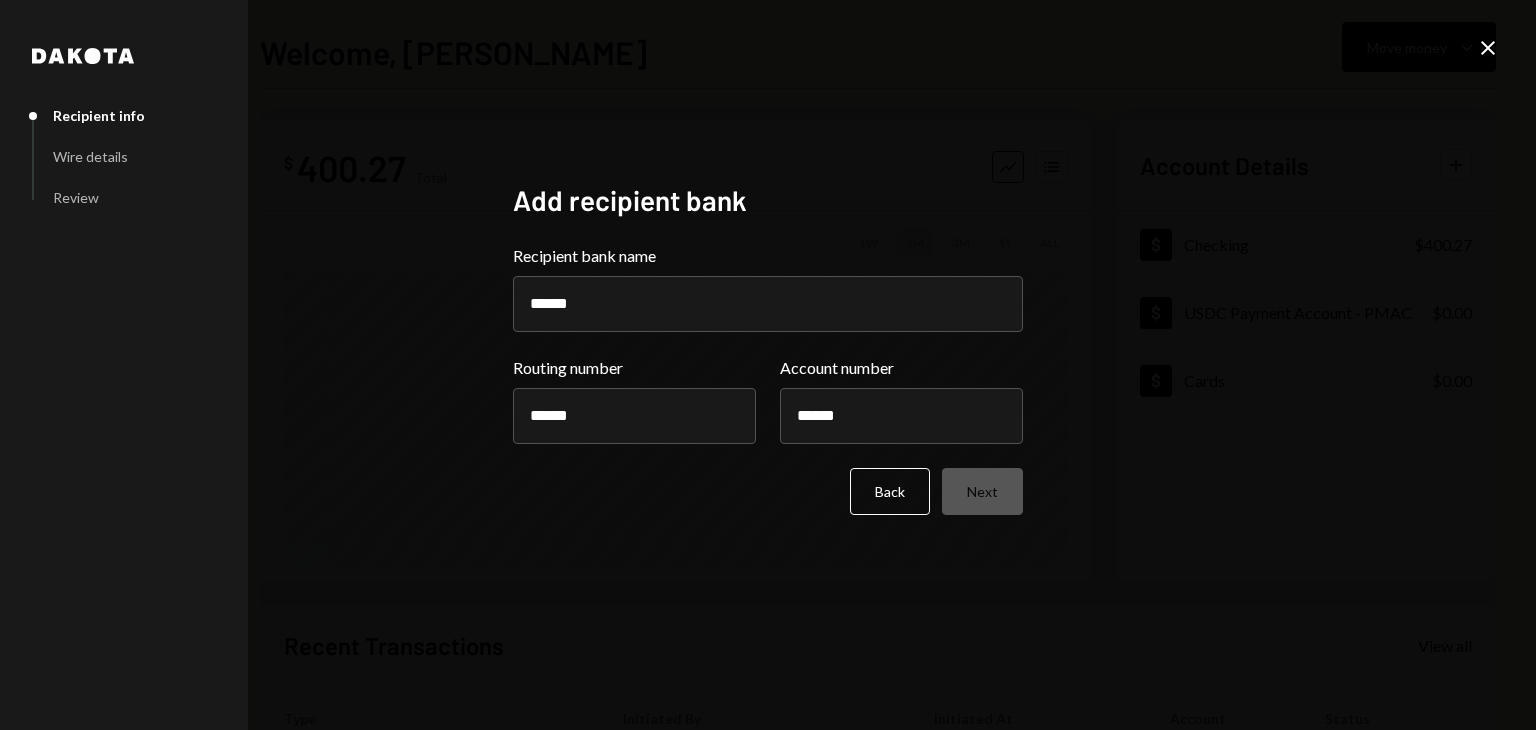 click on "Dakota Recipient info Wire details Review Add recipient bank Recipient bank name ****** Routing number ****** Account number ****** Back Next Close" at bounding box center (768, 365) 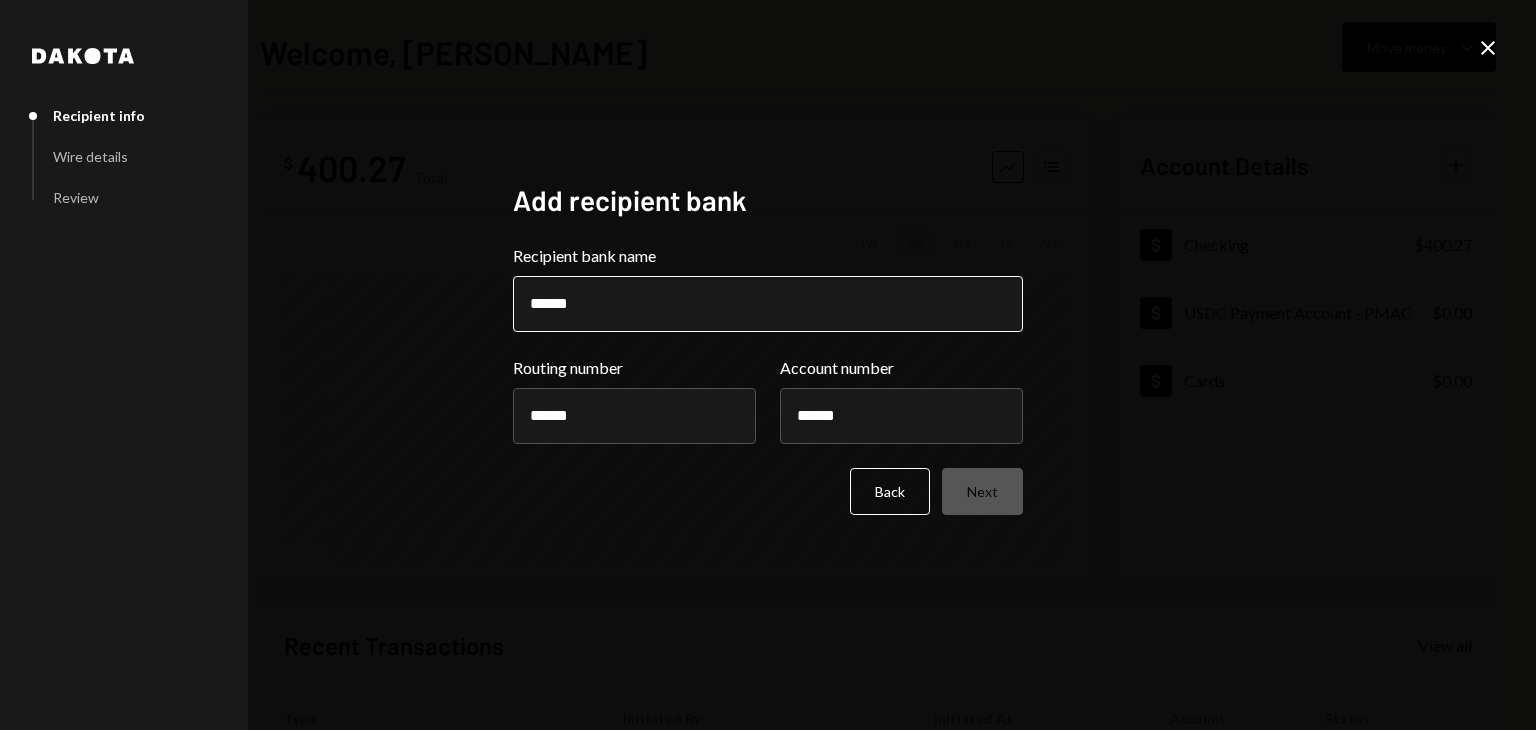 click on "******" at bounding box center [768, 304] 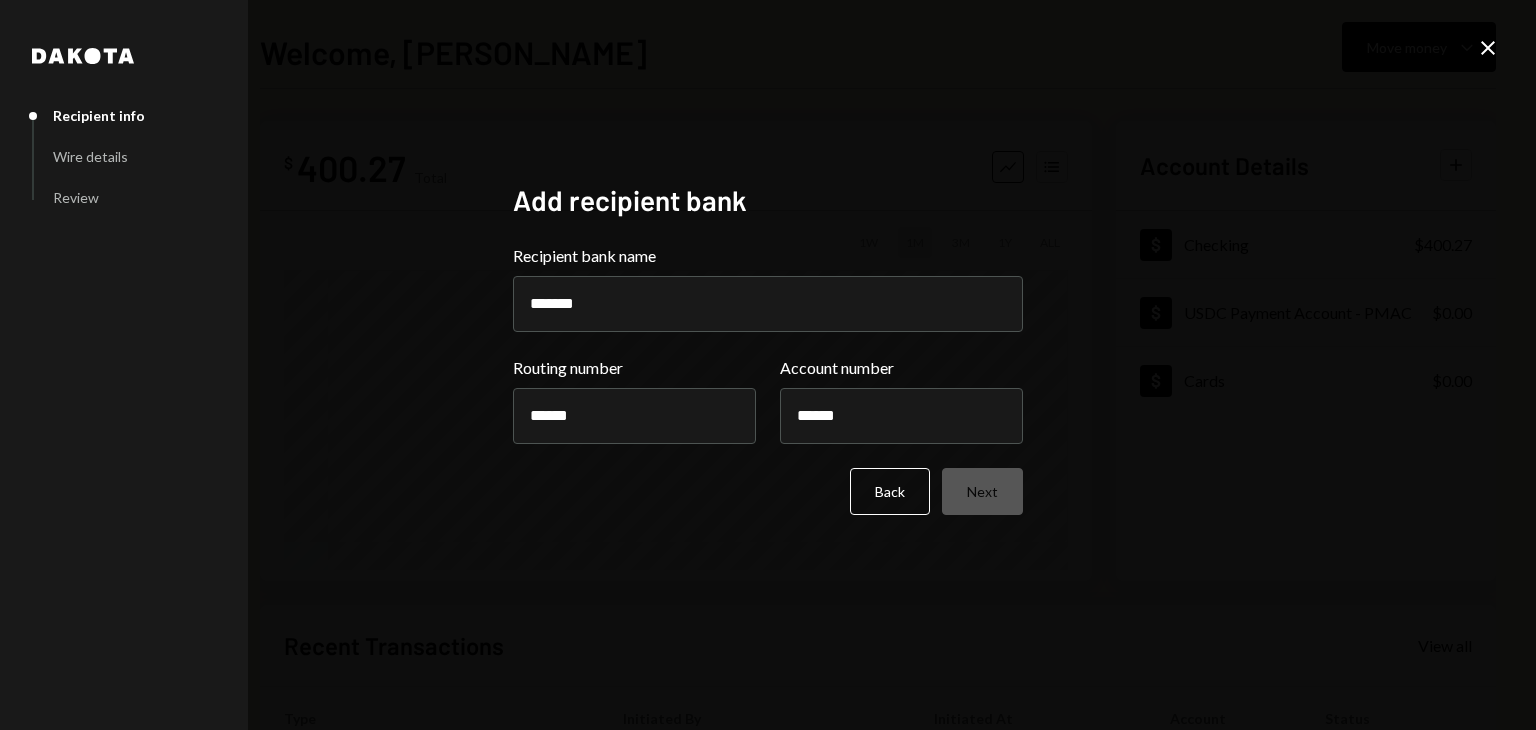 click on "Dakota Recipient info Wire details Review Add recipient bank Recipient bank name ****** Routing number ****** Account number ****** Back Next Close" at bounding box center [768, 365] 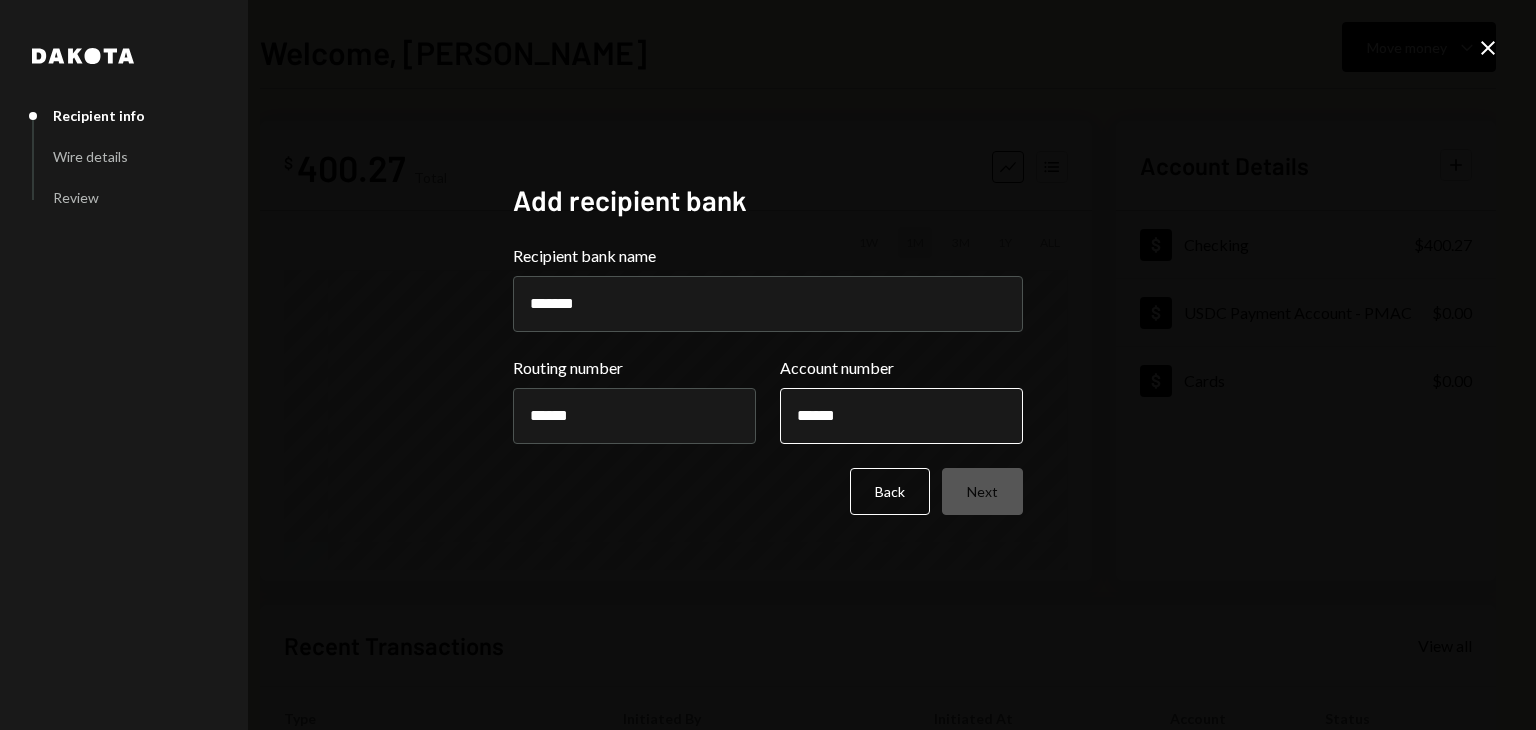 drag, startPoint x: 791, startPoint y: 397, endPoint x: 888, endPoint y: 399, distance: 97.020615 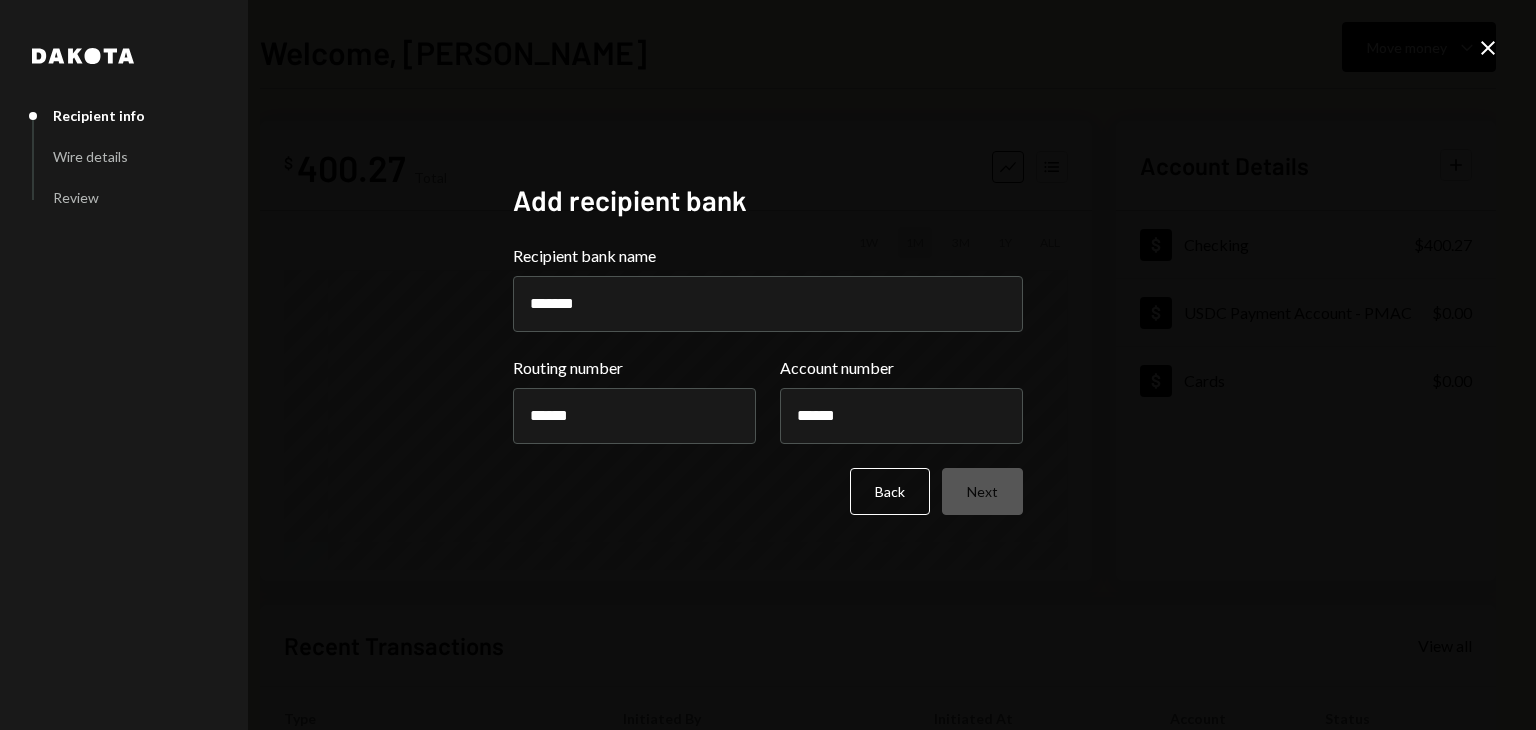 click on "Routing number" at bounding box center [634, 368] 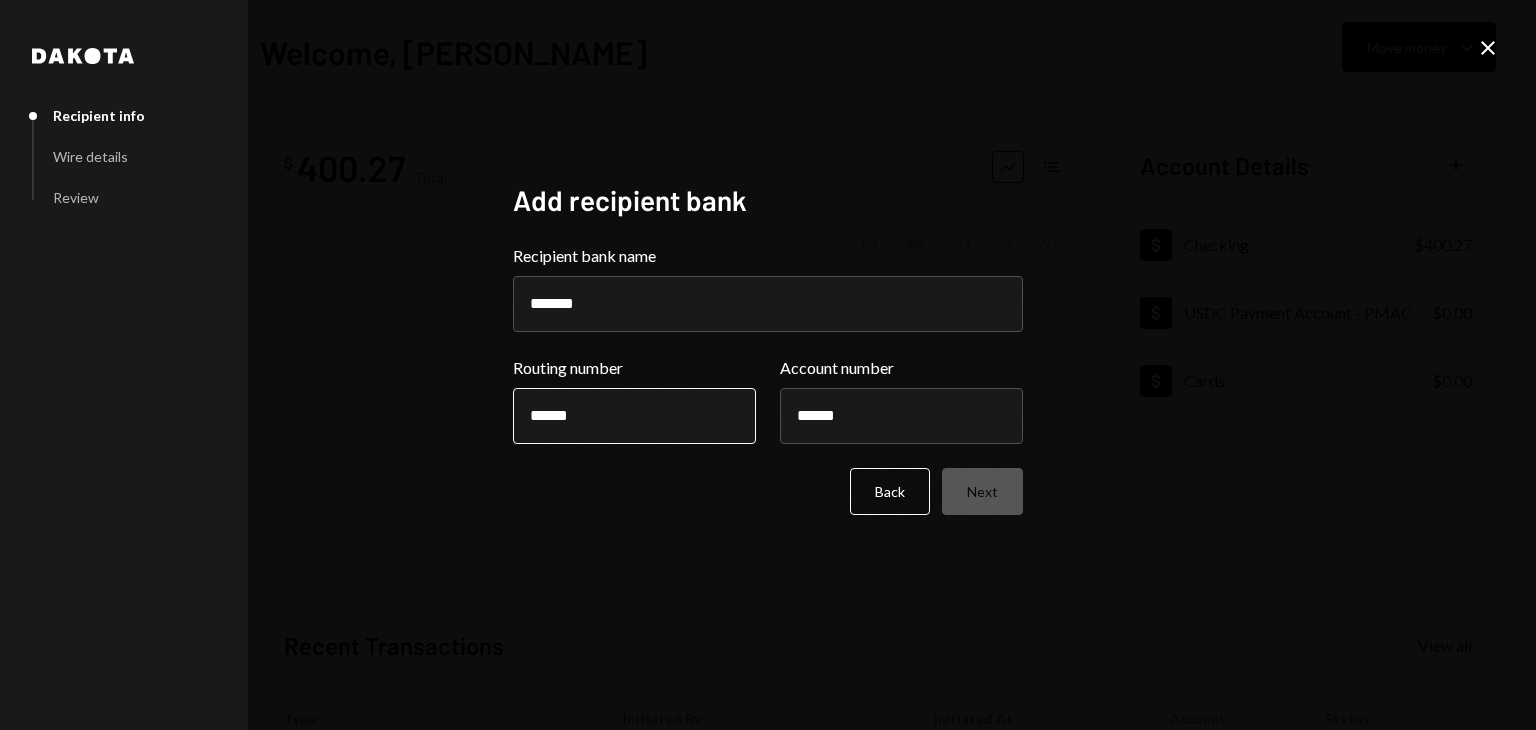 click on "******" at bounding box center (634, 416) 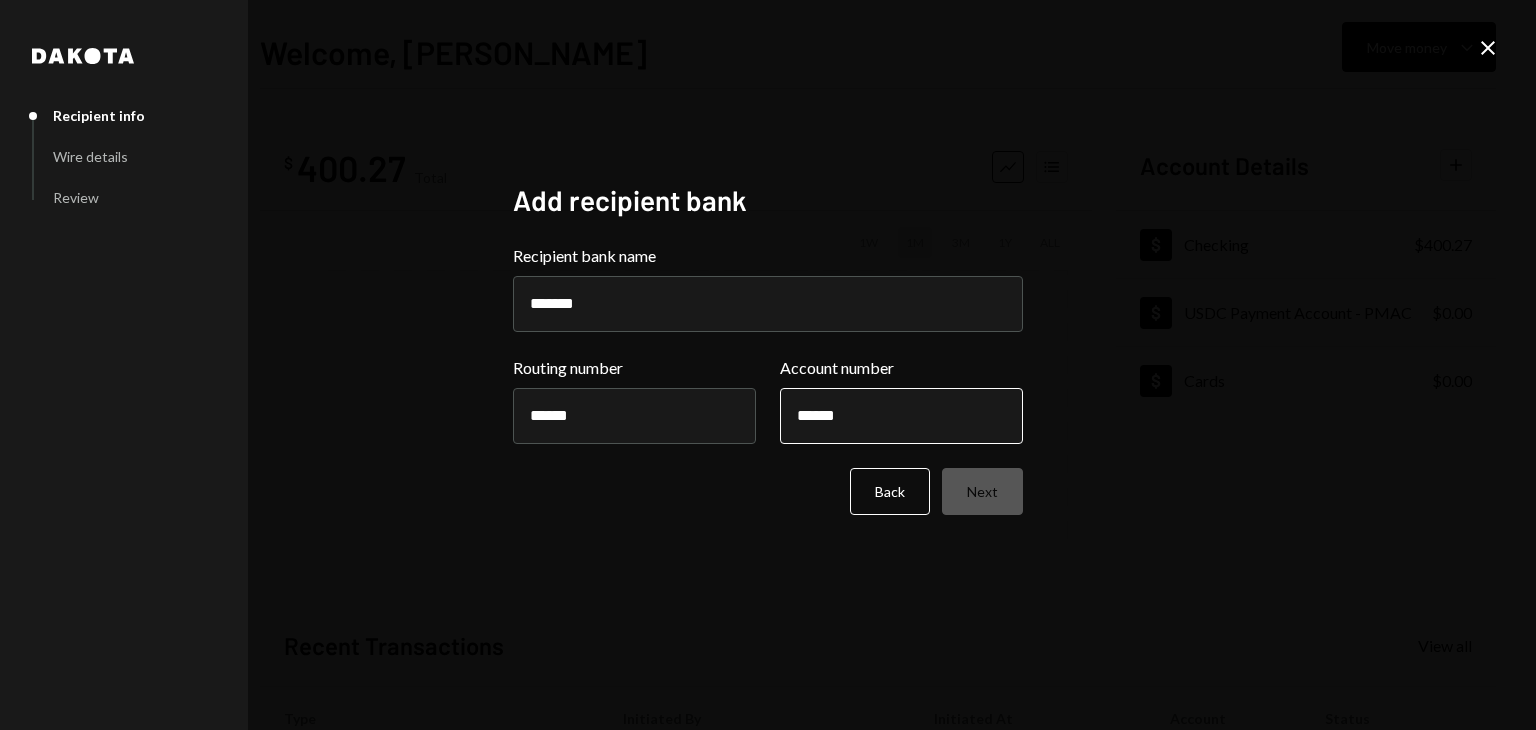 click on "******" at bounding box center (901, 416) 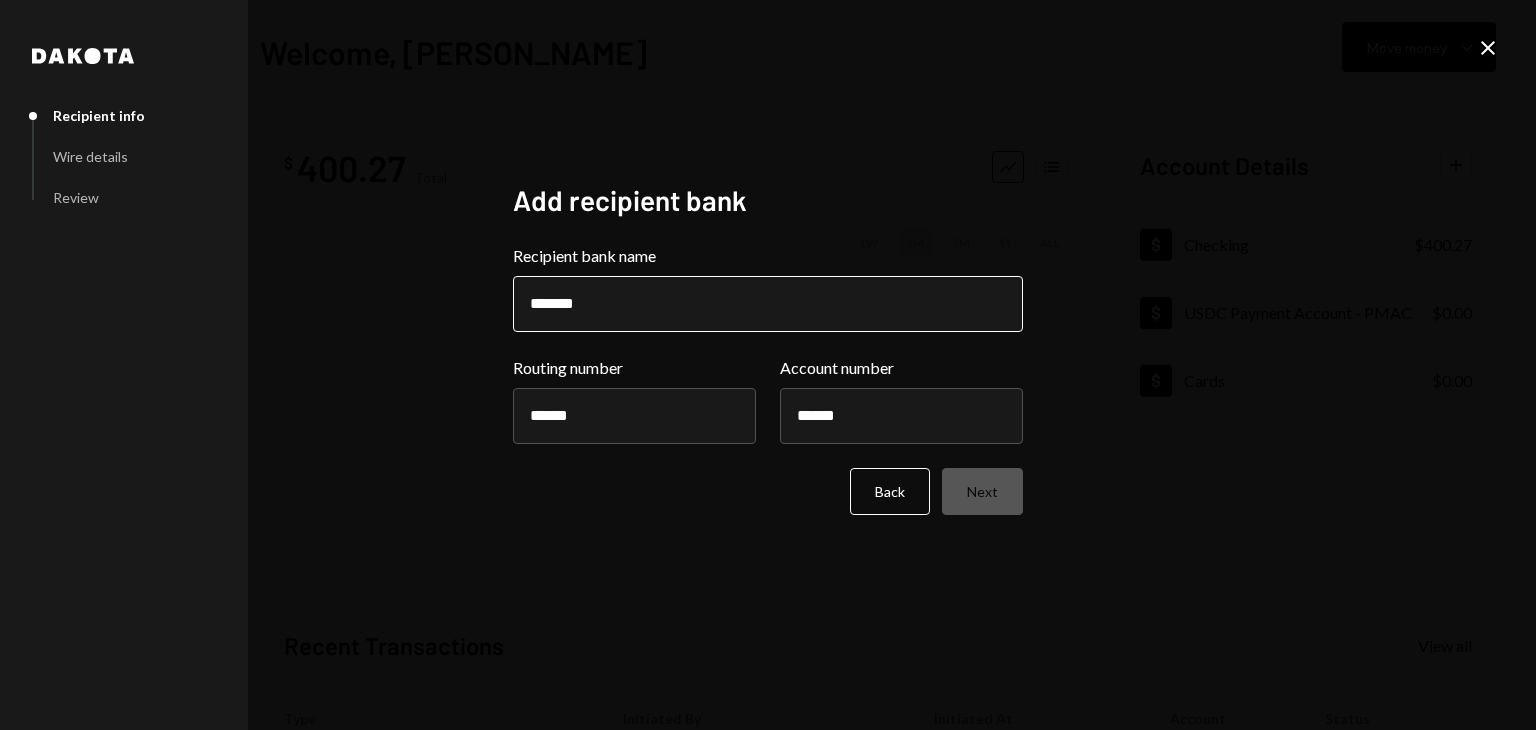 click on "******" at bounding box center (768, 304) 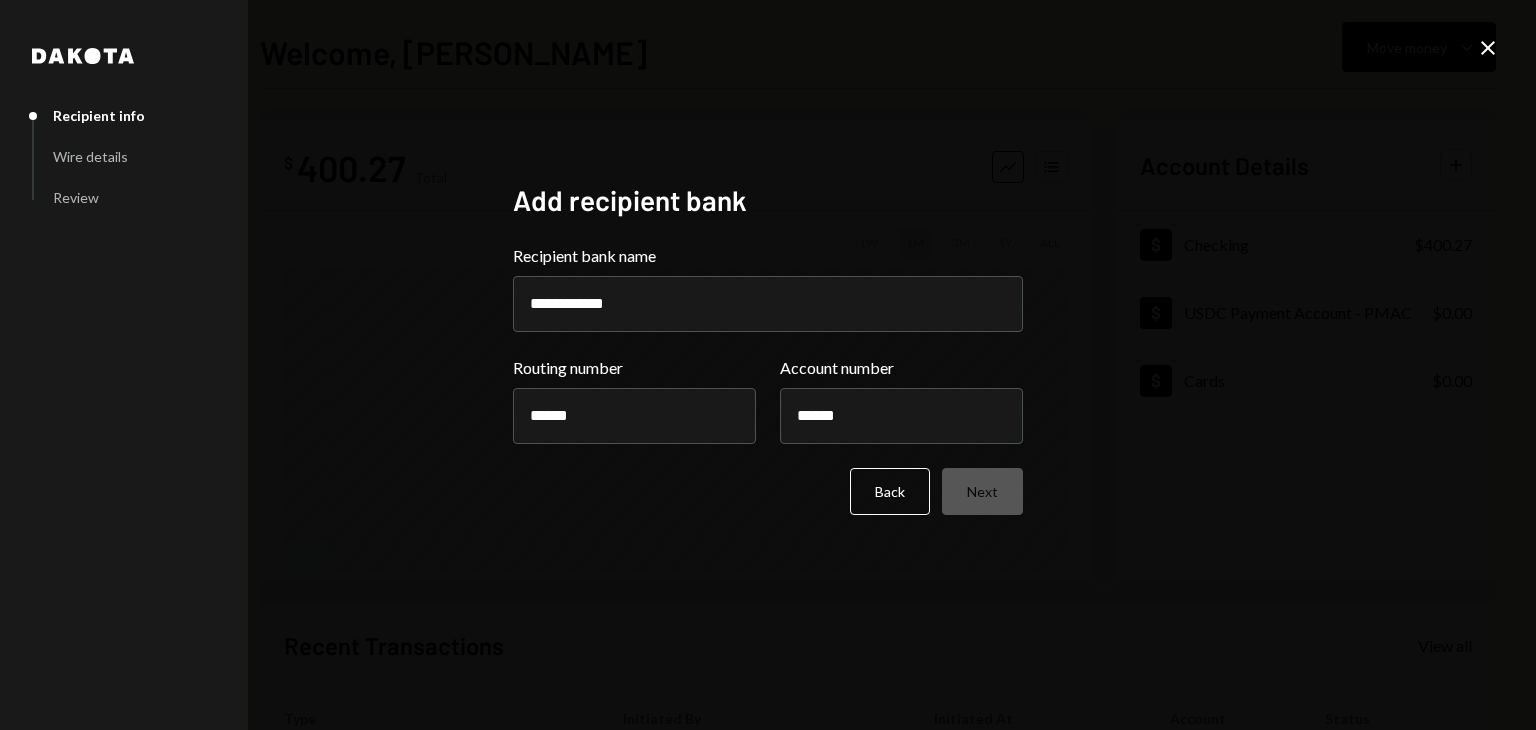 type on "**********" 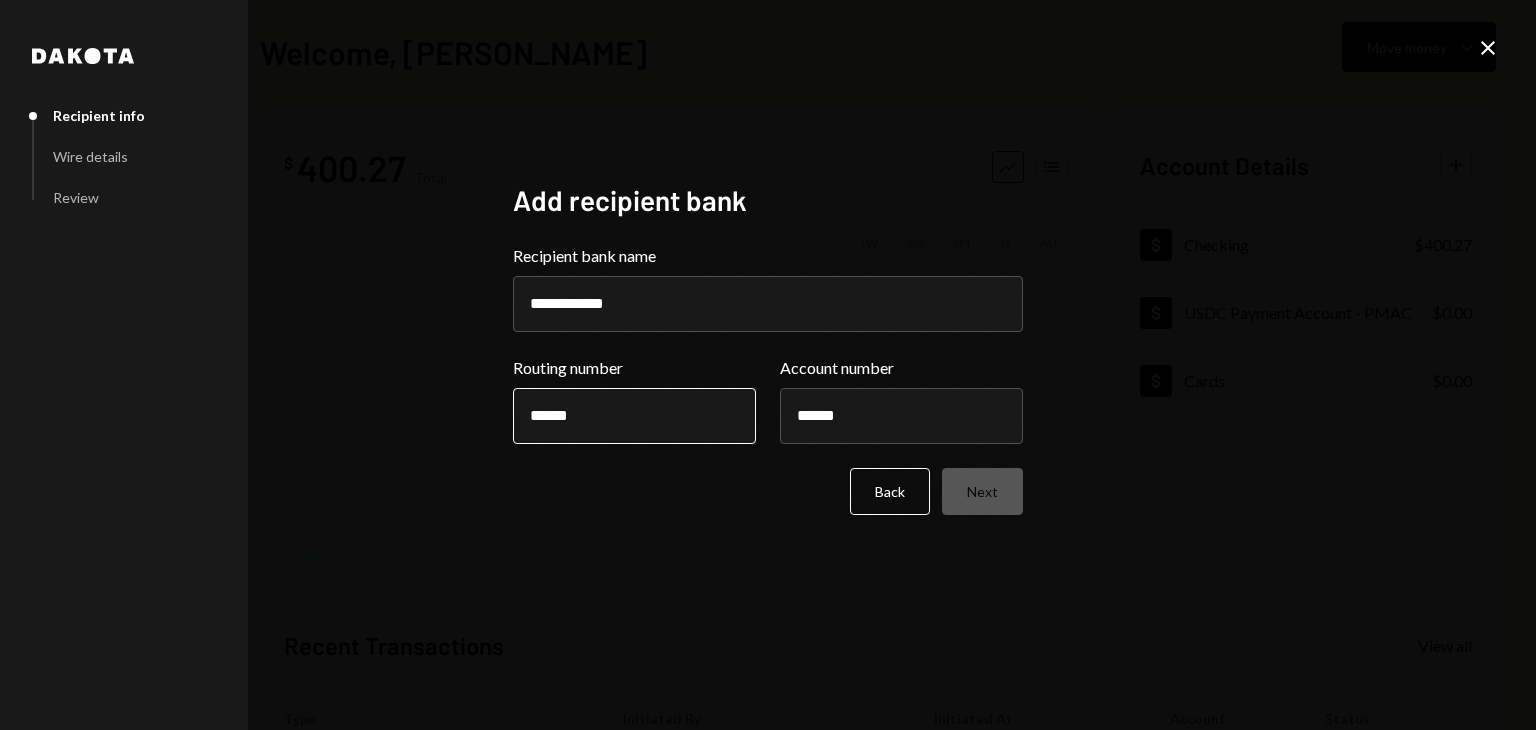 click on "******" at bounding box center (634, 416) 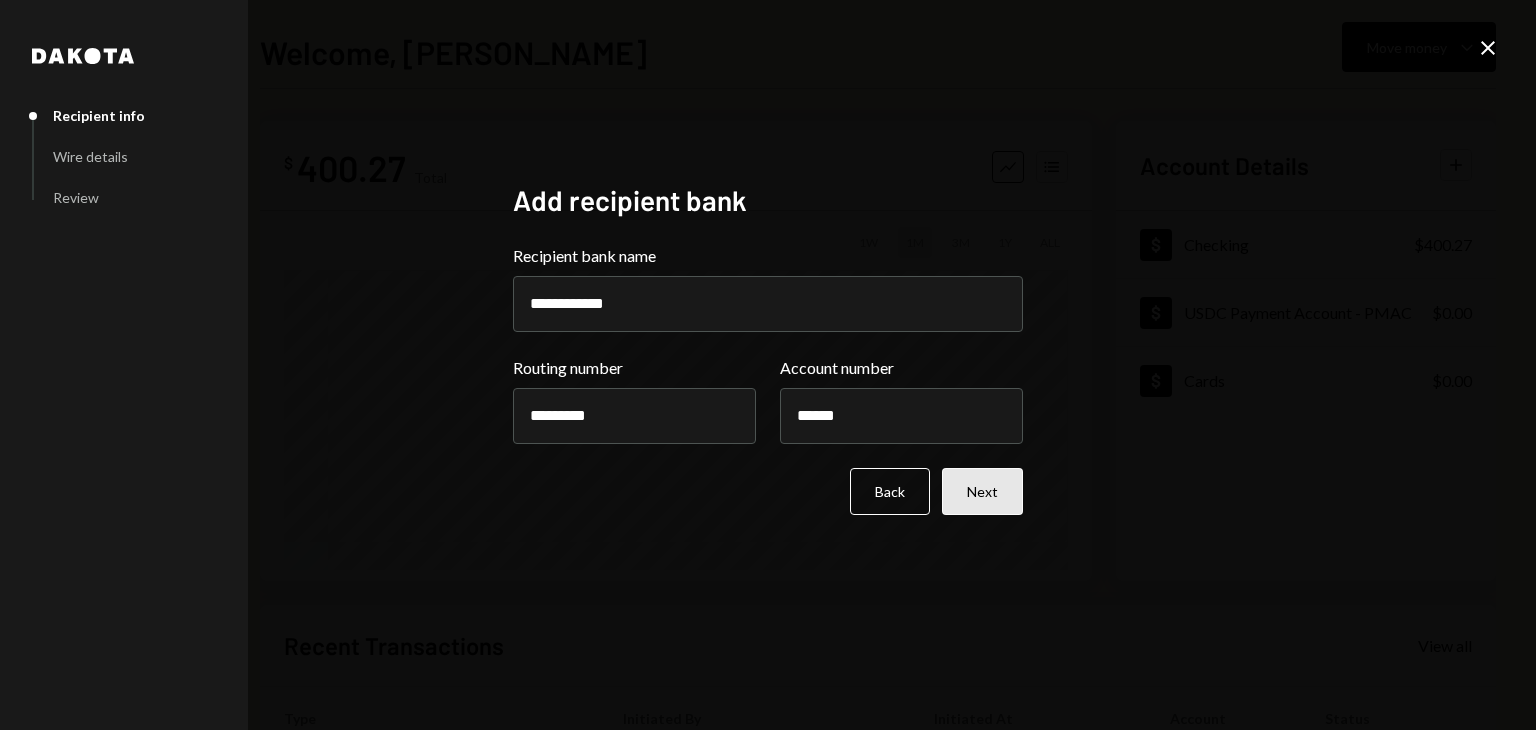 type on "*********" 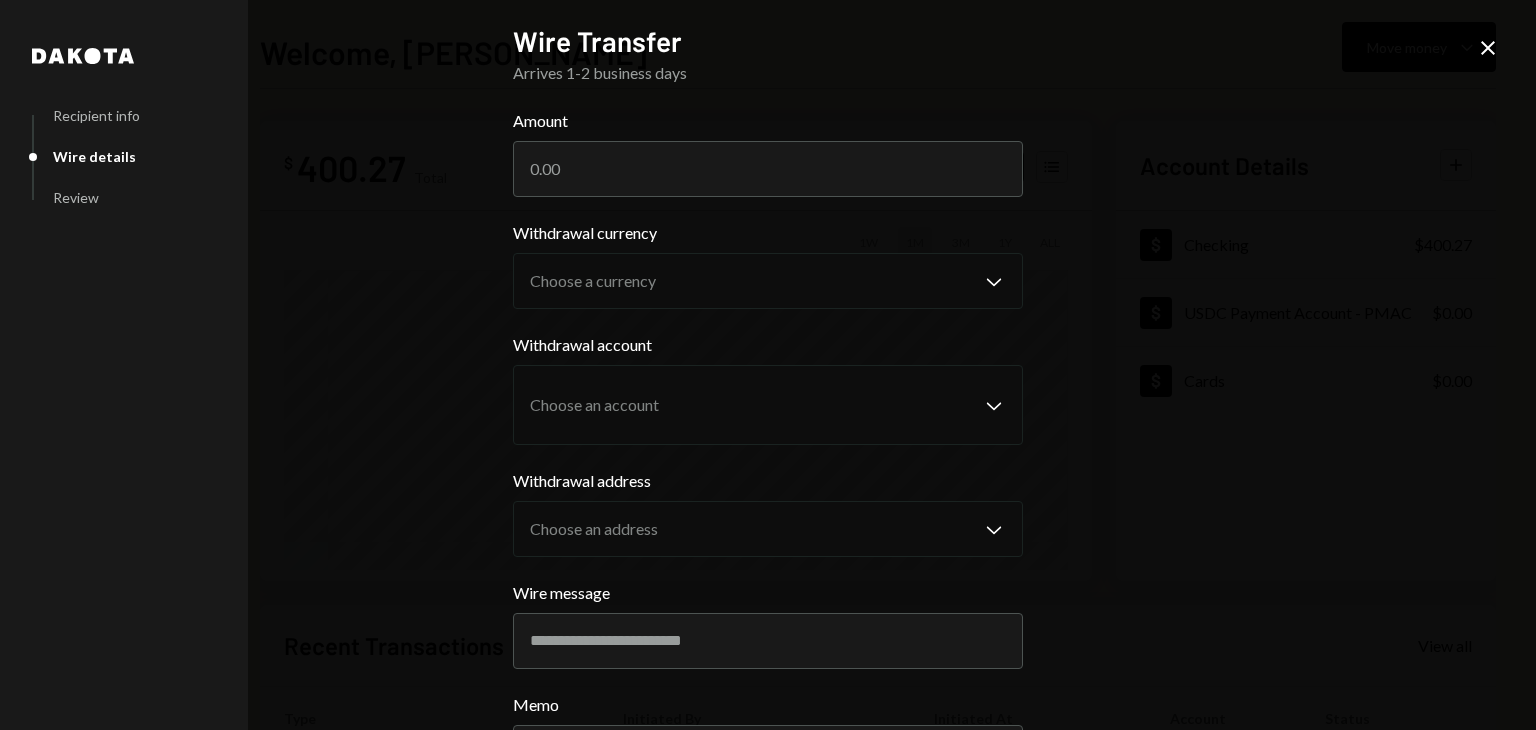 scroll, scrollTop: 177, scrollLeft: 0, axis: vertical 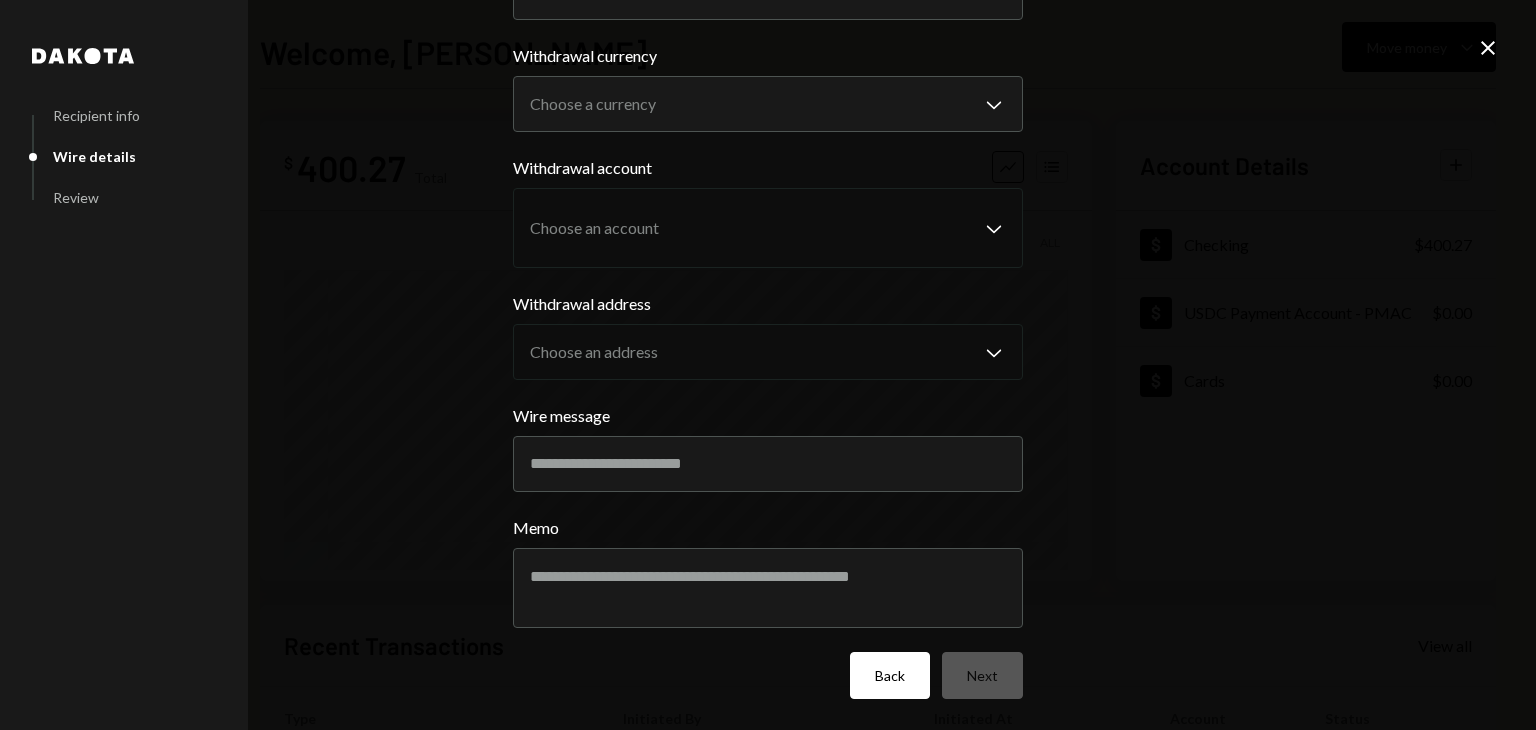 click on "Back" at bounding box center (890, 675) 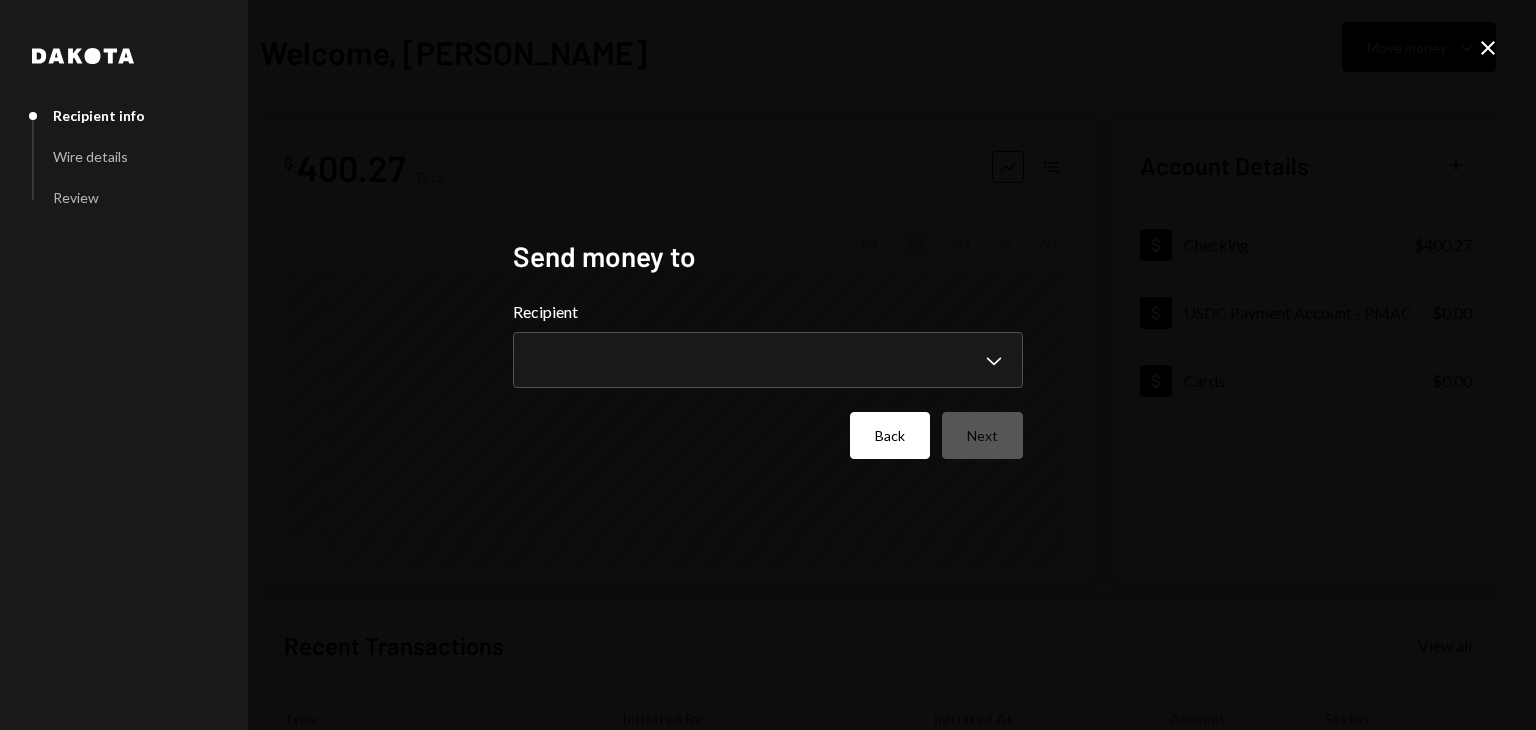 click on "Back" at bounding box center [890, 435] 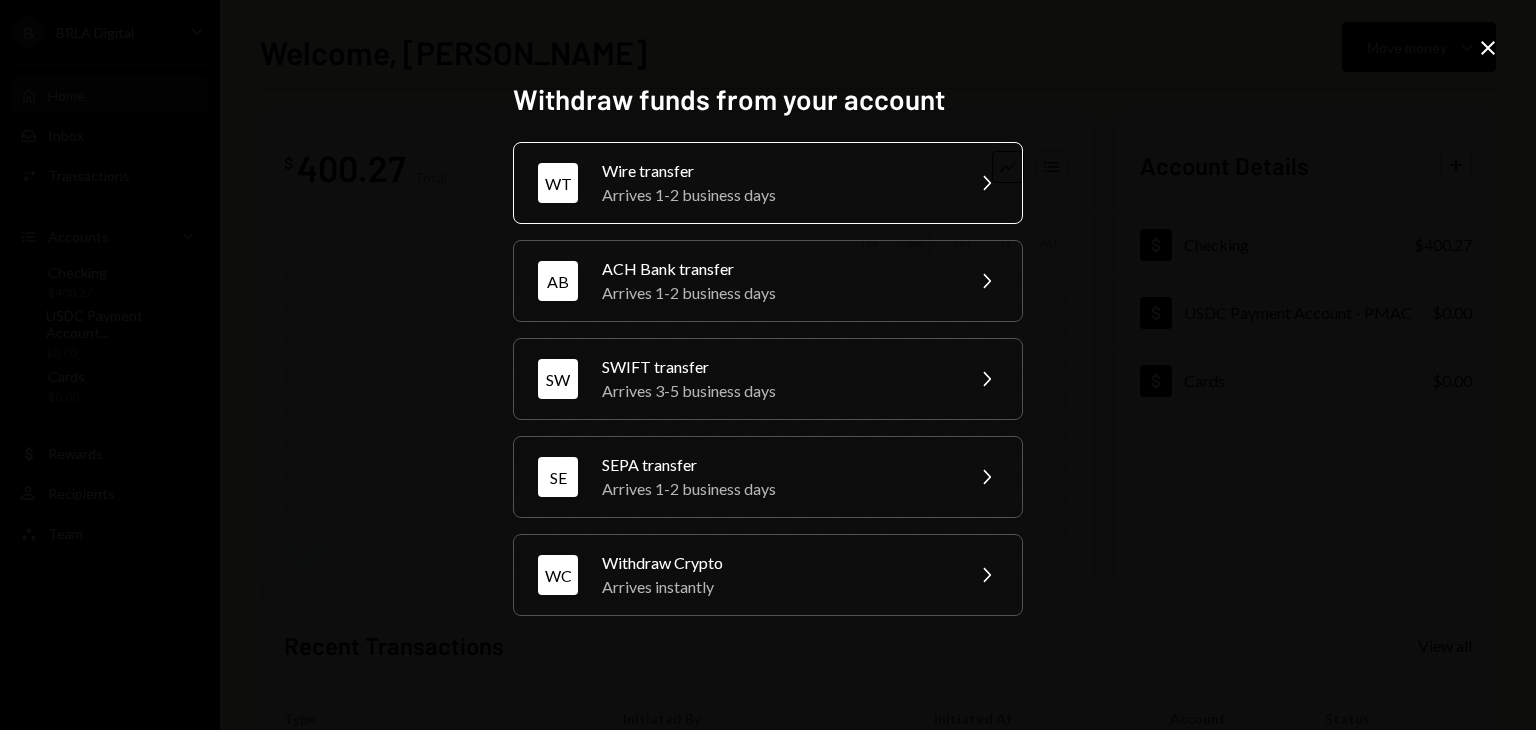 click on "Wire transfer" at bounding box center [776, 171] 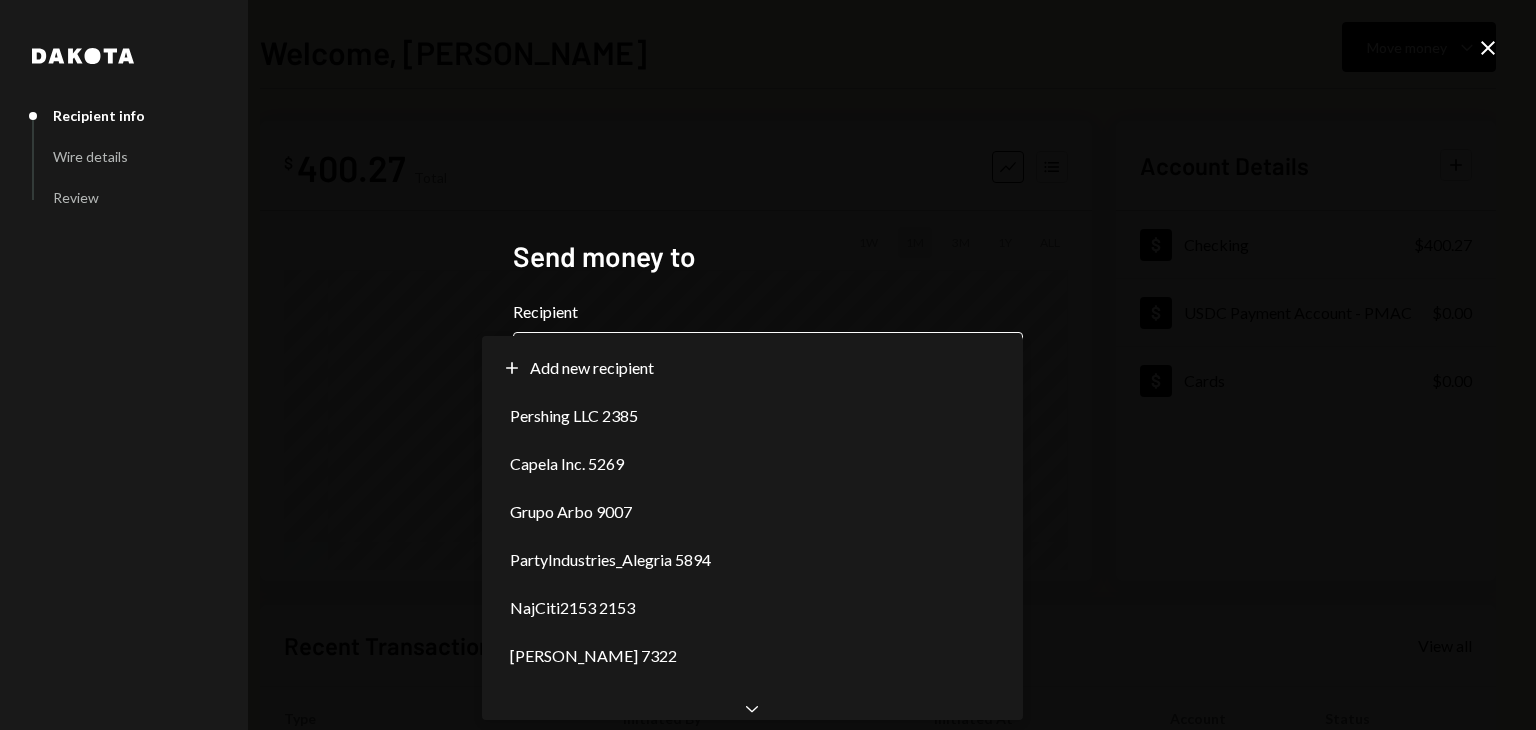 click on "**********" at bounding box center [768, 365] 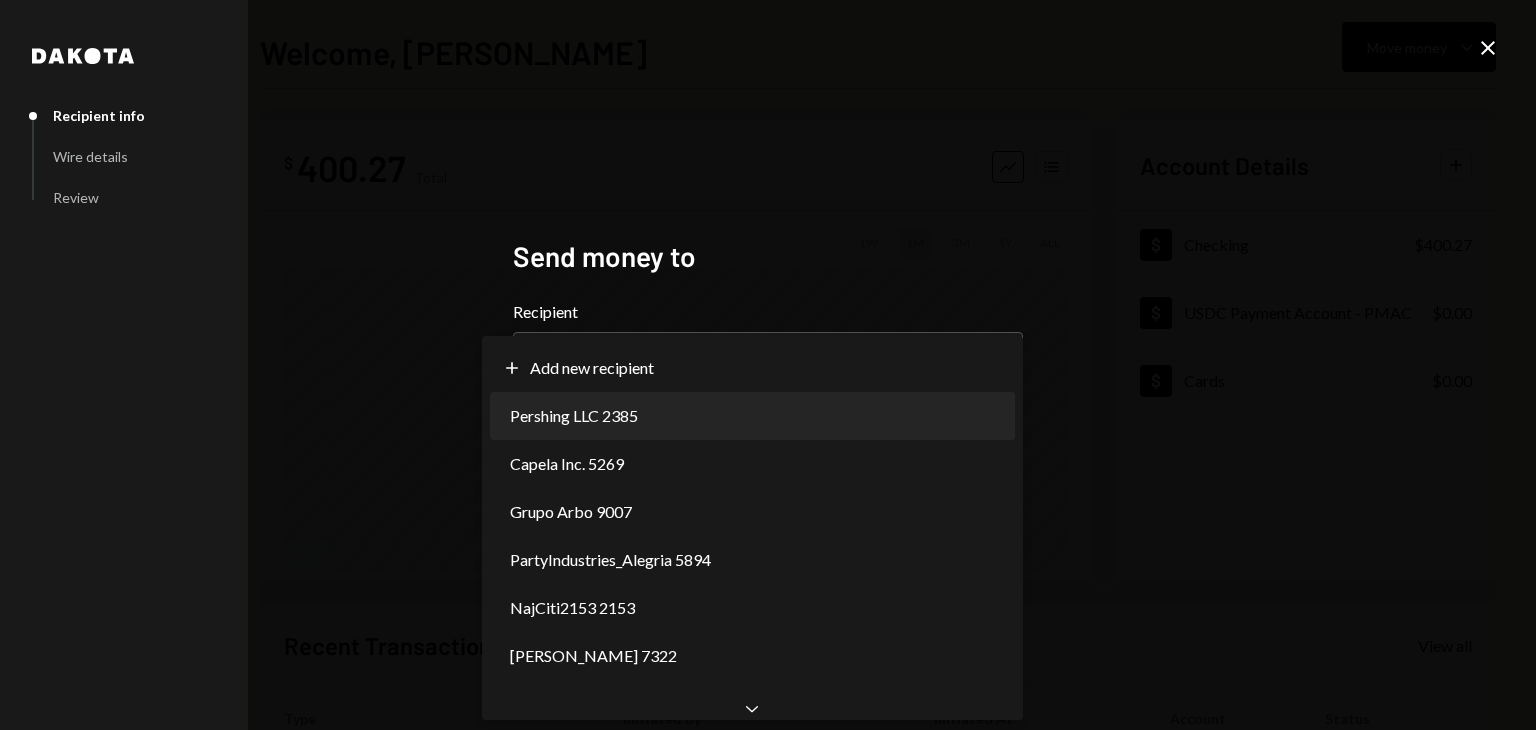 select on "**********" 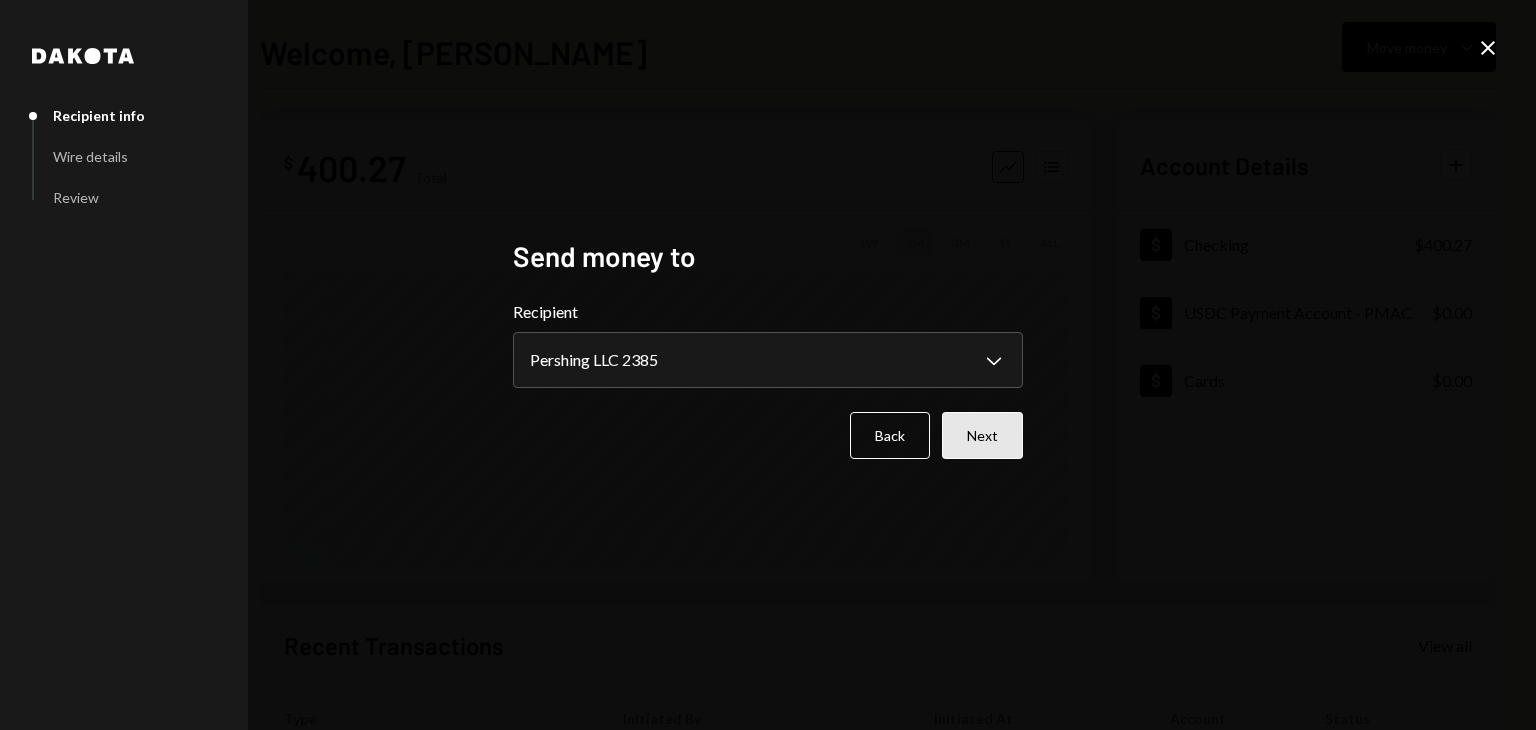 click on "Next" at bounding box center (982, 435) 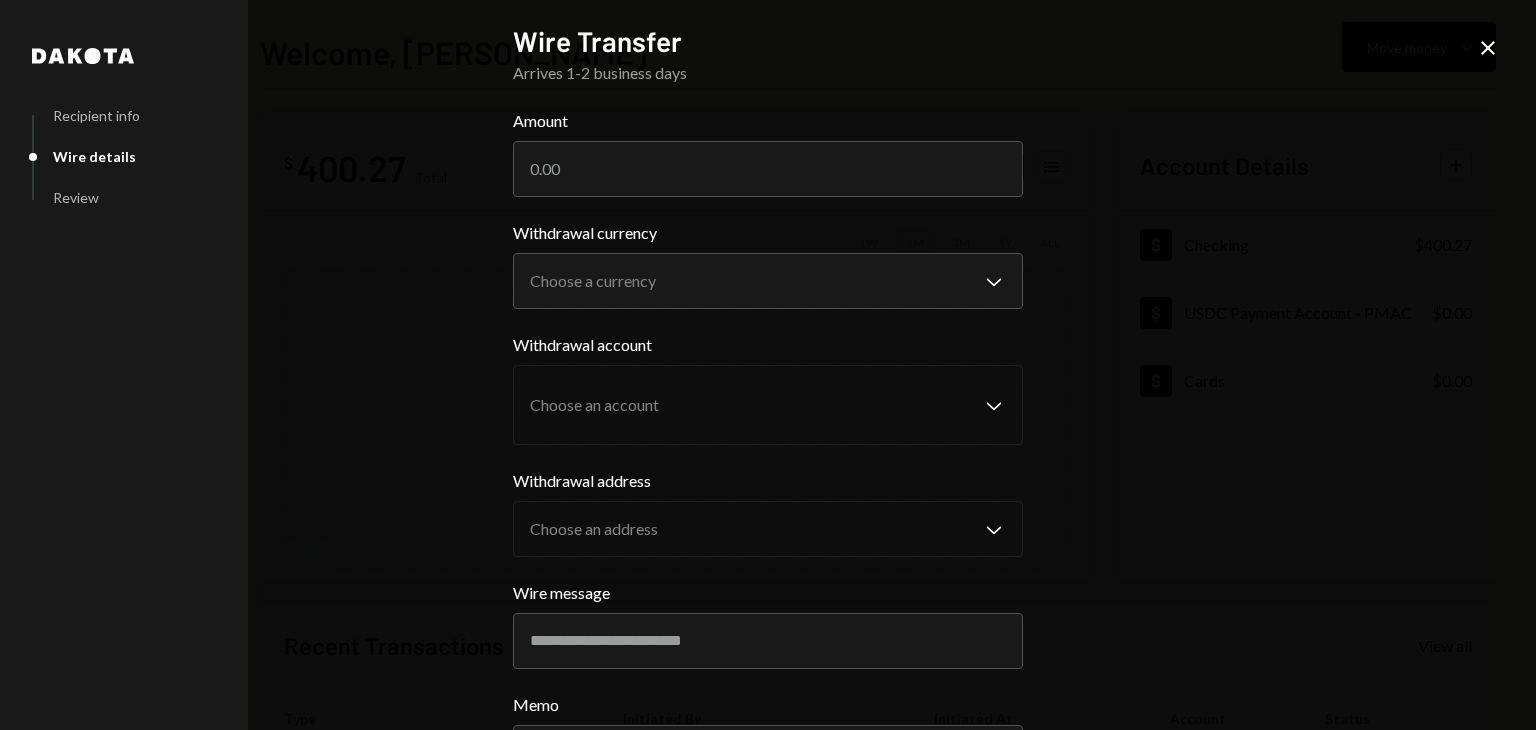 click on "**********" at bounding box center [768, 365] 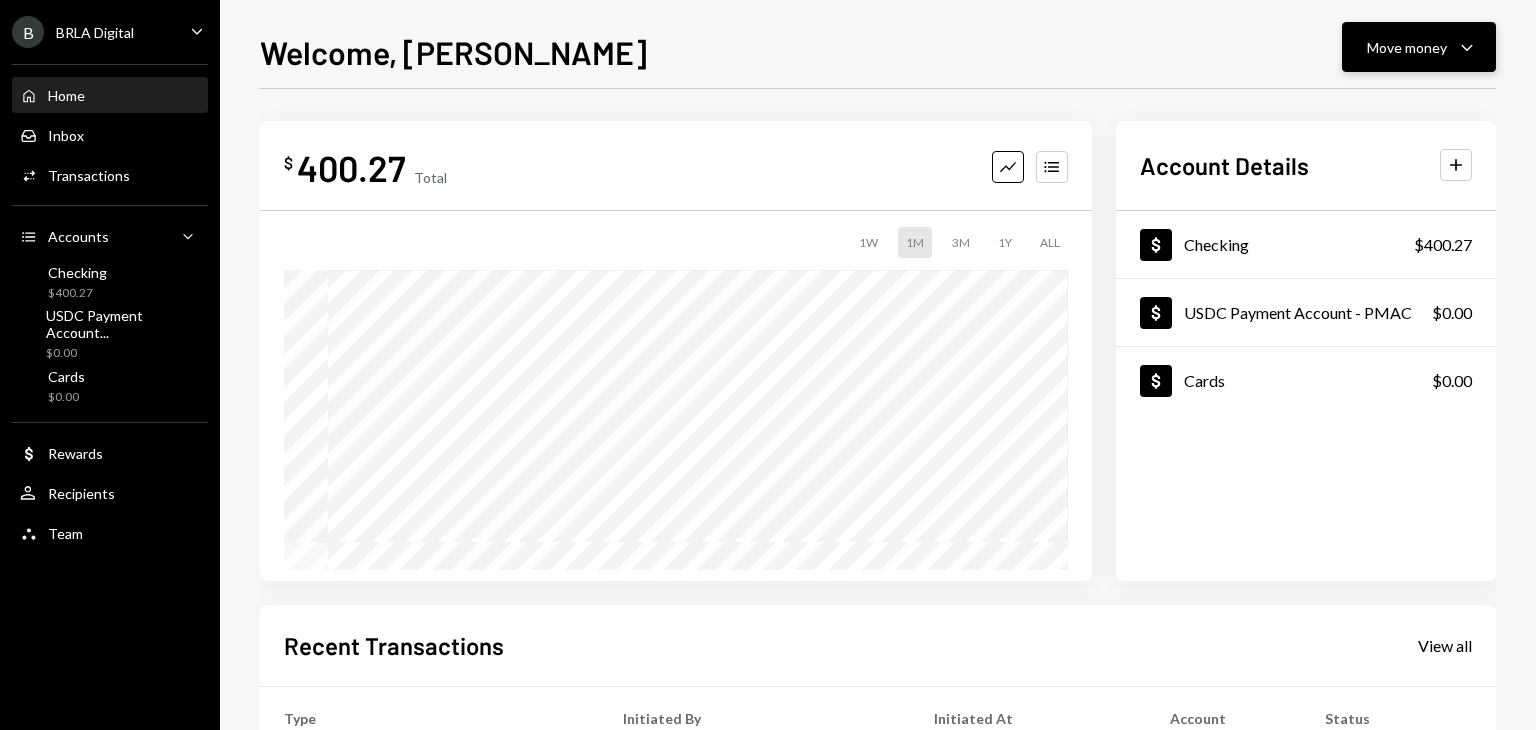 click on "Caret Down" 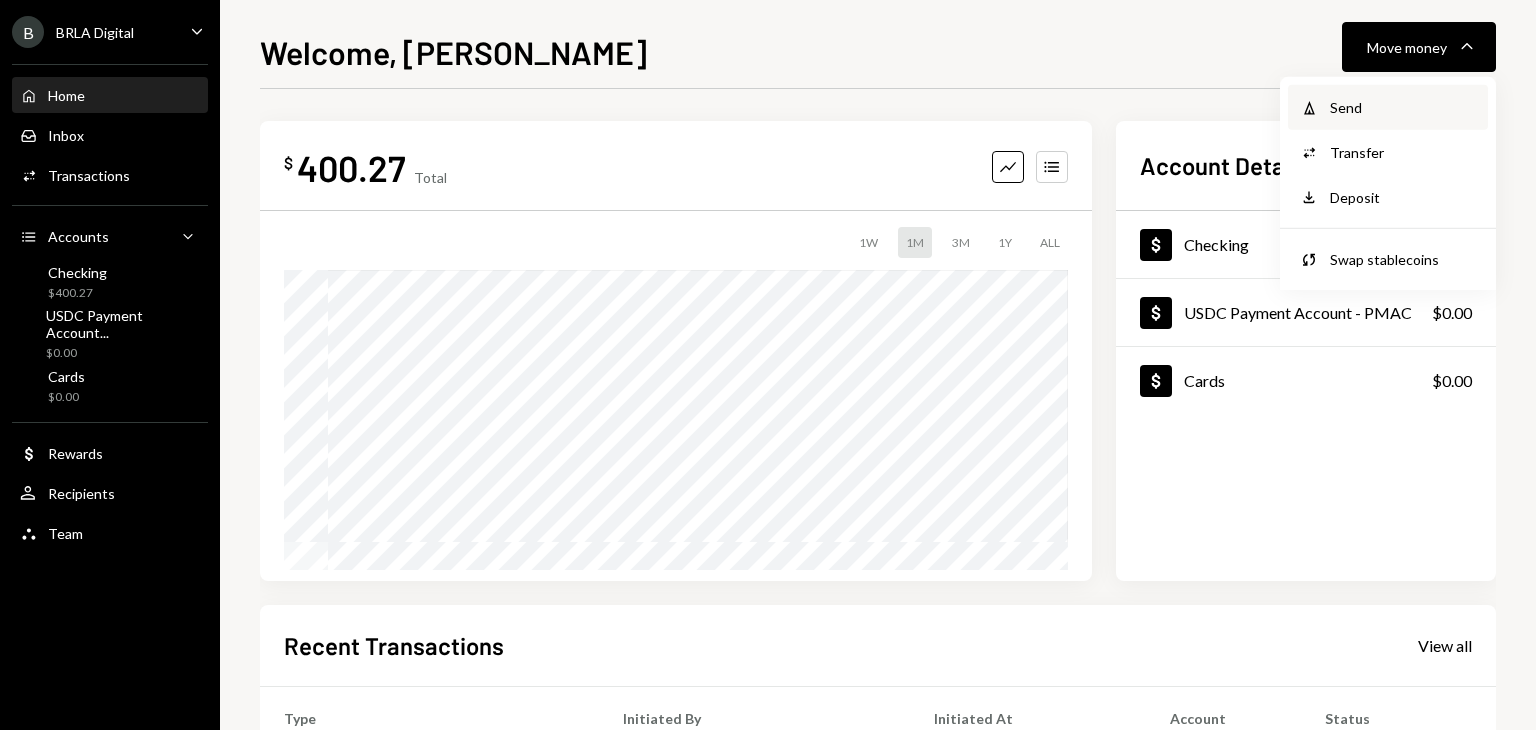 click on "Send" at bounding box center (1403, 107) 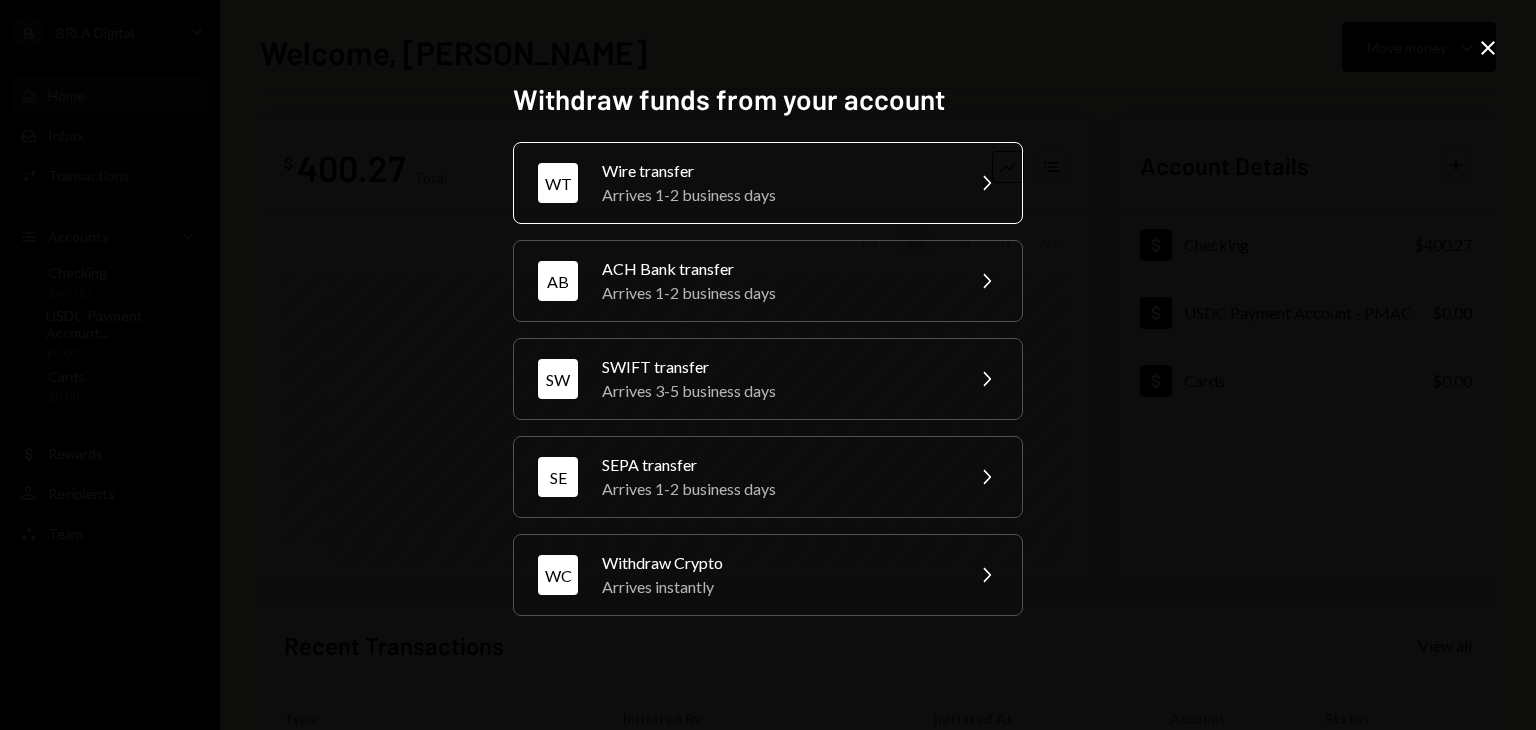 click on "Arrives 1-2 business days" at bounding box center [776, 195] 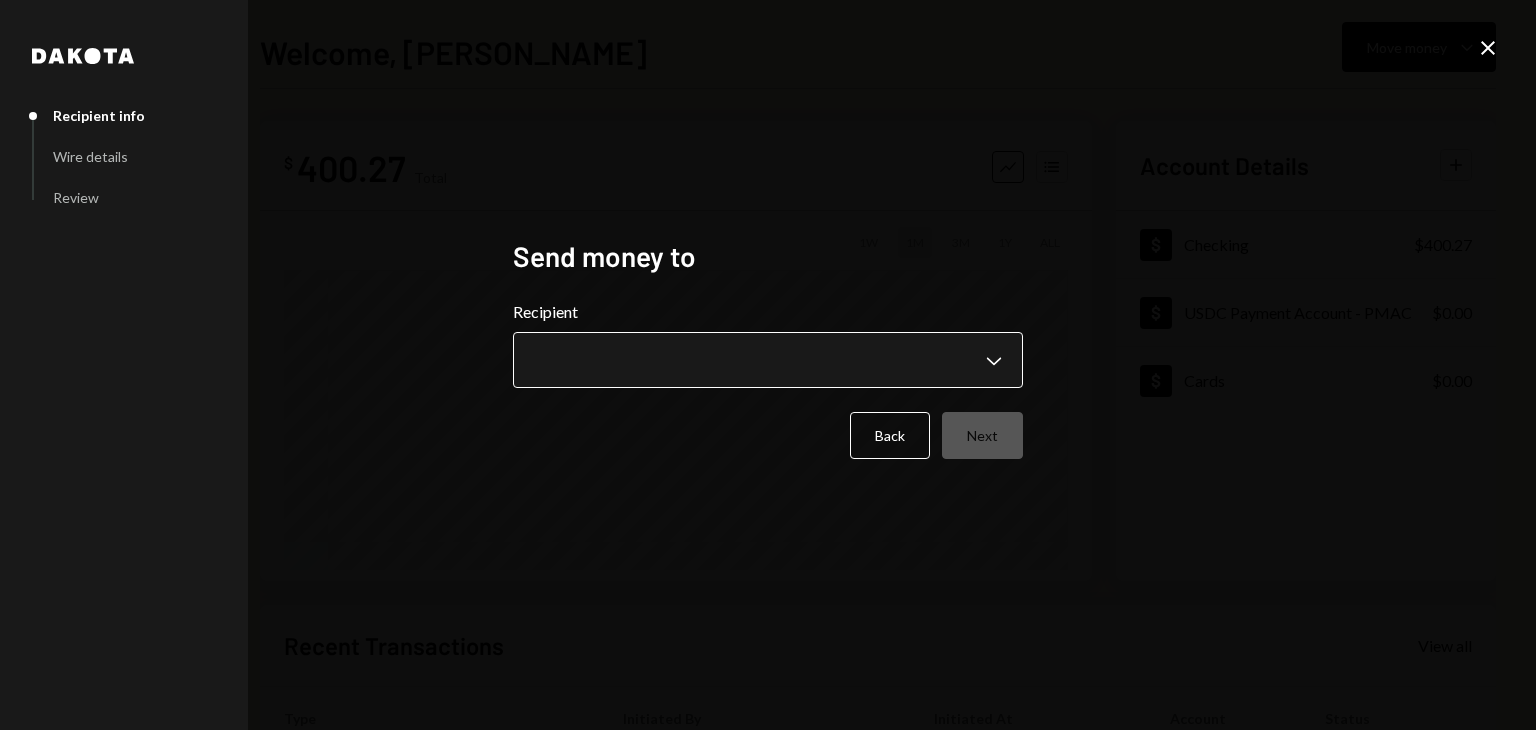 click on "**********" at bounding box center [768, 365] 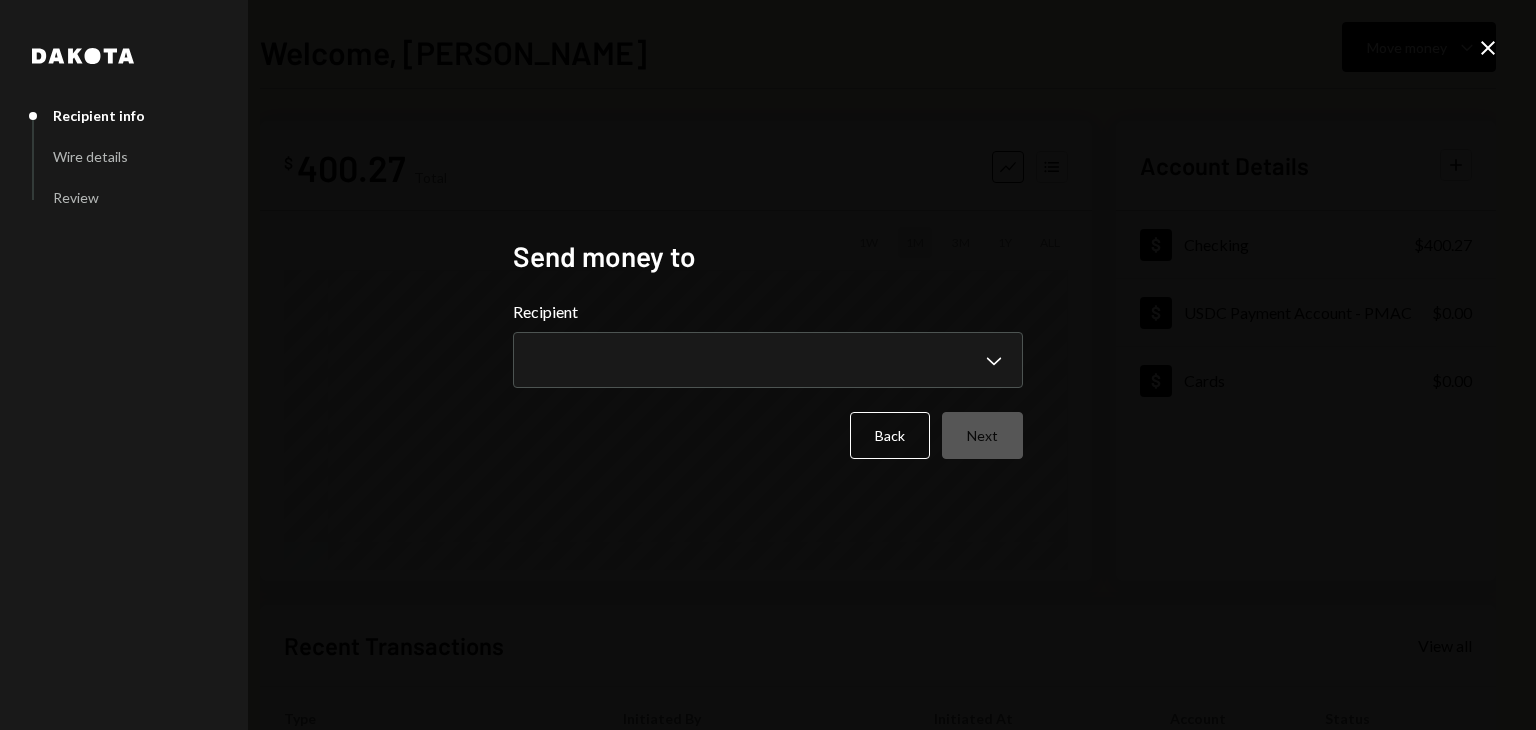 click on "**********" at bounding box center (768, 365) 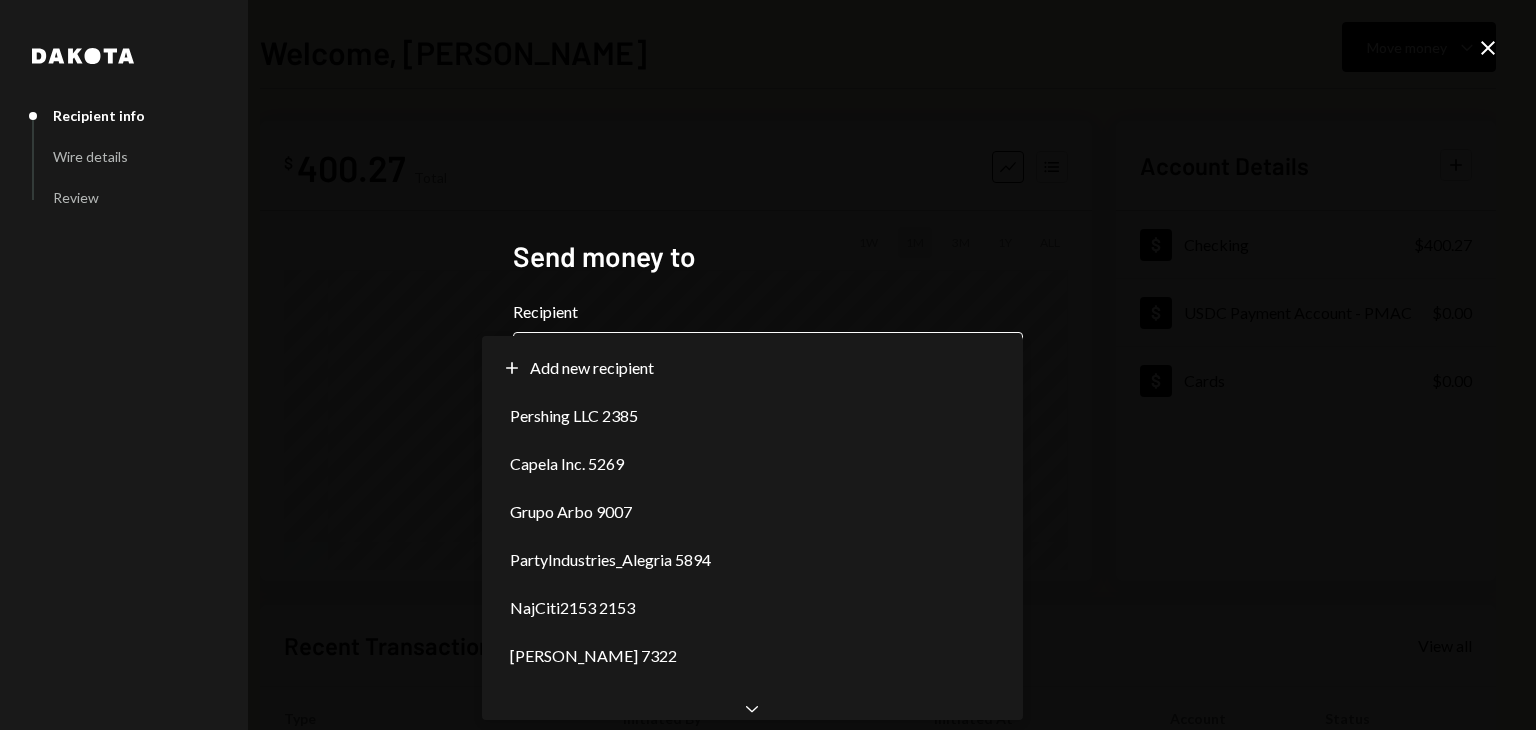 click on "**********" at bounding box center (768, 365) 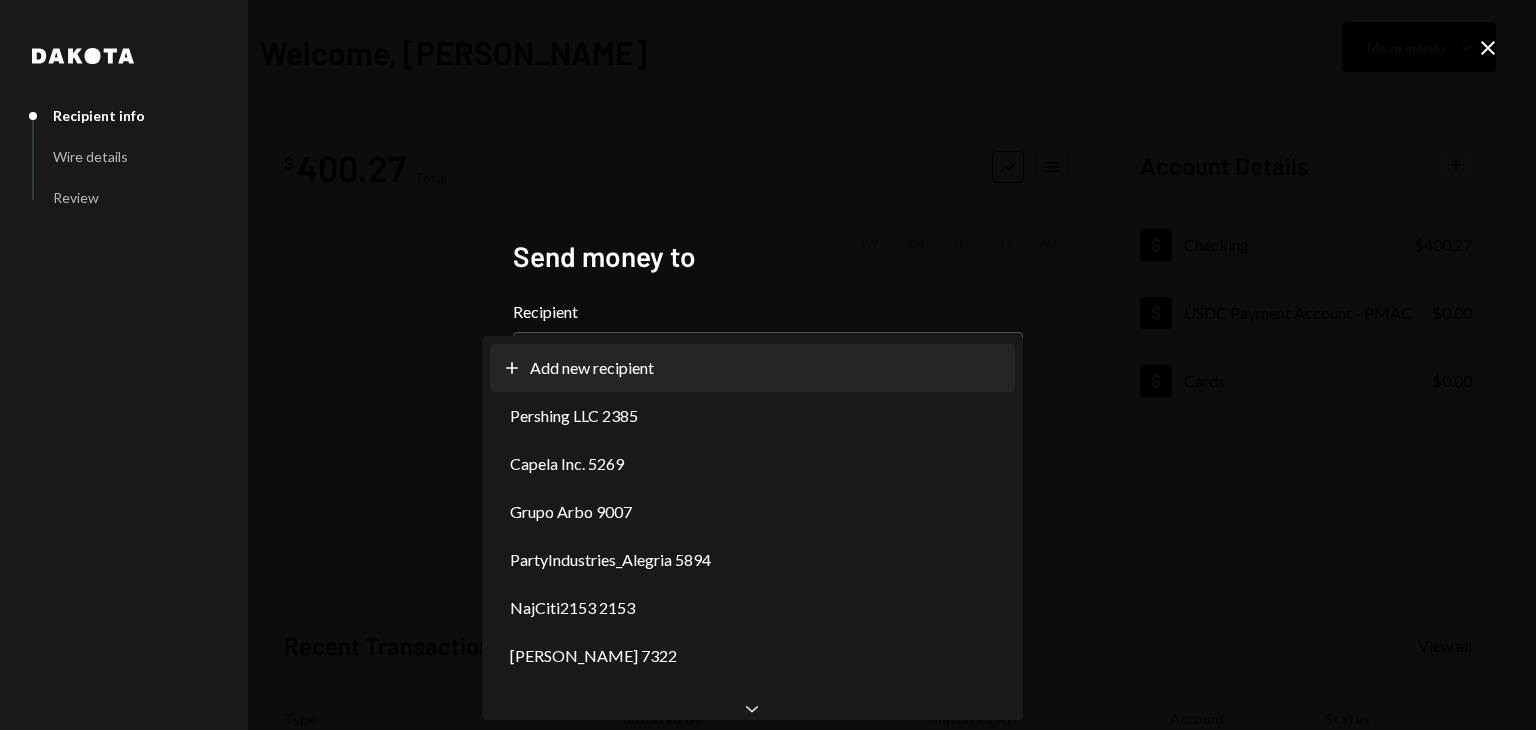 select on "**********" 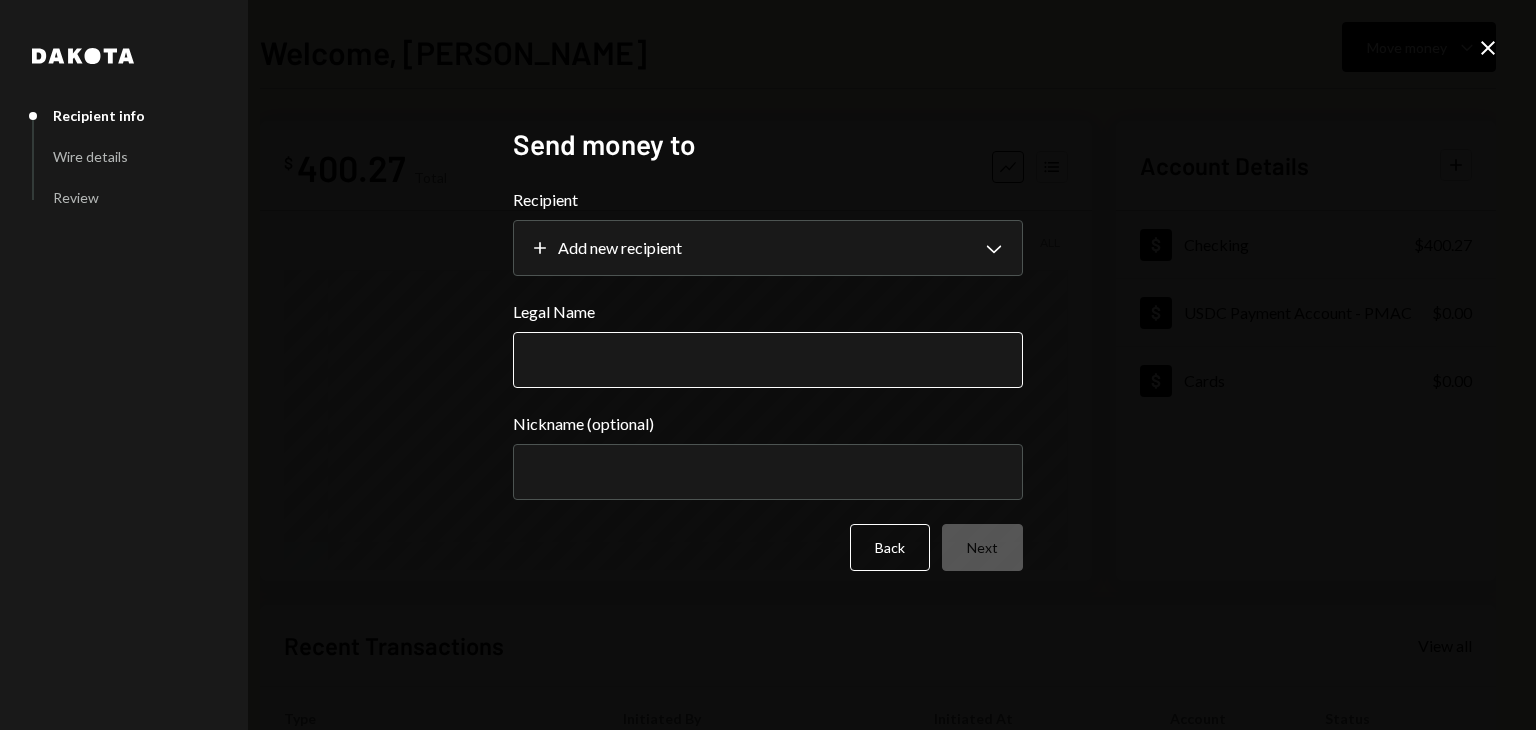 click on "Legal Name" at bounding box center [768, 360] 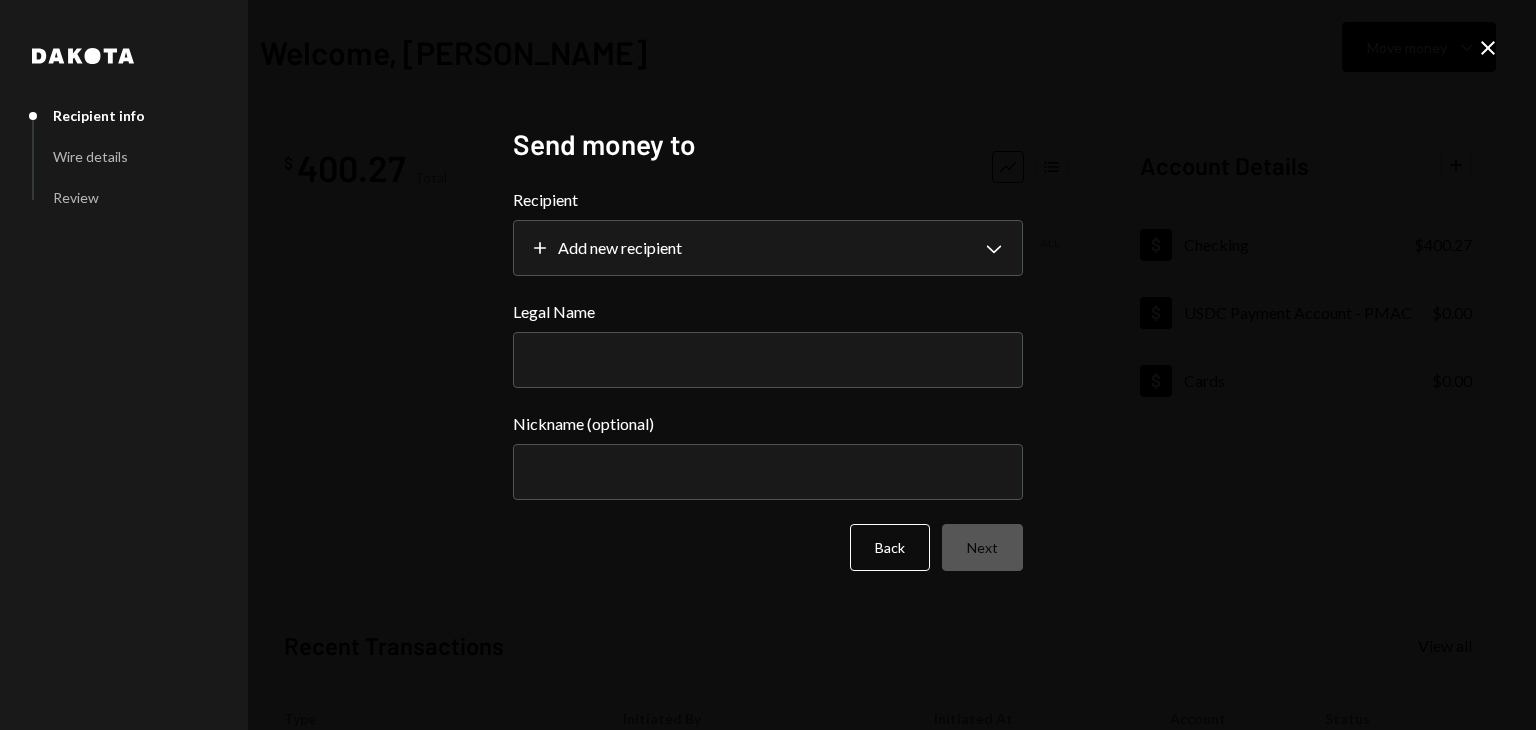 click on "**********" at bounding box center (768, 365) 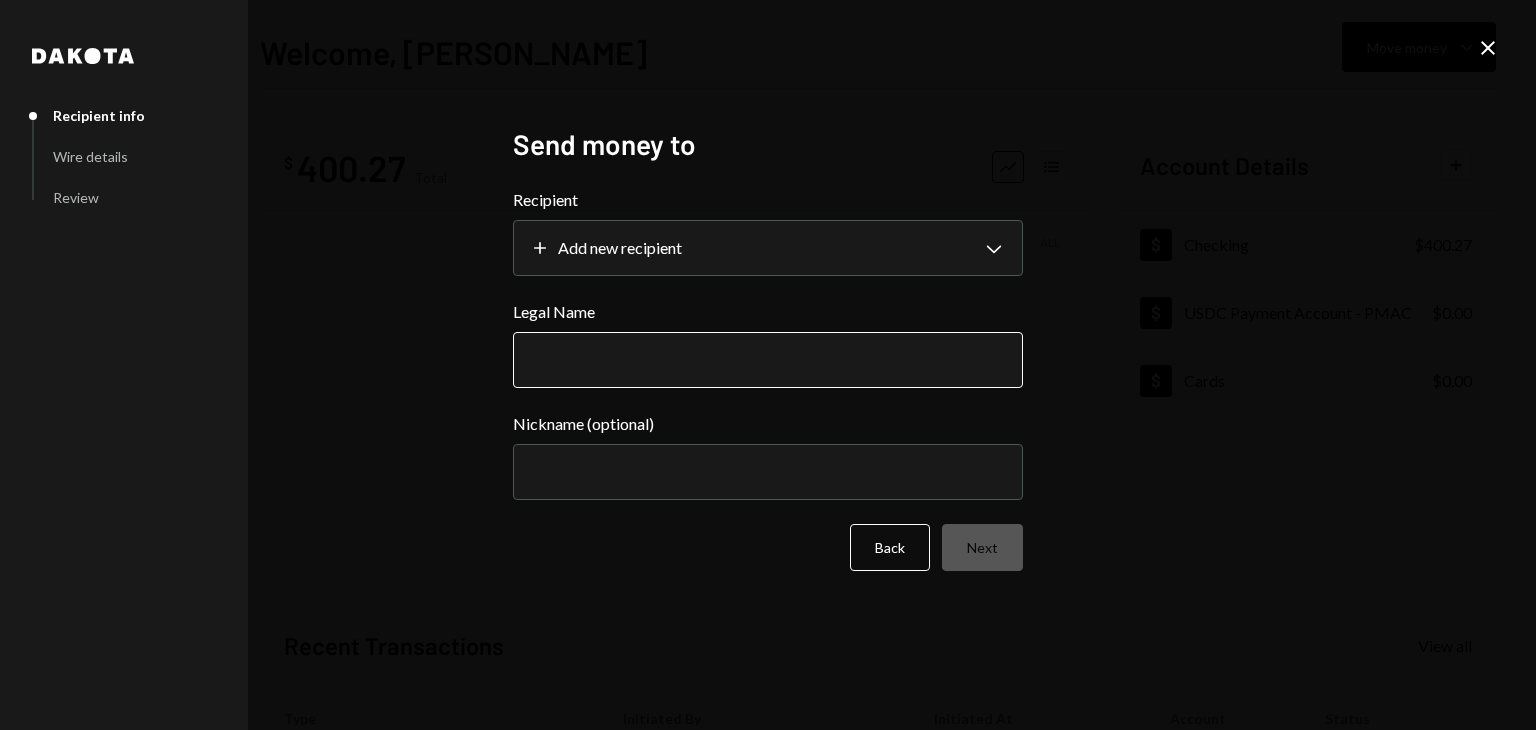 click on "Legal Name" at bounding box center [768, 360] 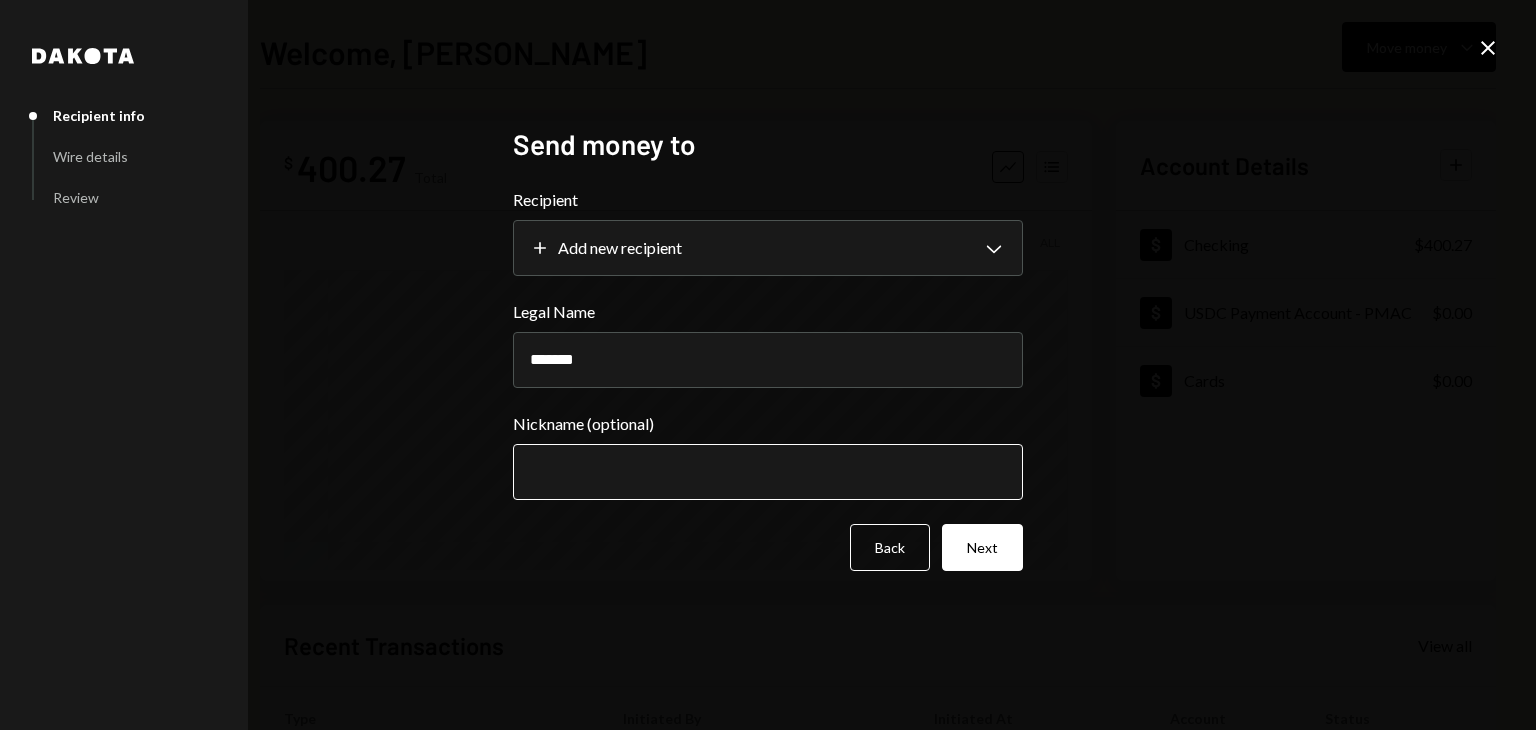 type on "*******" 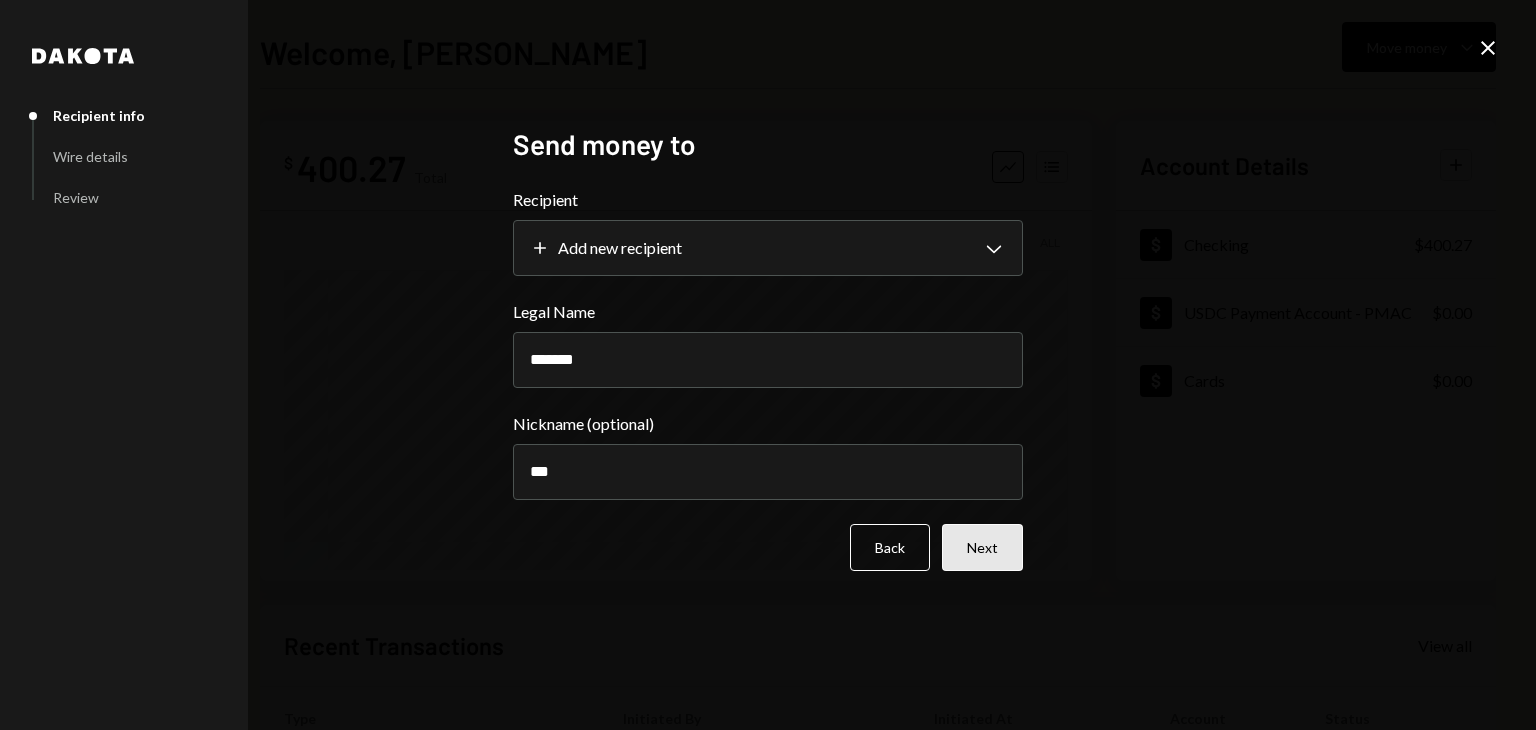 type on "***" 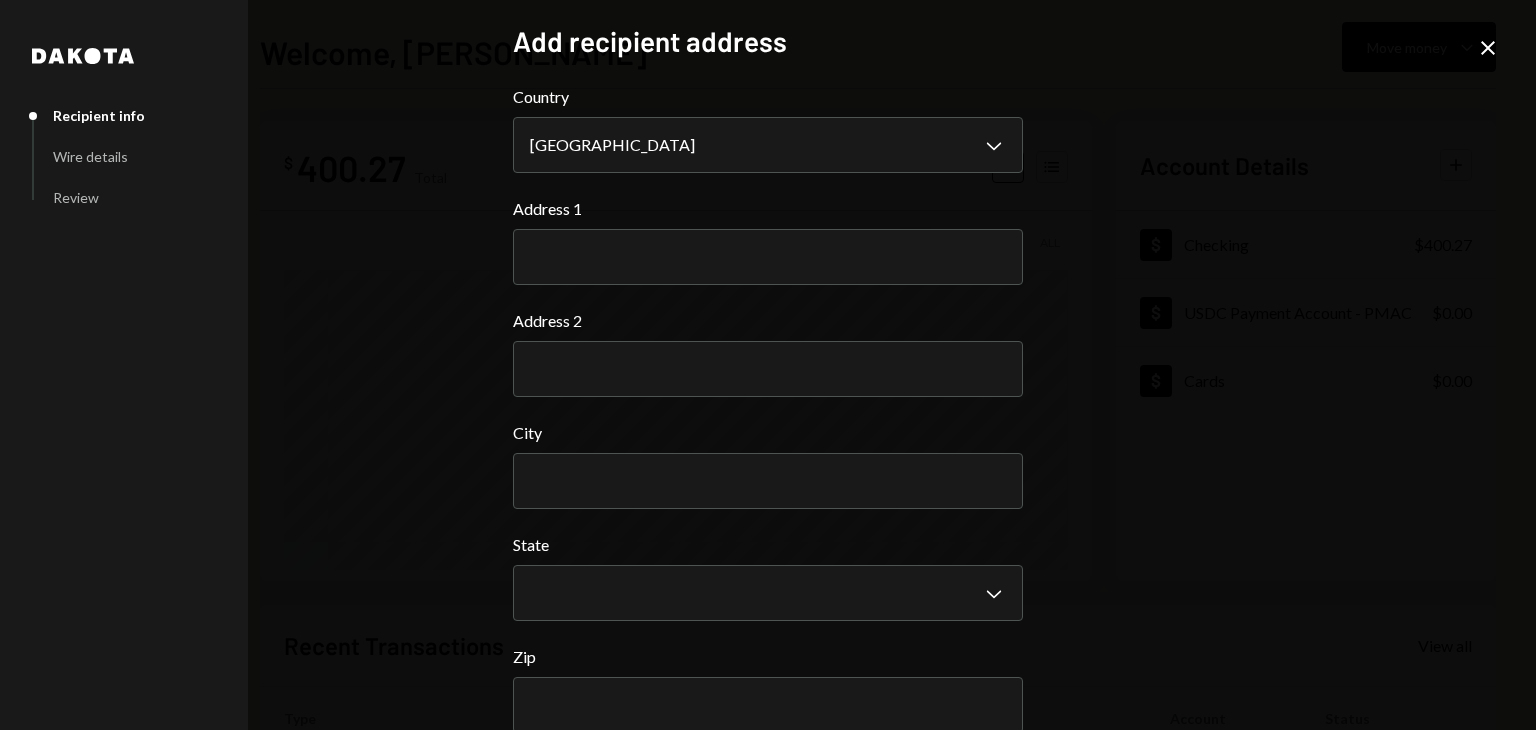 click on "Add recipient address" at bounding box center [768, 41] 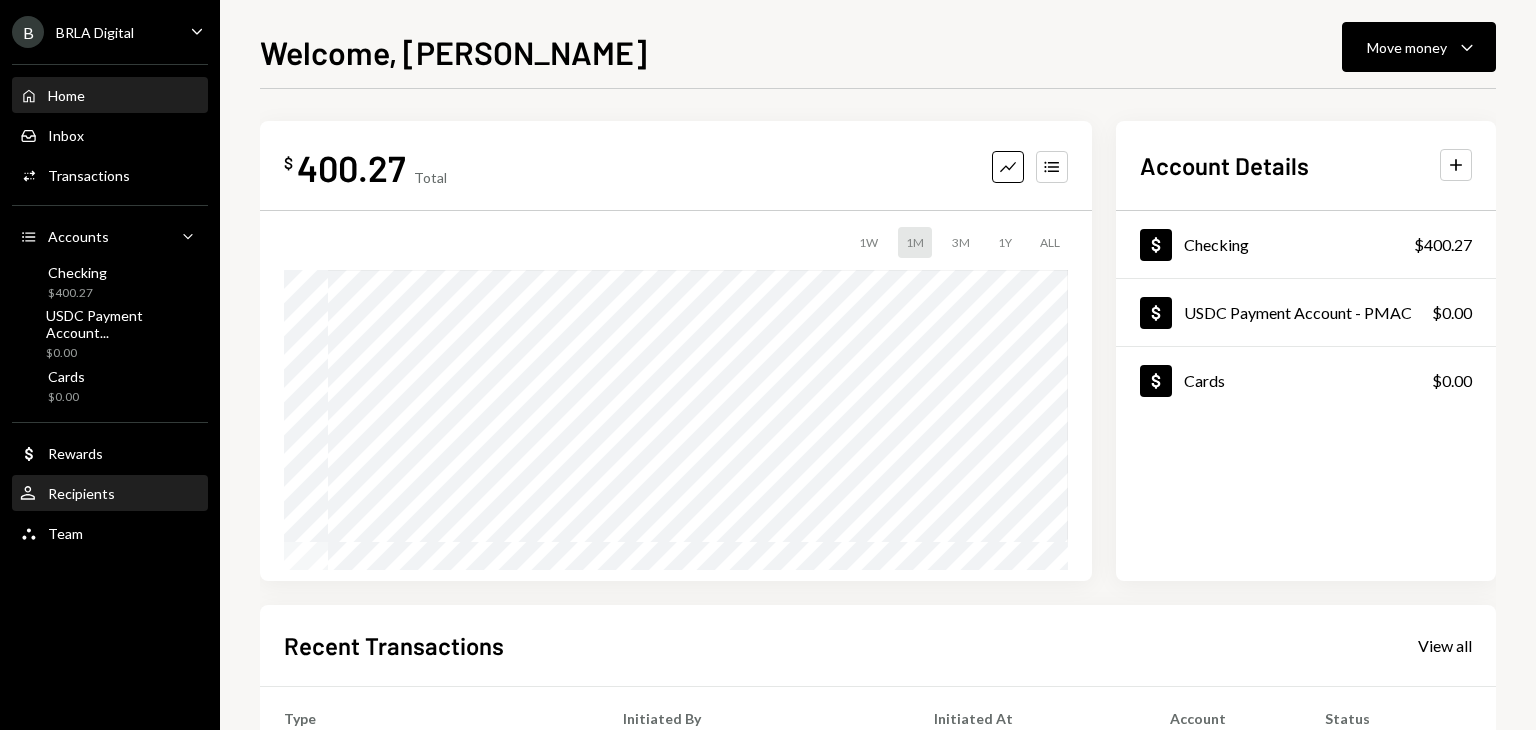 click on "Recipients" at bounding box center (81, 493) 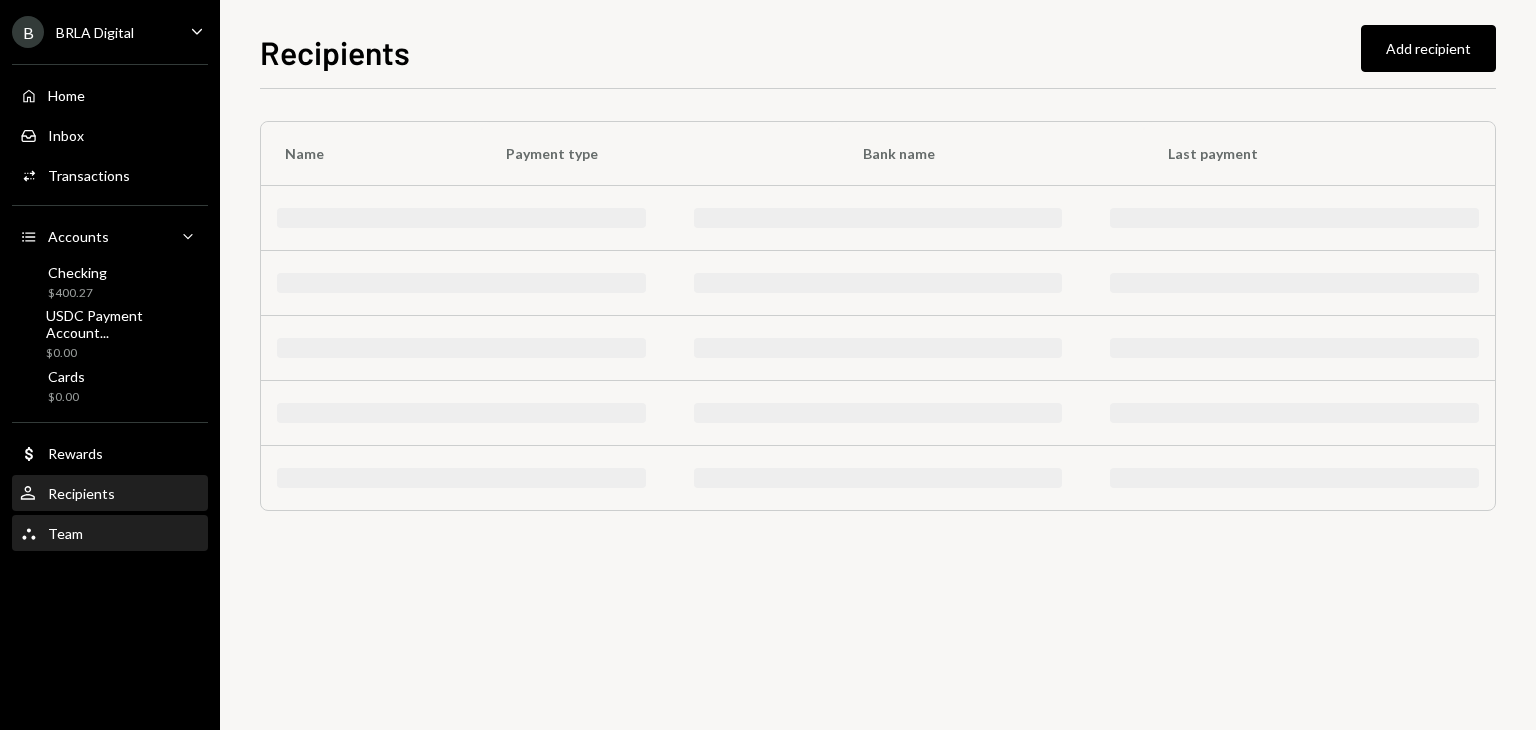 click on "Team Team" at bounding box center (110, 534) 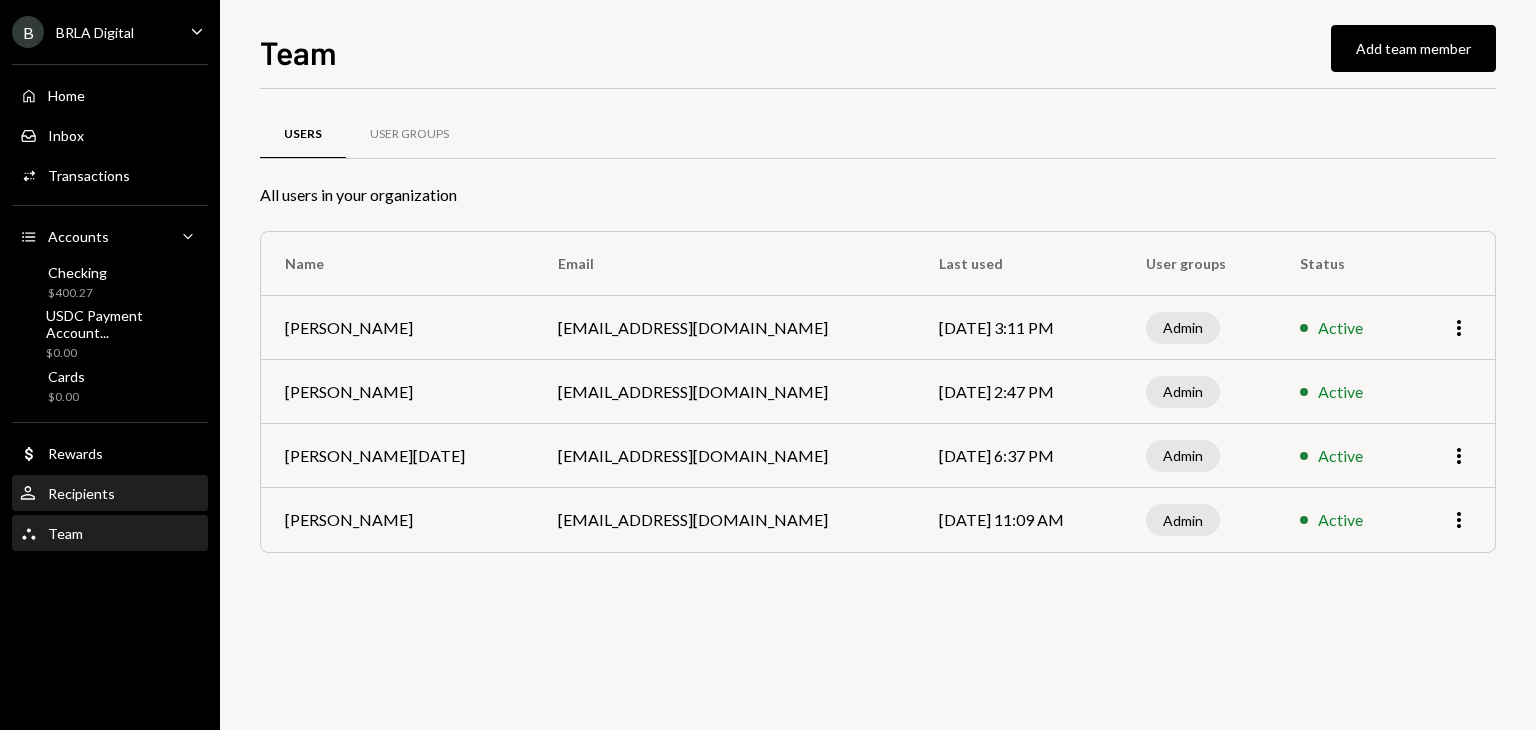click on "Recipients" at bounding box center [81, 493] 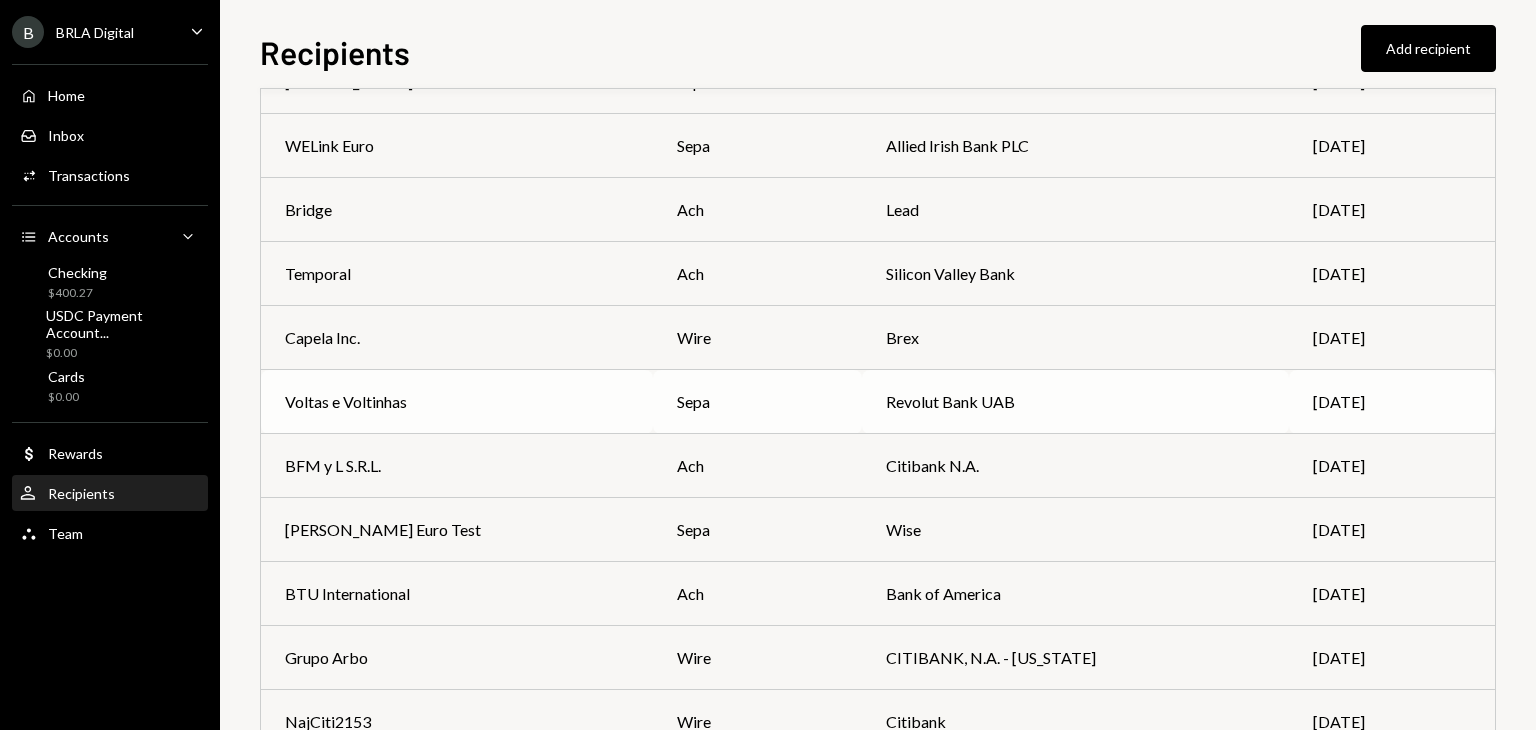 scroll, scrollTop: 300, scrollLeft: 0, axis: vertical 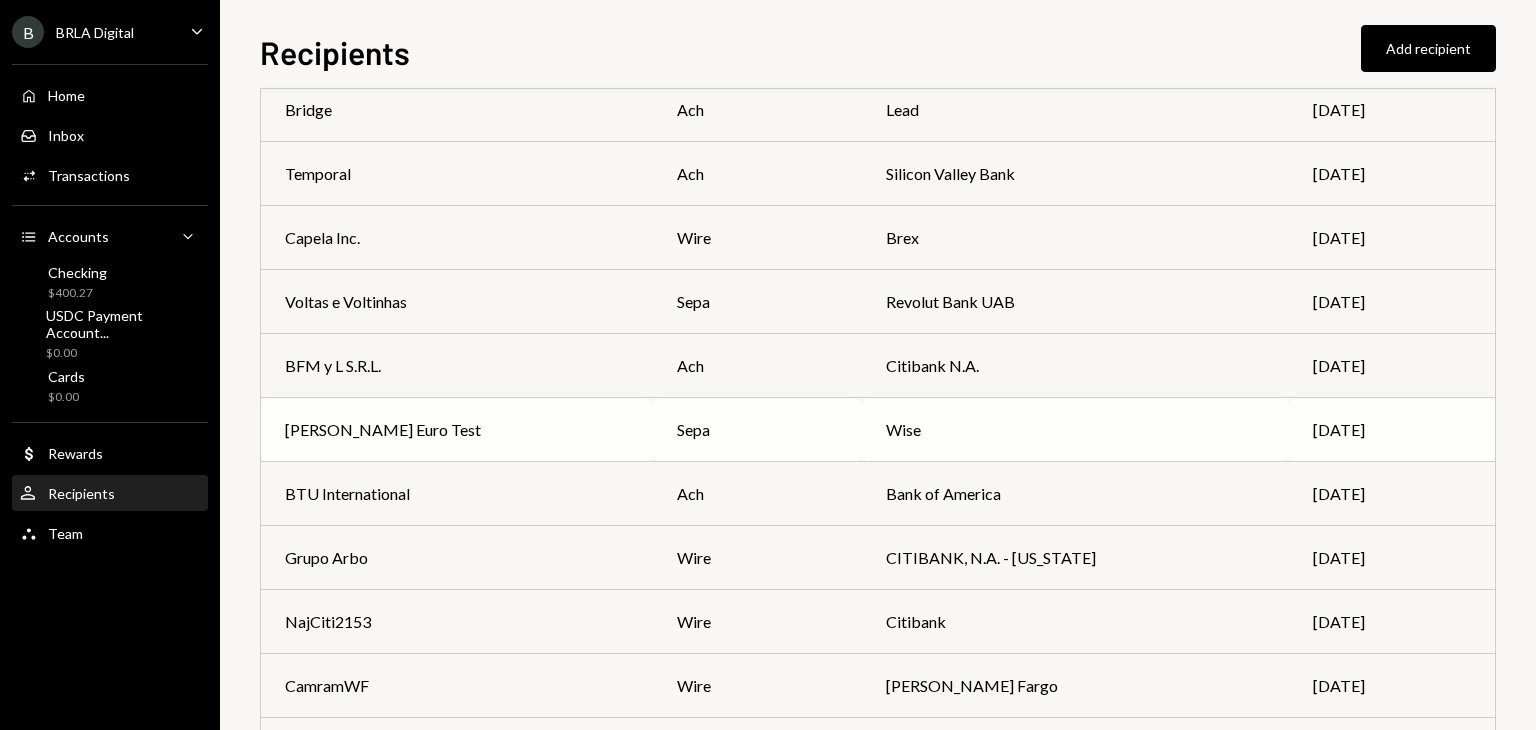 click on "[PERSON_NAME] Euro Test" at bounding box center (457, 430) 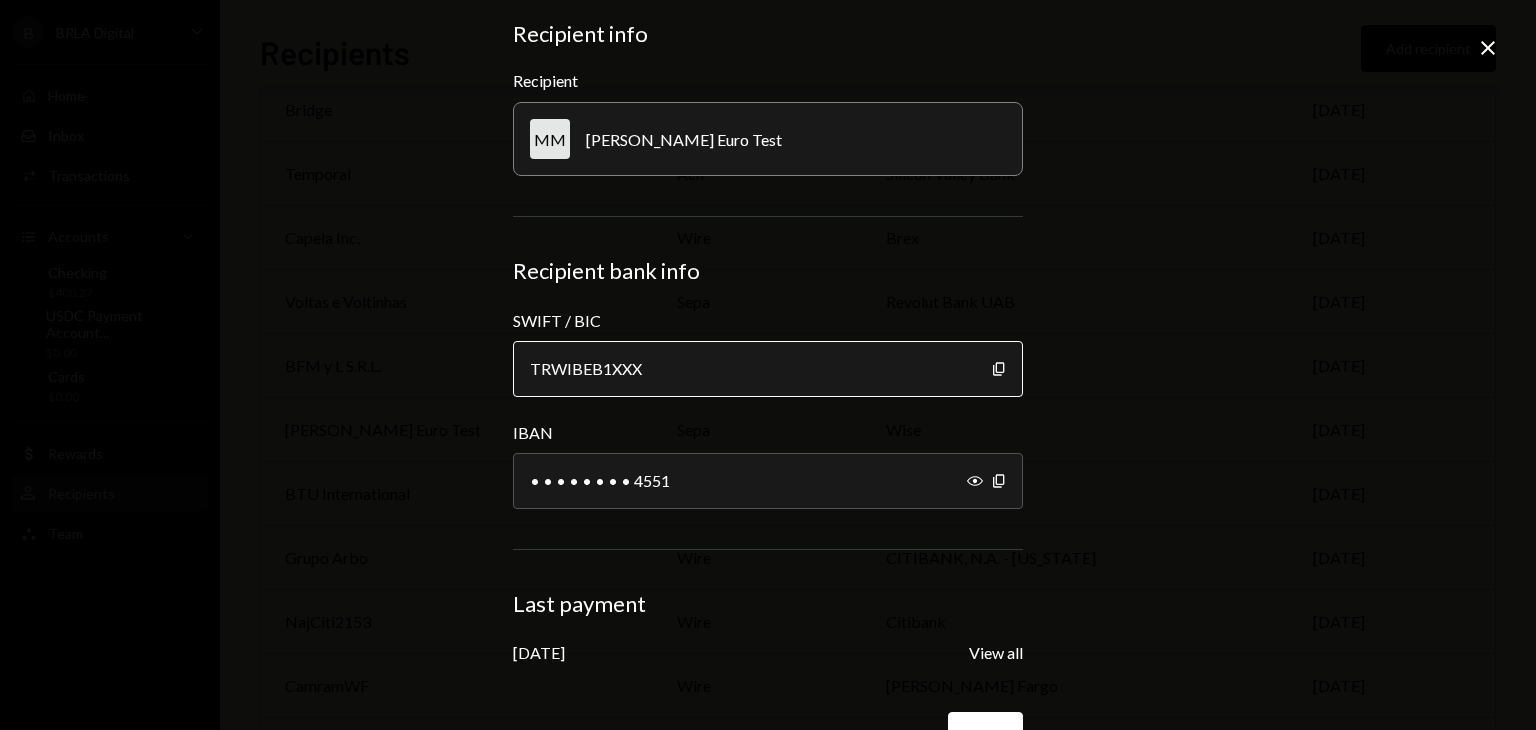 scroll, scrollTop: 125, scrollLeft: 0, axis: vertical 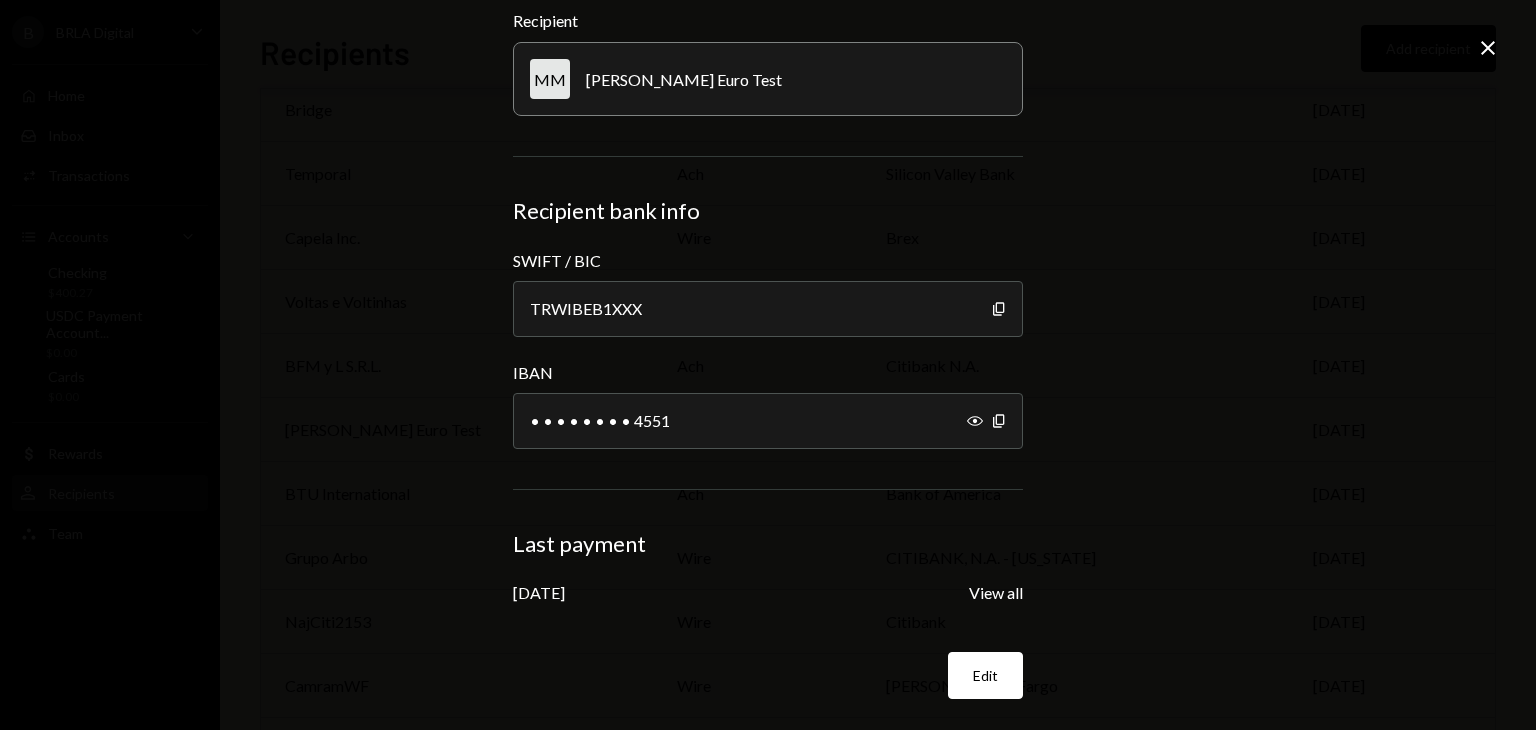 click on "[PERSON_NAME] Euro Test Recipient info Recipient [PERSON_NAME] [PERSON_NAME] Euro Test Recipient bank info SWIFT / BIC [SWIFT_CODE] Copy IBAN • • • • • • • •  4551 Show Copy Last payment [DATE] View all Edit" at bounding box center [768, 315] 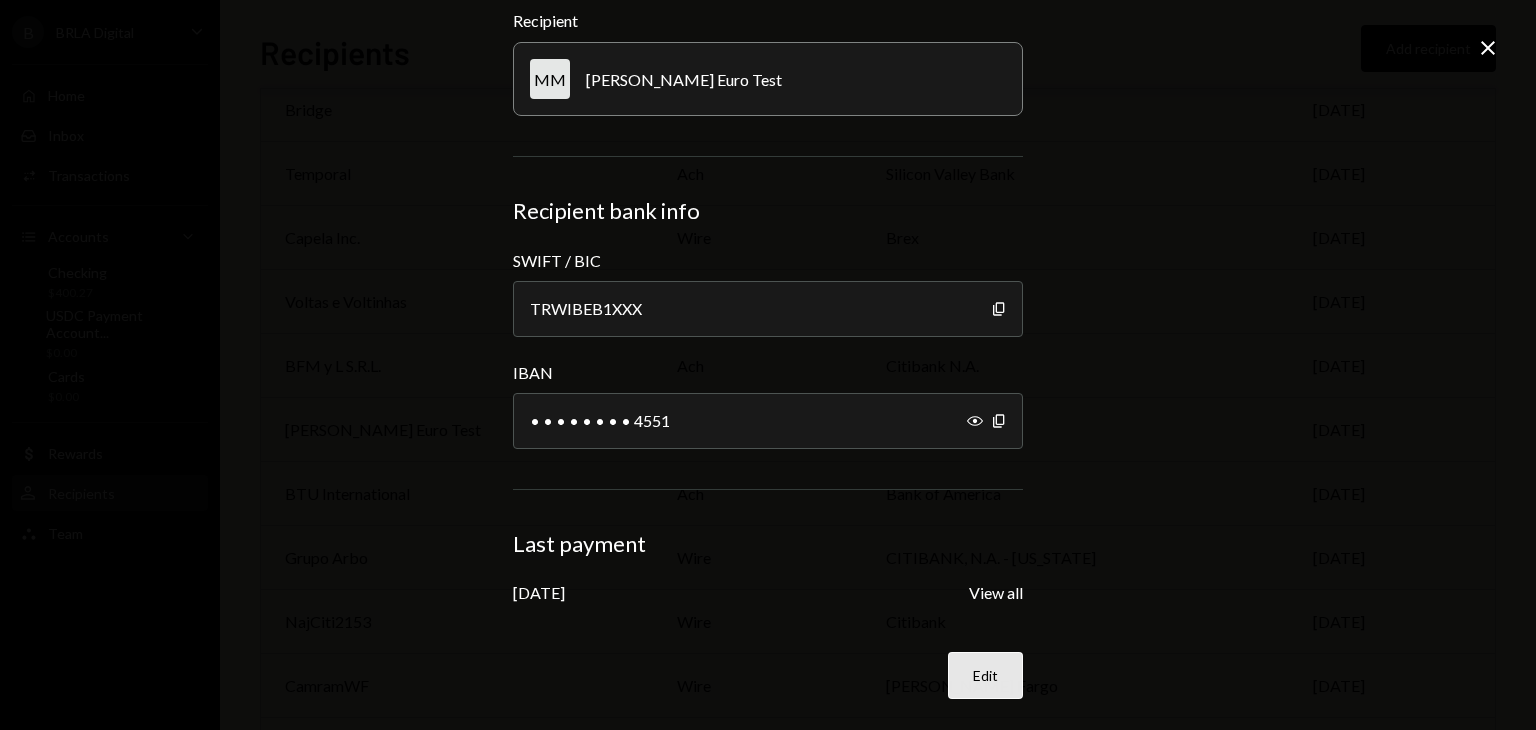 click on "Edit" at bounding box center [985, 675] 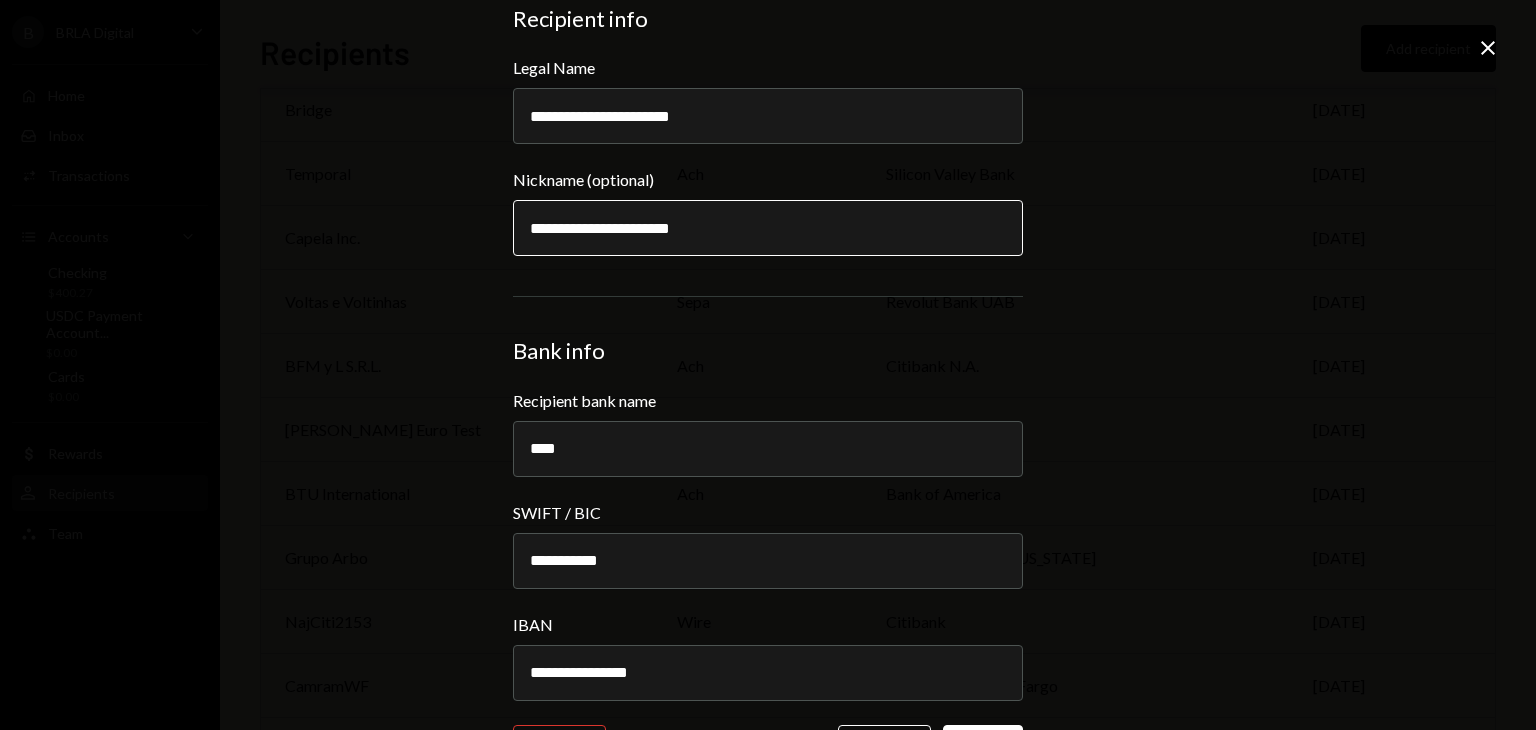 scroll, scrollTop: 0, scrollLeft: 0, axis: both 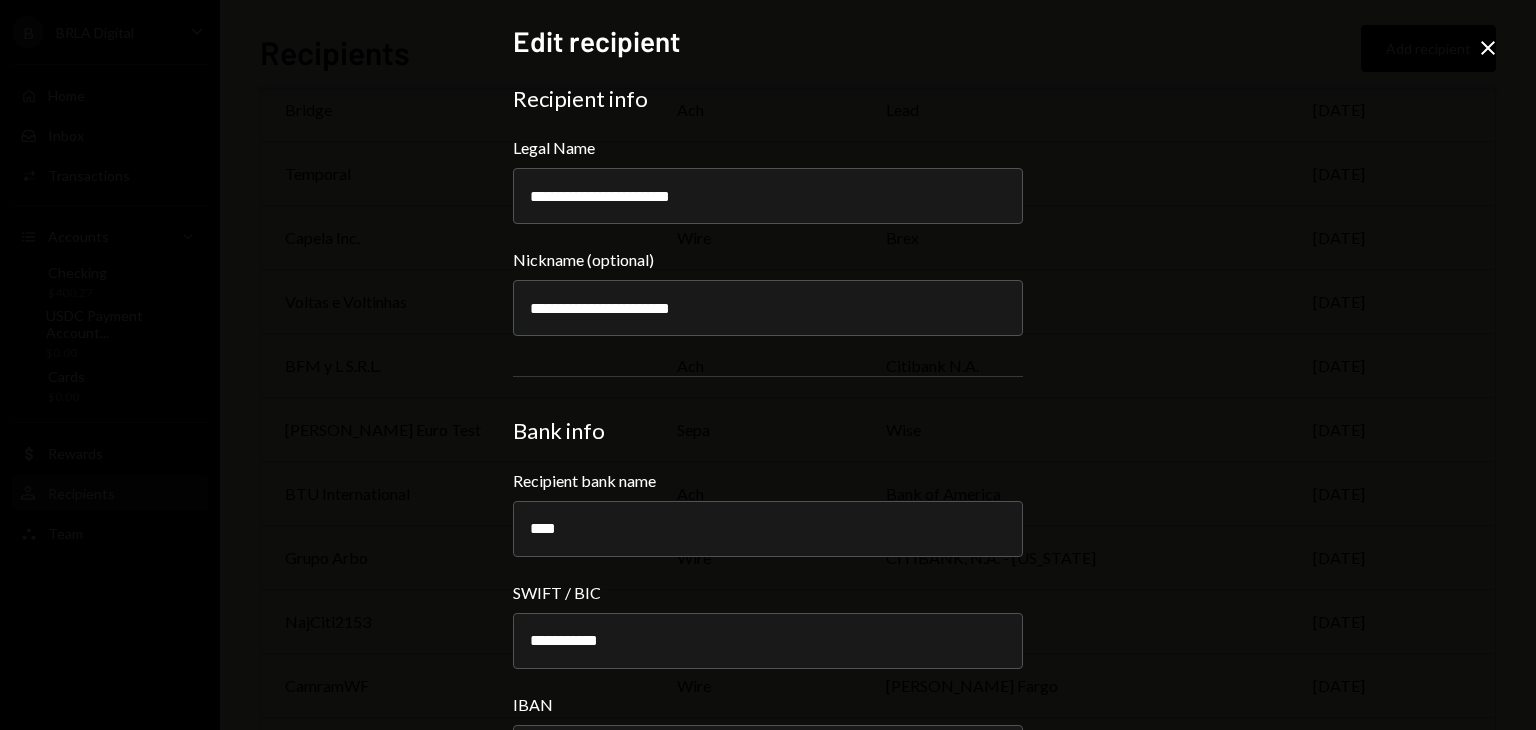 click on "Close" 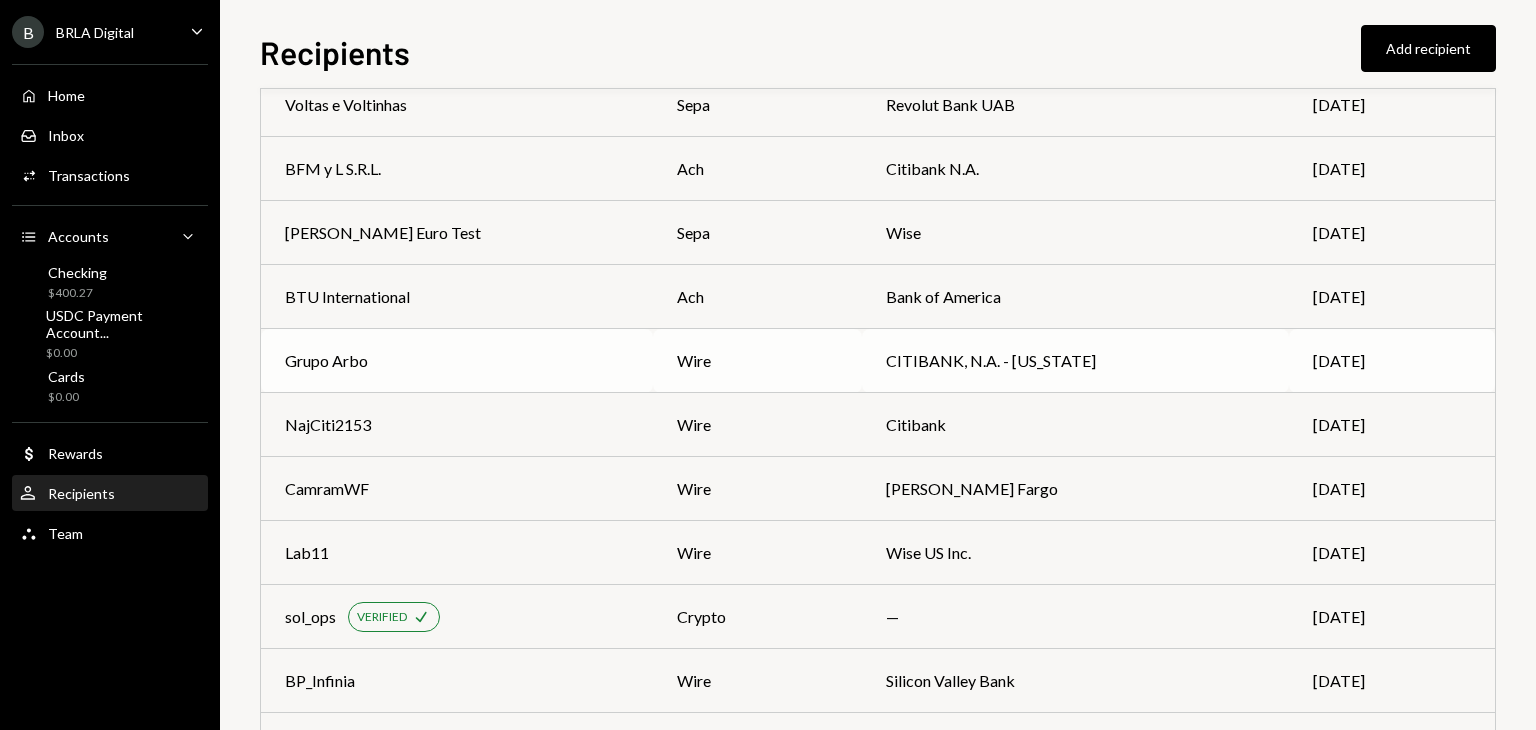 scroll, scrollTop: 500, scrollLeft: 0, axis: vertical 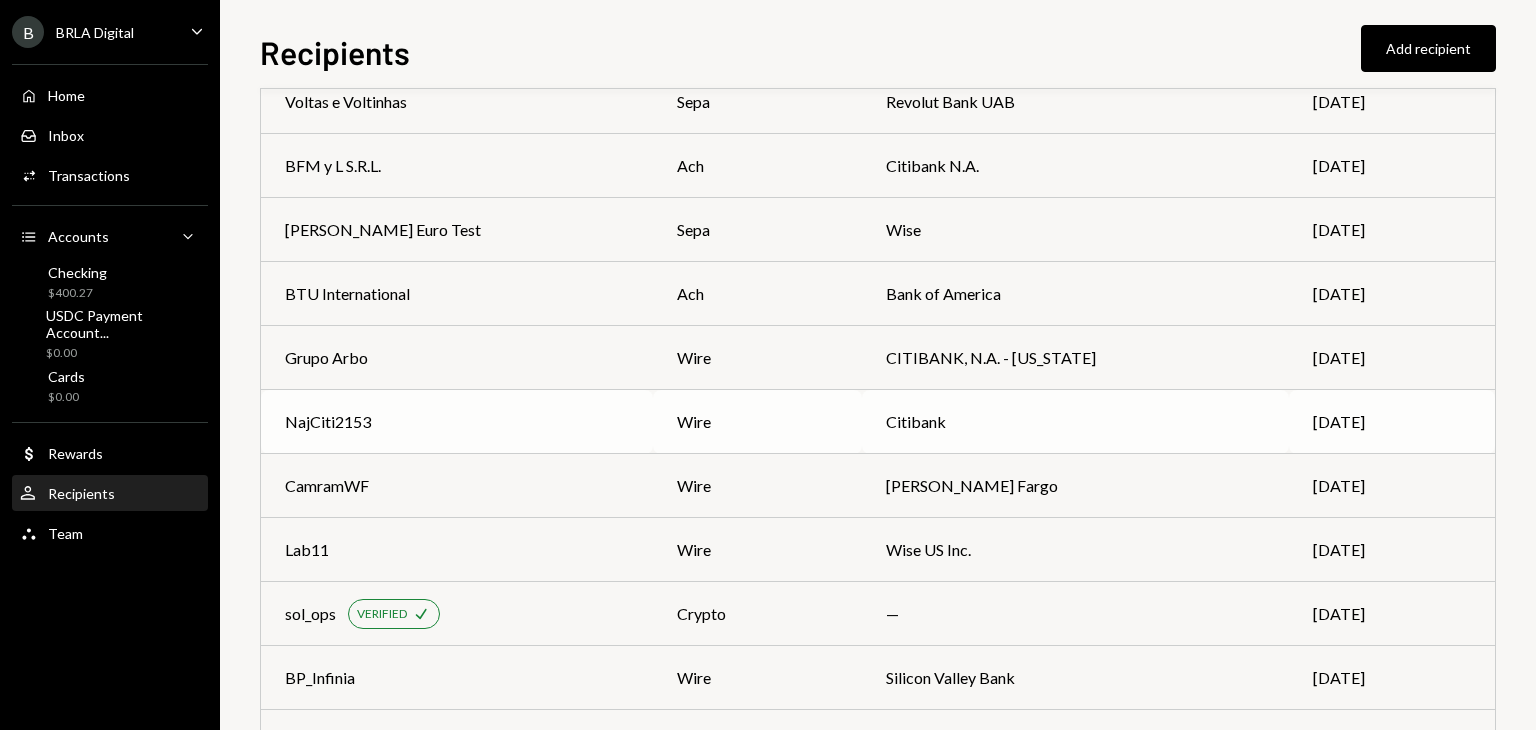 click on "NajCiti2153" at bounding box center [457, 422] 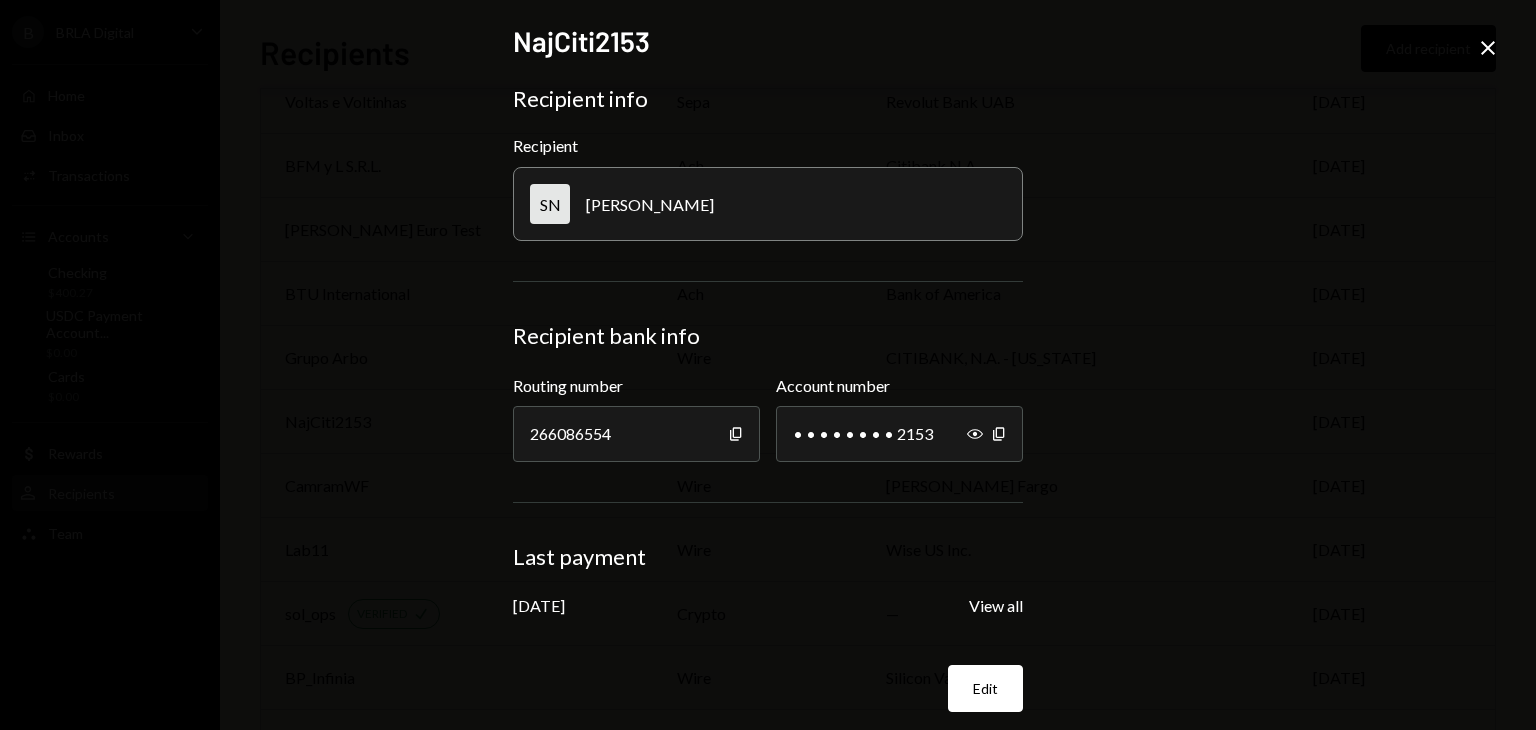 scroll, scrollTop: 13, scrollLeft: 0, axis: vertical 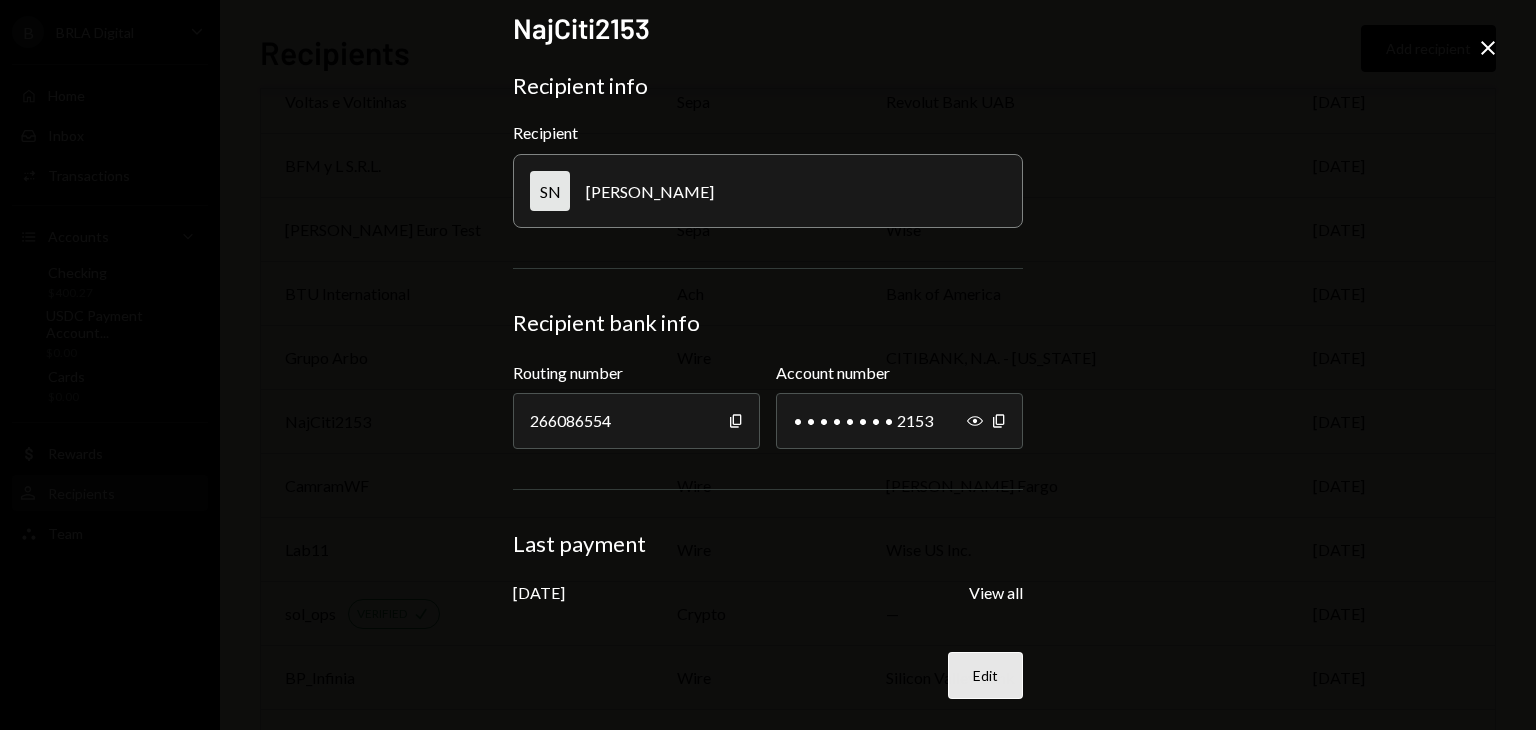 click on "Edit" at bounding box center [985, 675] 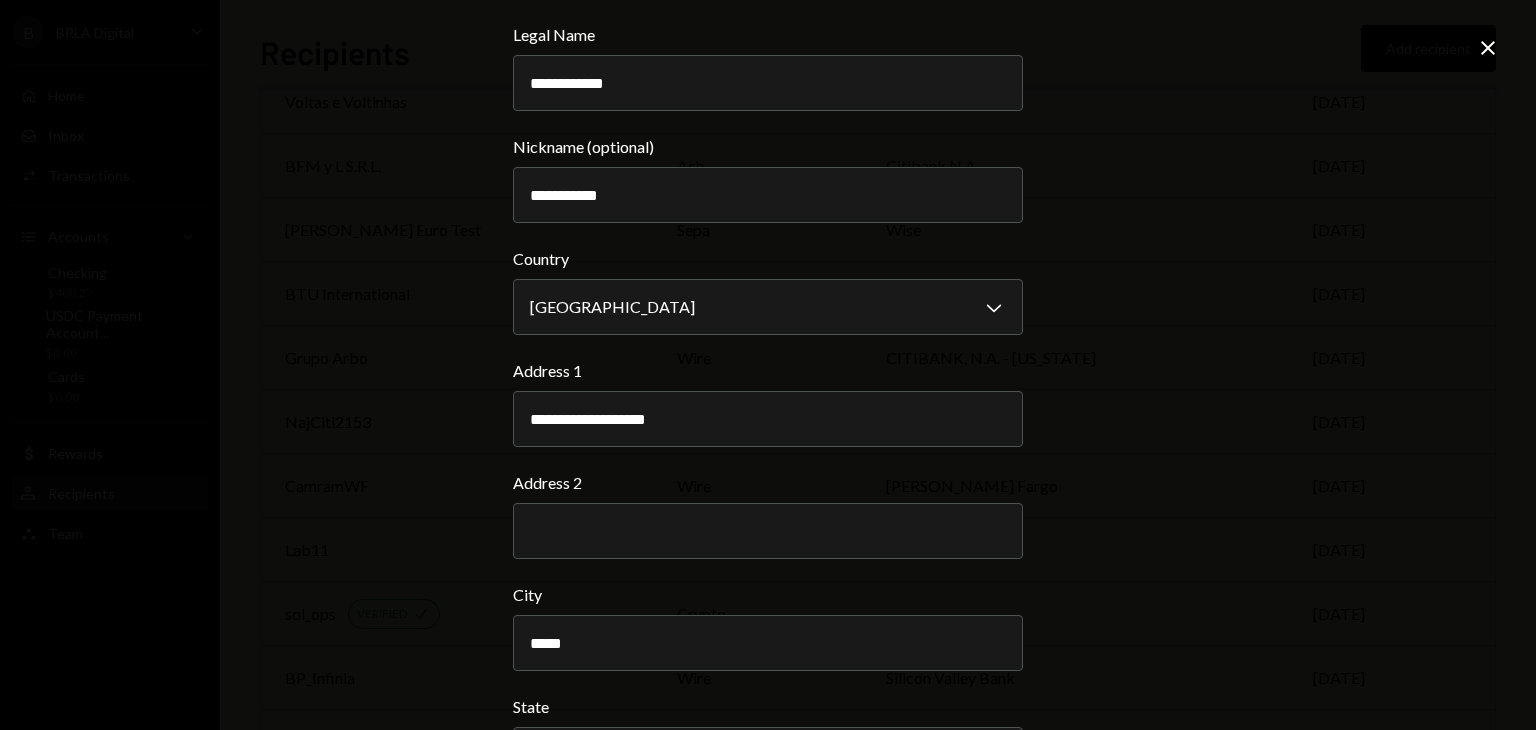 scroll, scrollTop: 13, scrollLeft: 0, axis: vertical 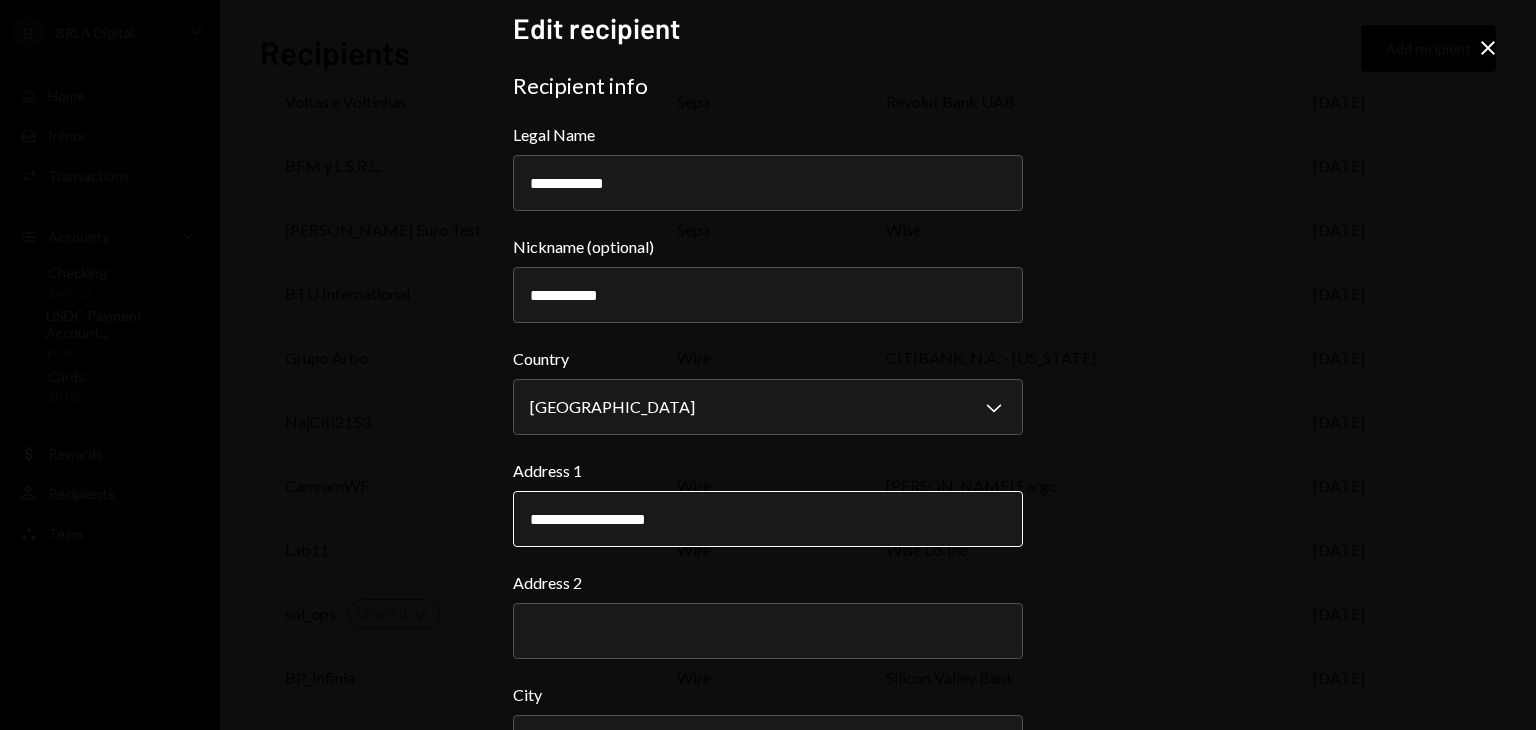 click on "**********" at bounding box center [768, 519] 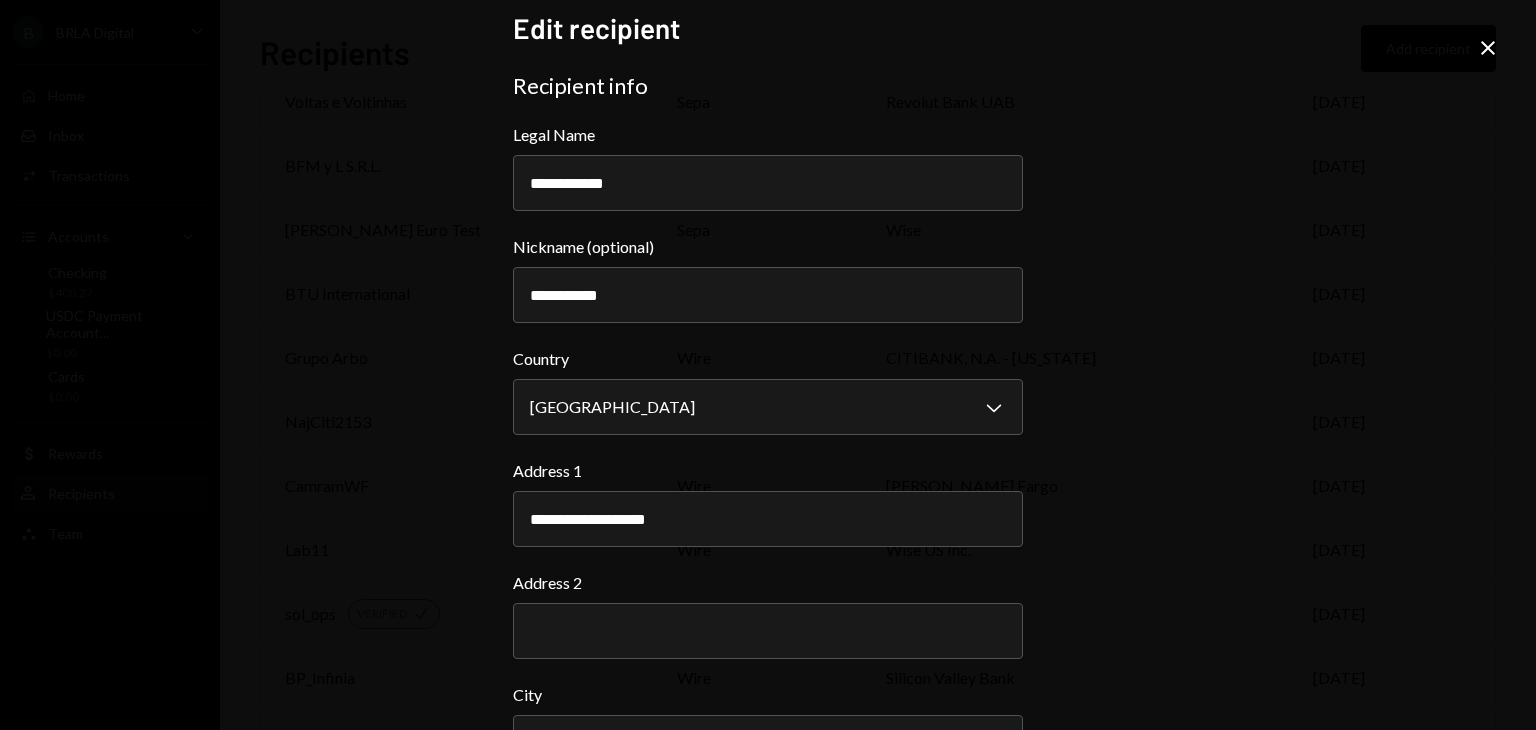click on "Close" 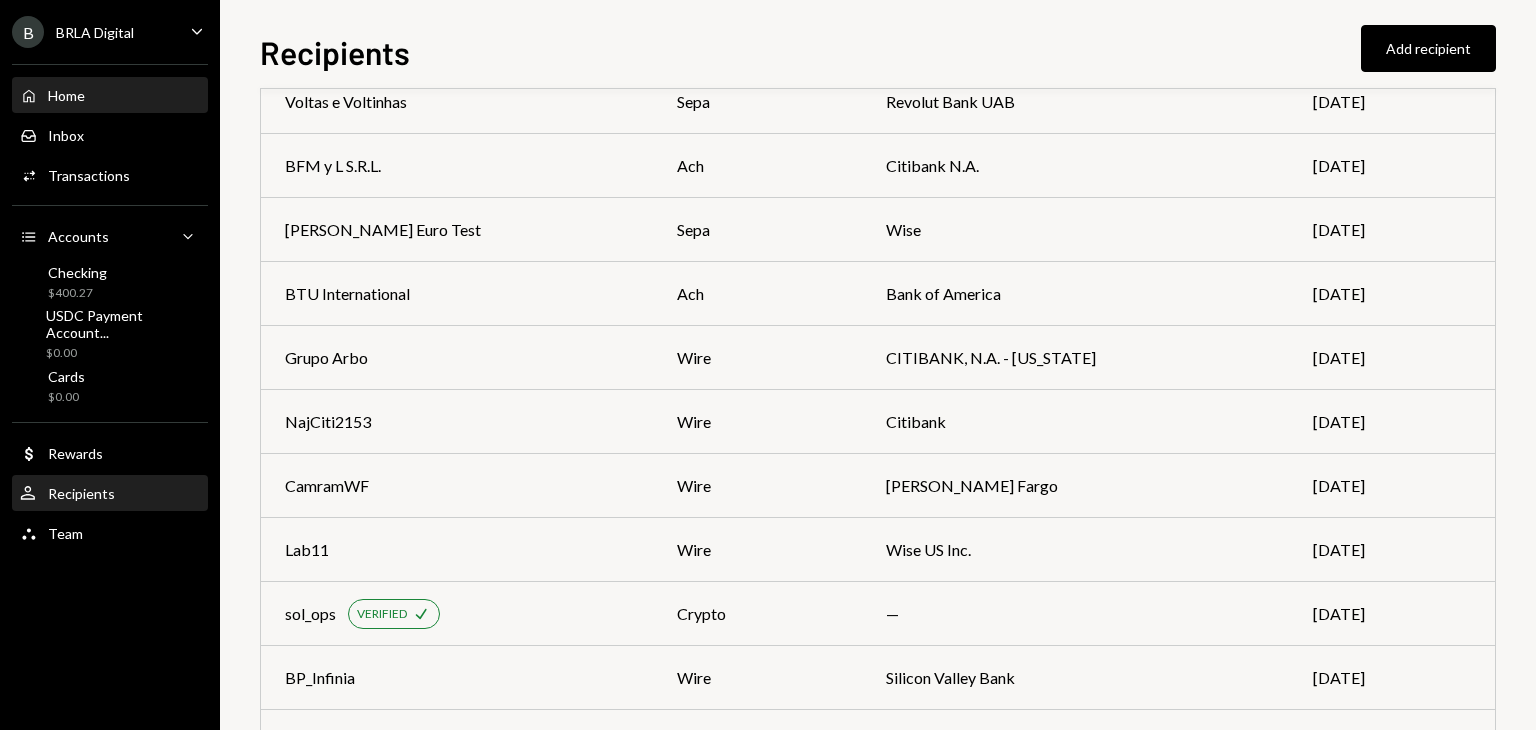 click on "Home Home" at bounding box center (110, 96) 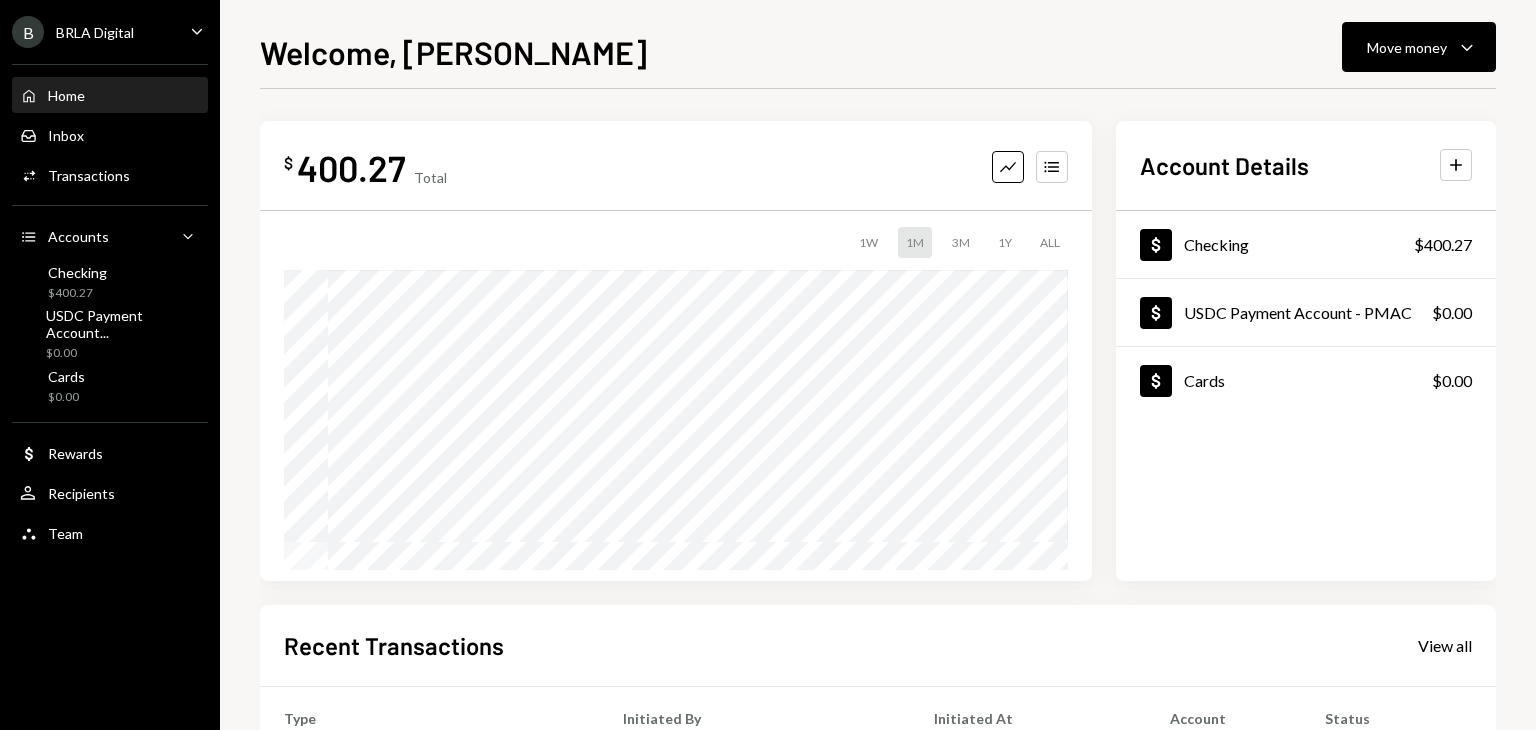 click on "1Y" at bounding box center [1005, 242] 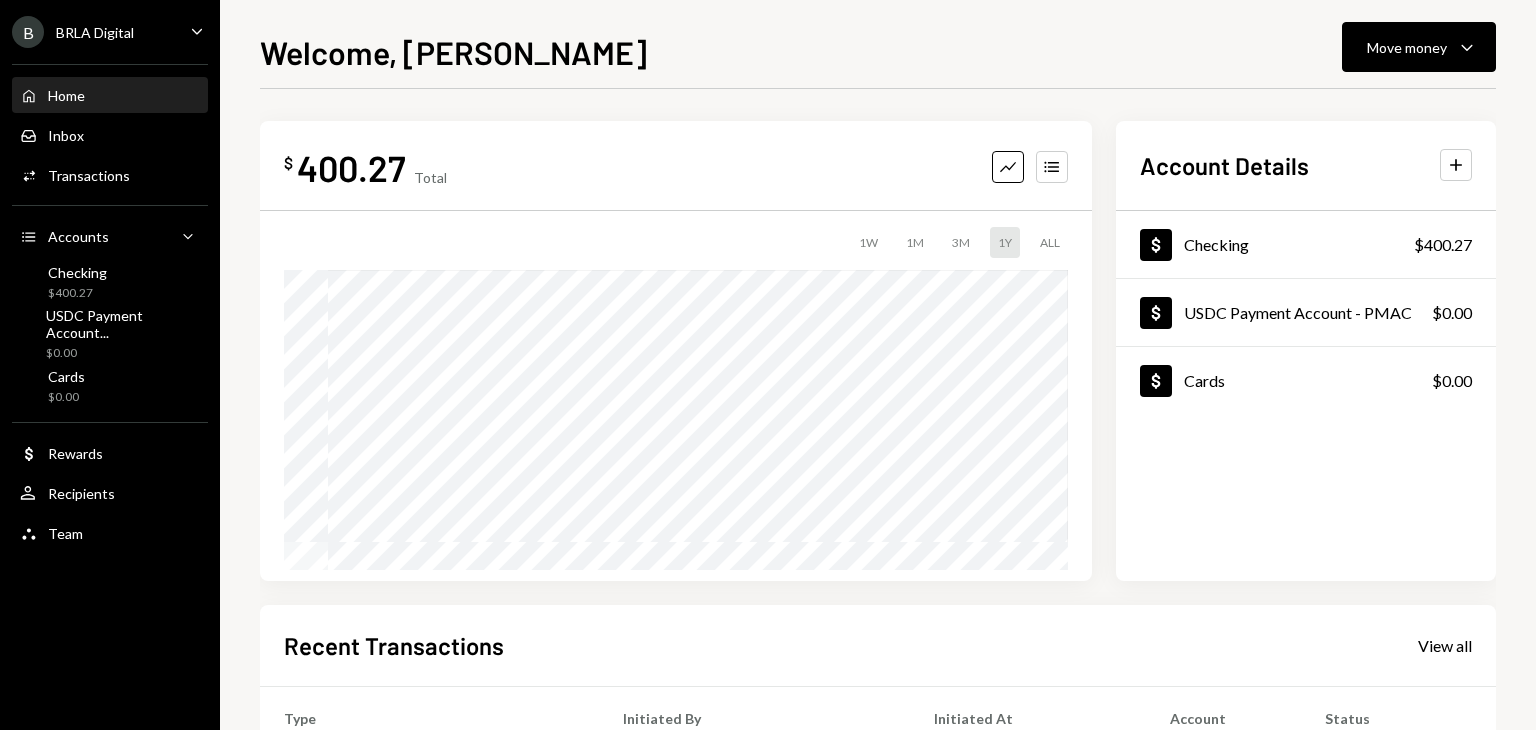 click on "ALL" at bounding box center (1050, 242) 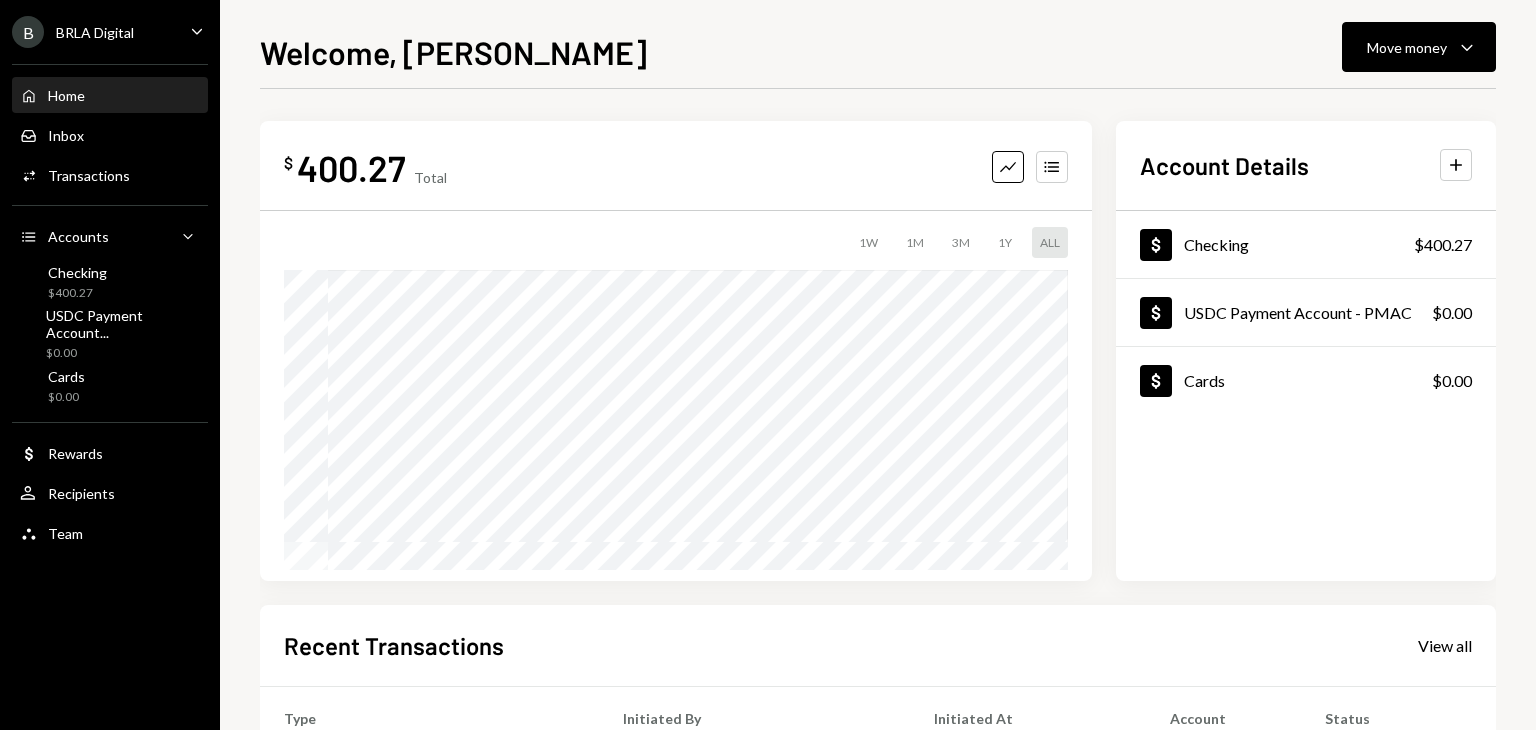 click on "1W" at bounding box center (868, 242) 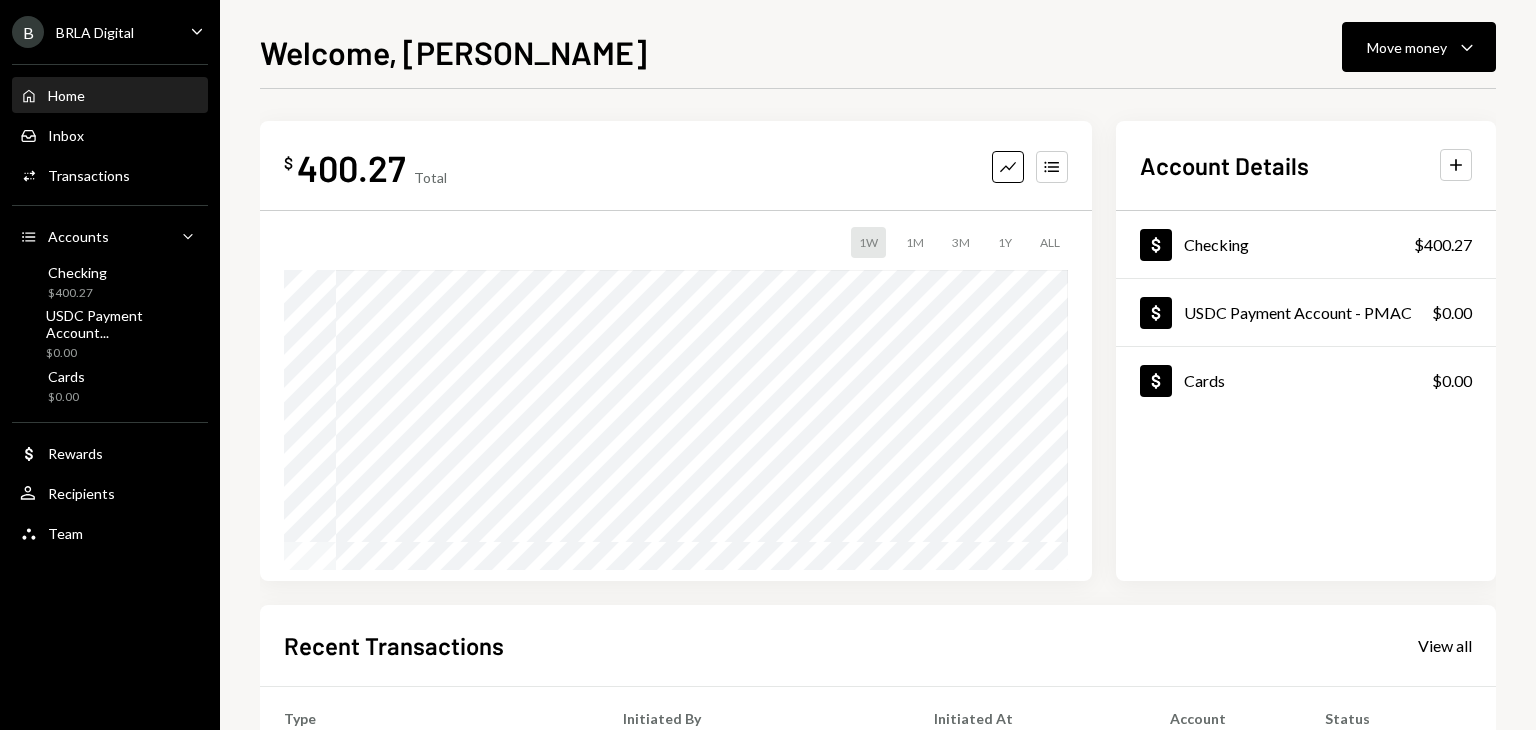 click on "1M" at bounding box center (915, 242) 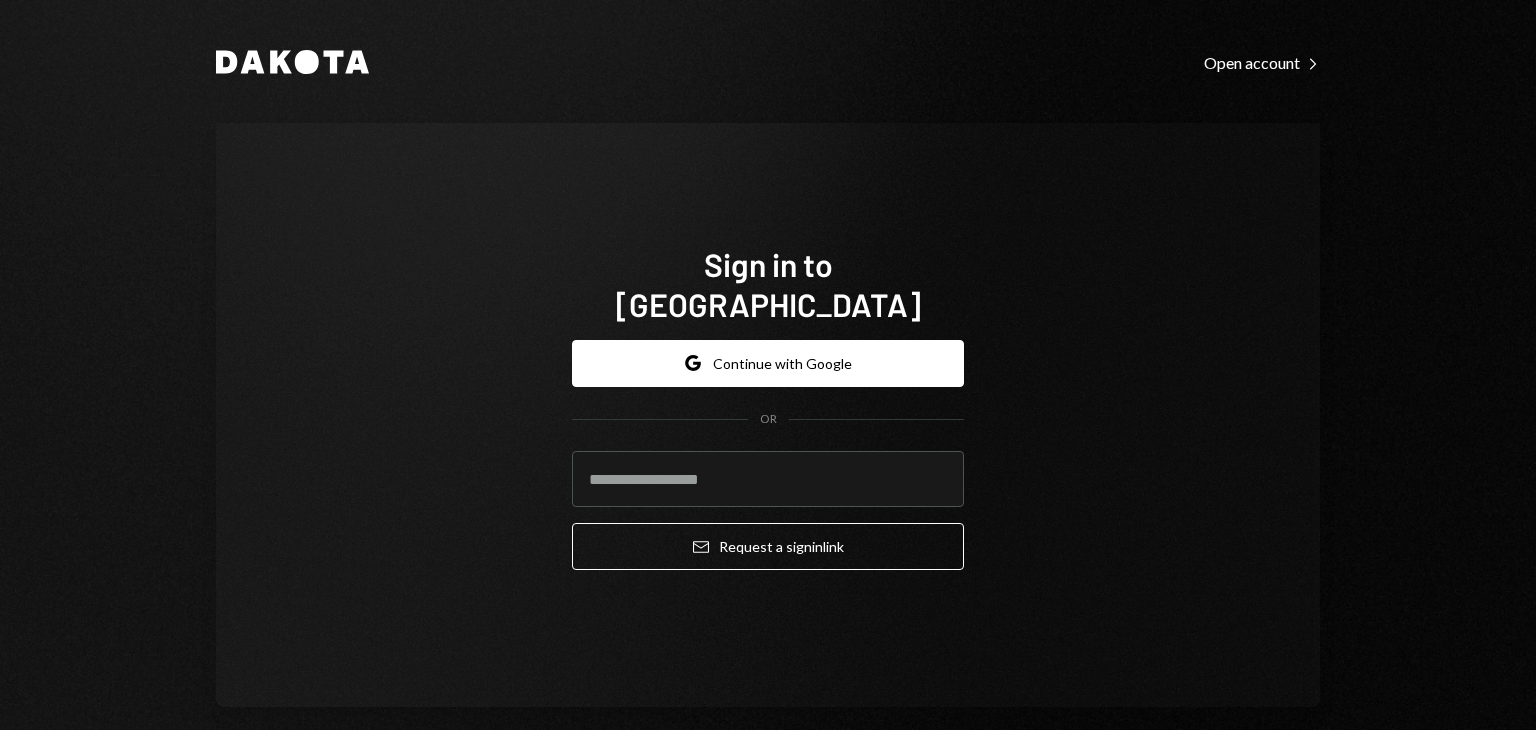 scroll, scrollTop: 0, scrollLeft: 0, axis: both 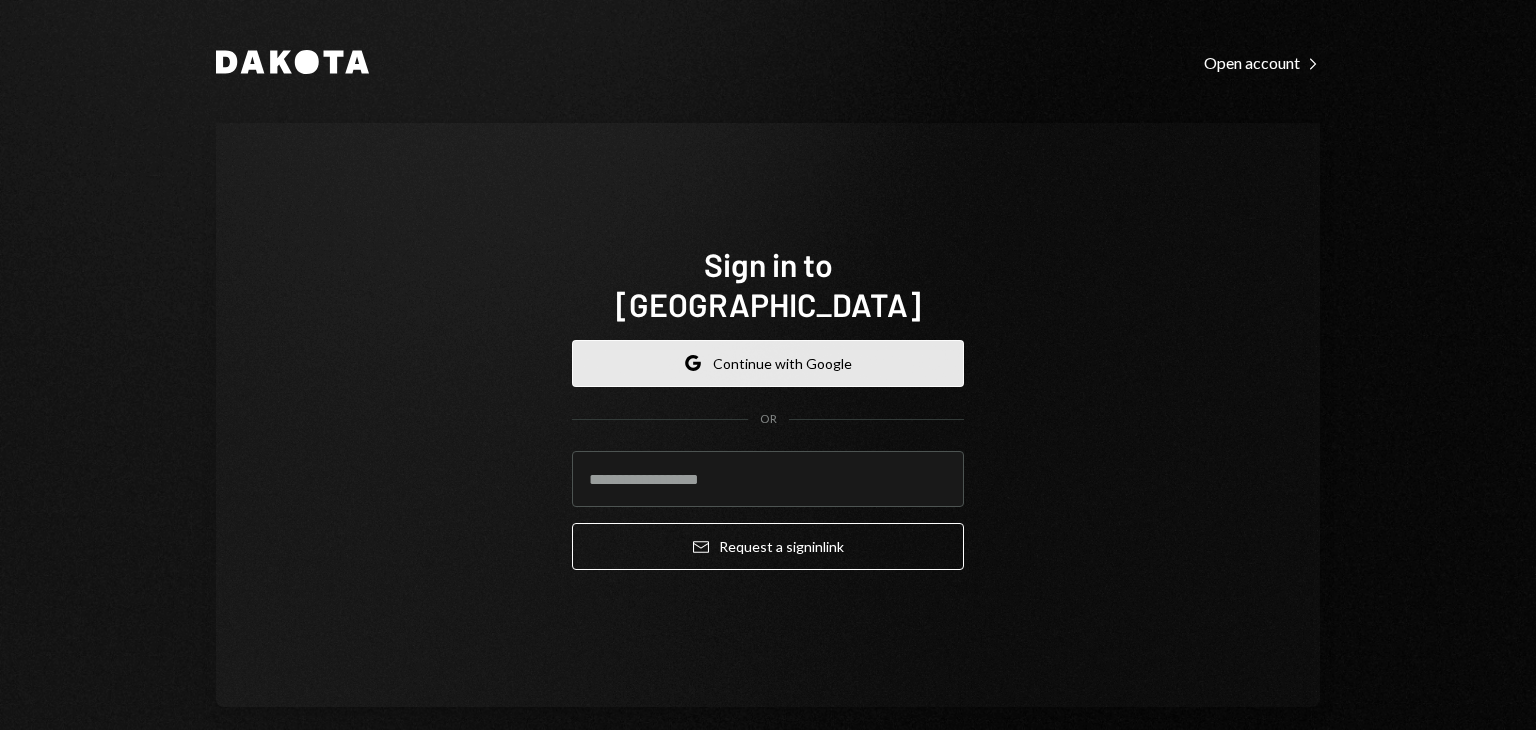 click 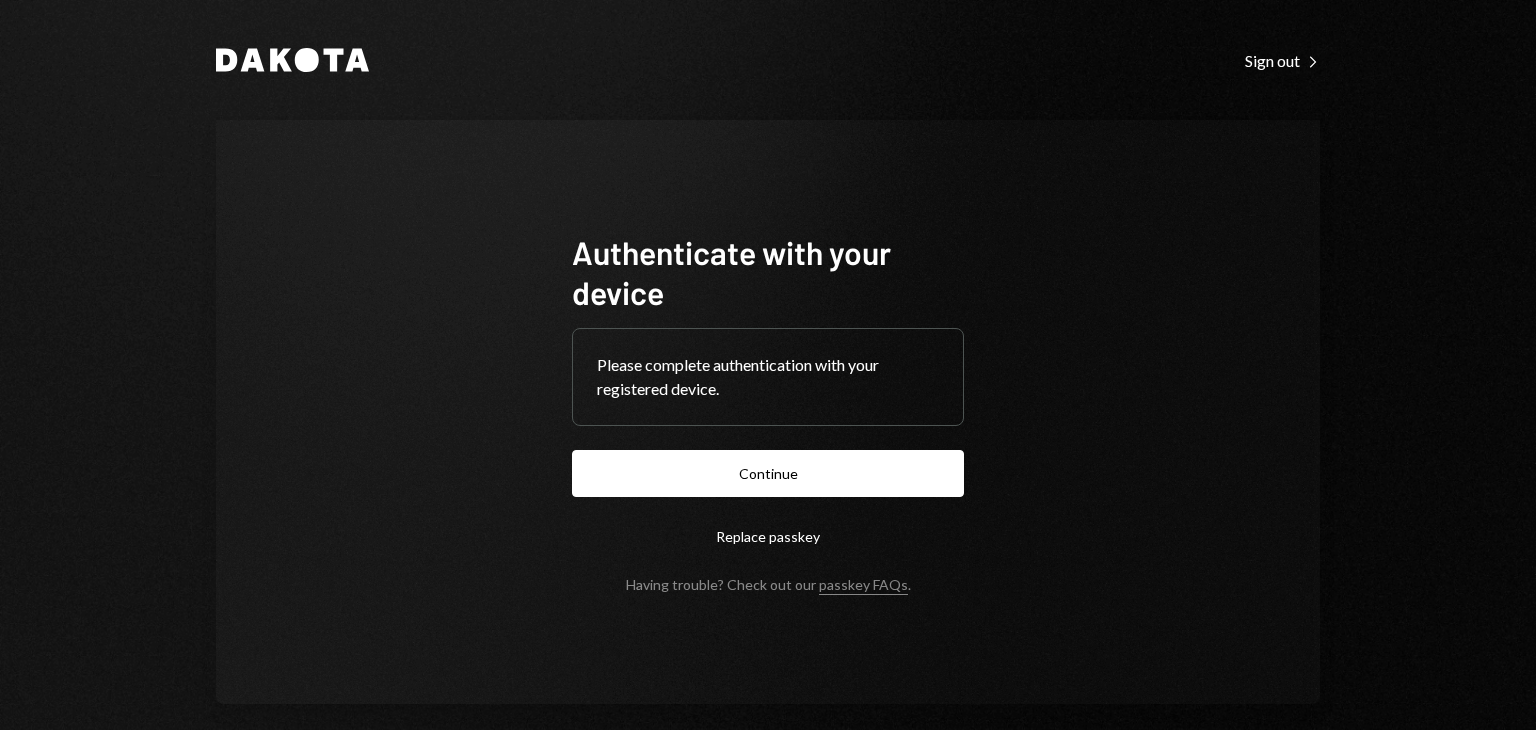 scroll, scrollTop: 0, scrollLeft: 0, axis: both 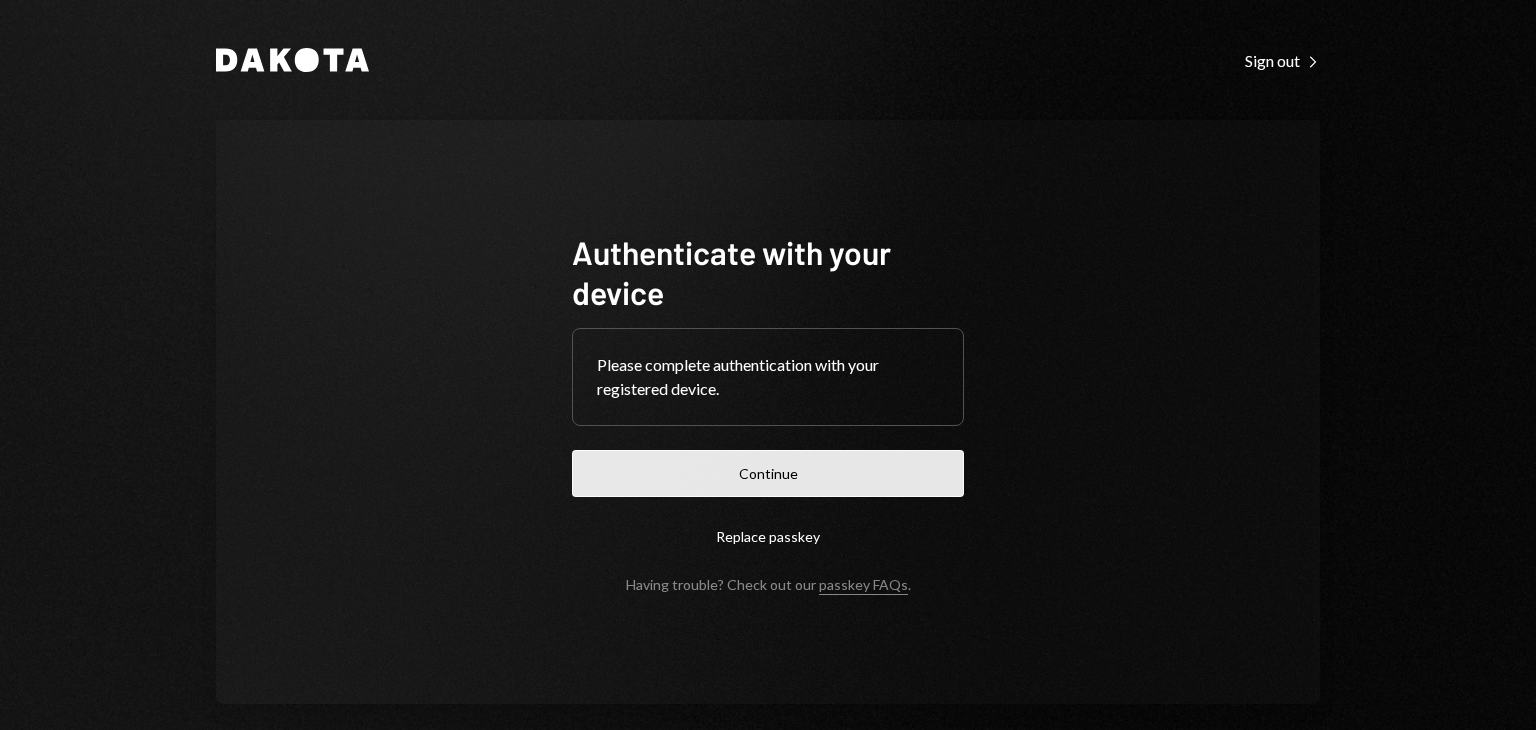 click on "Continue" at bounding box center [768, 473] 